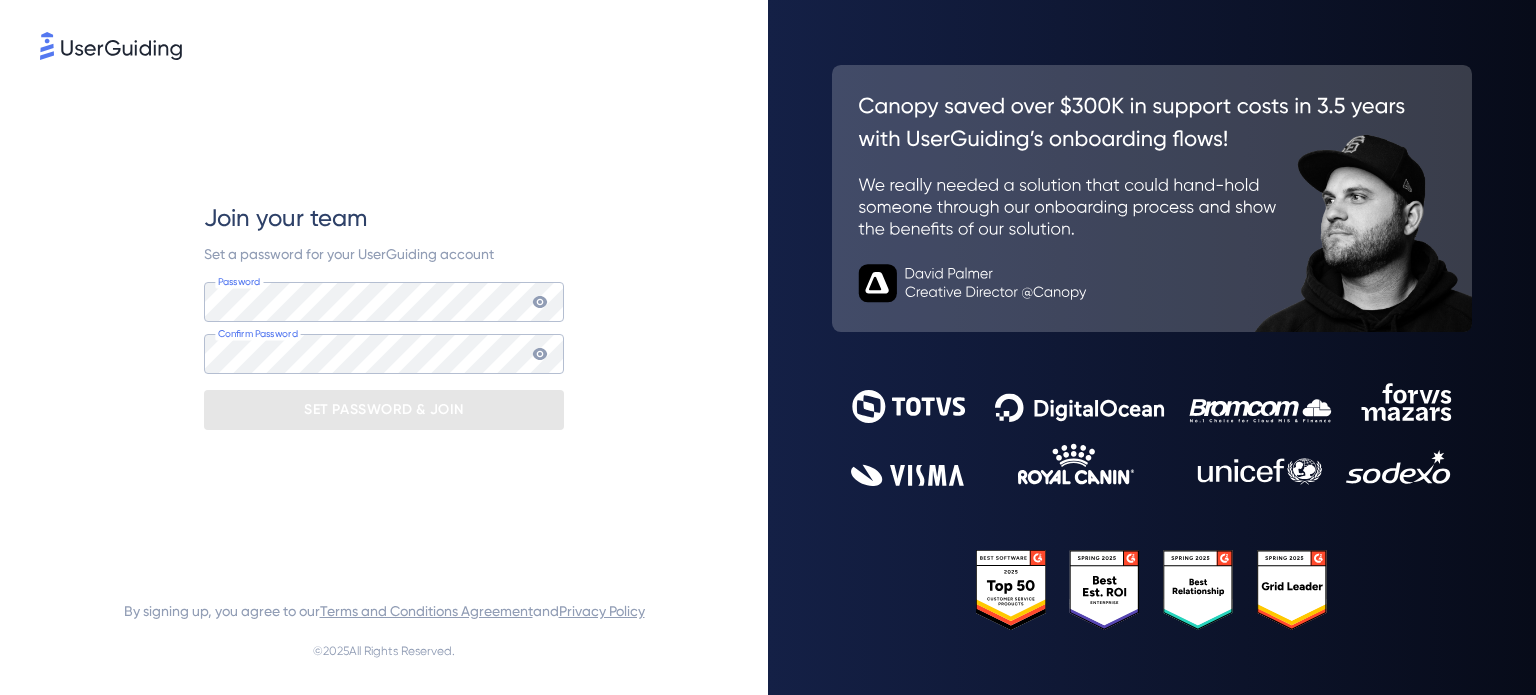 scroll, scrollTop: 0, scrollLeft: 0, axis: both 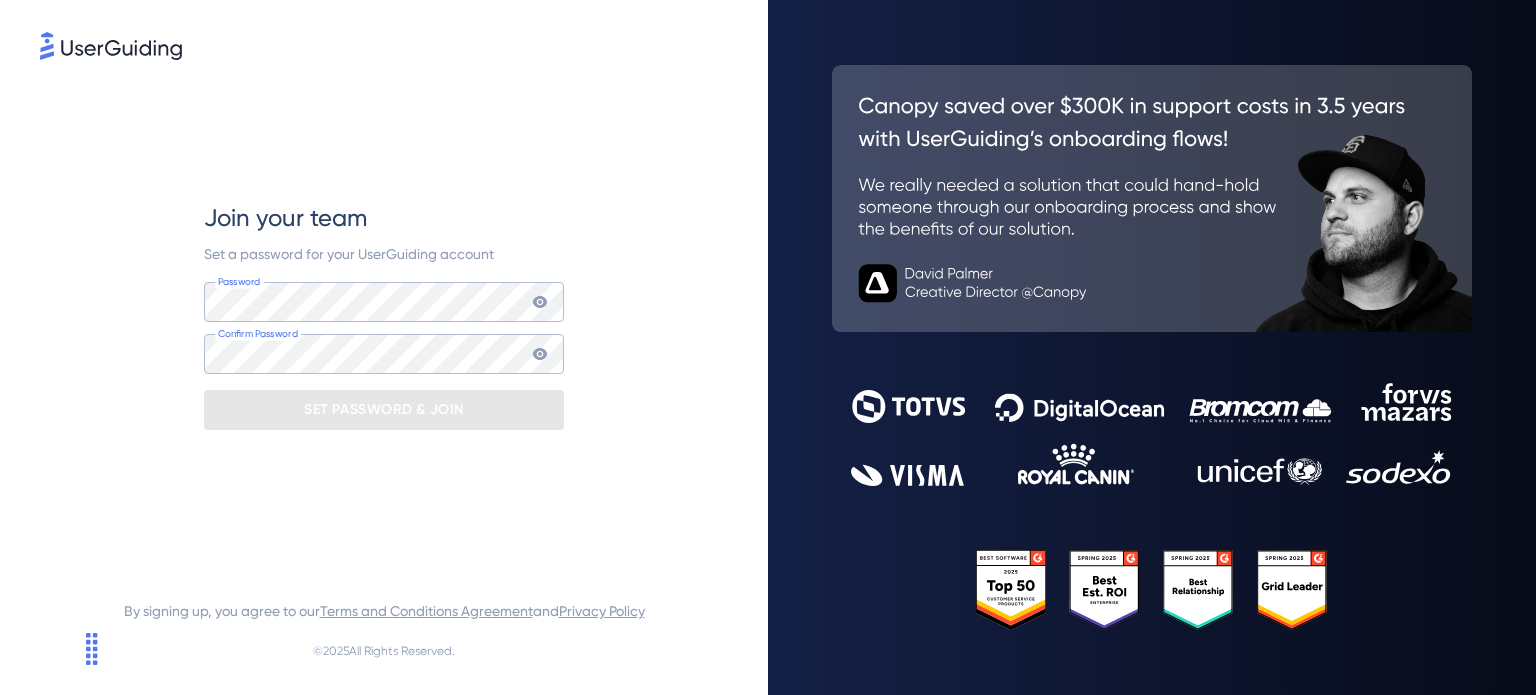 click 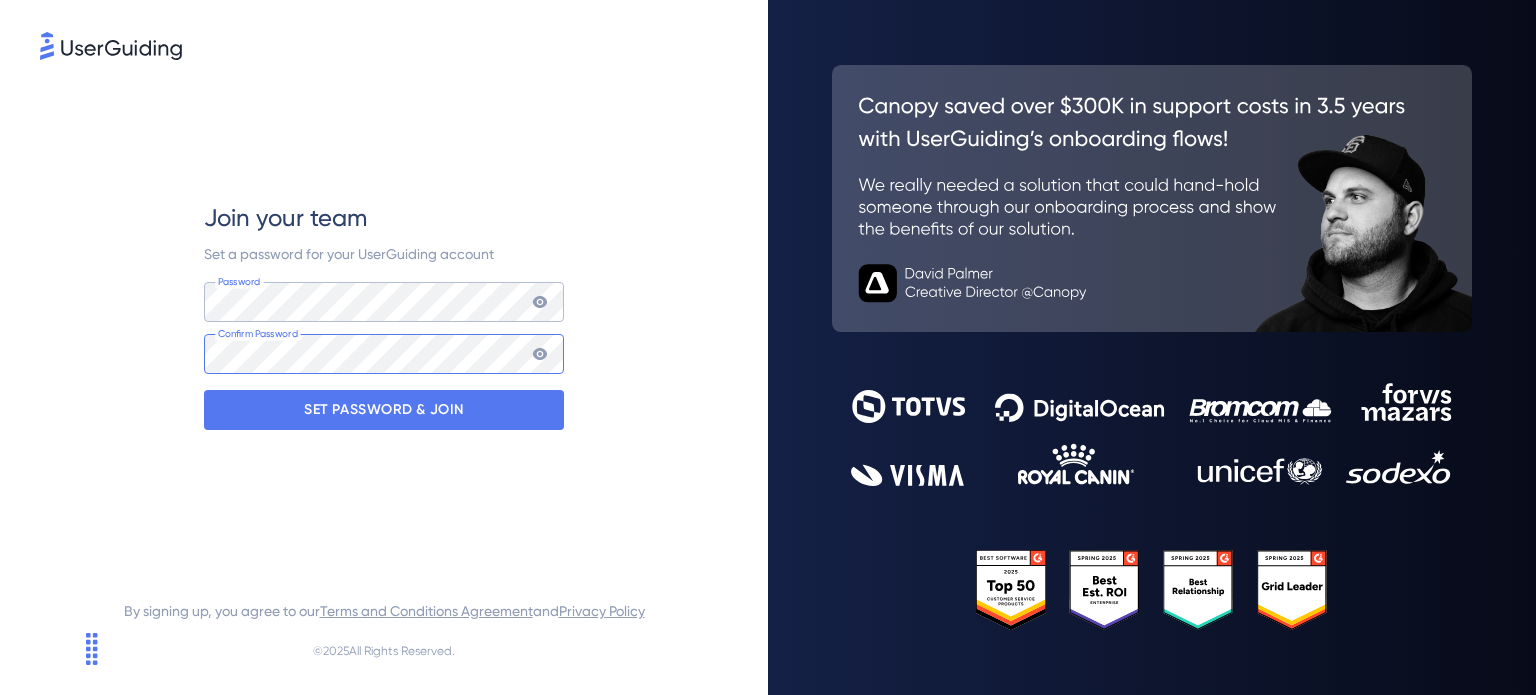 click on "Confirm Password" at bounding box center [384, 354] 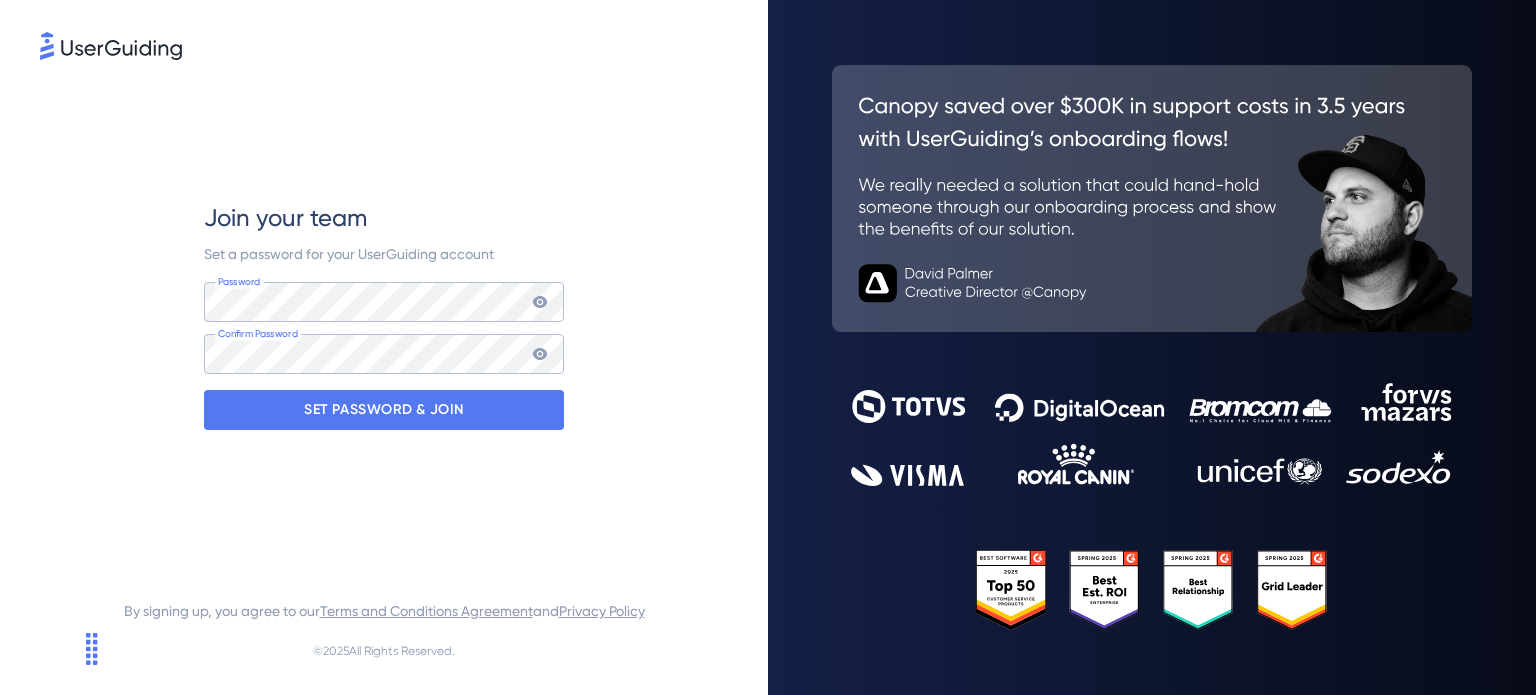 click 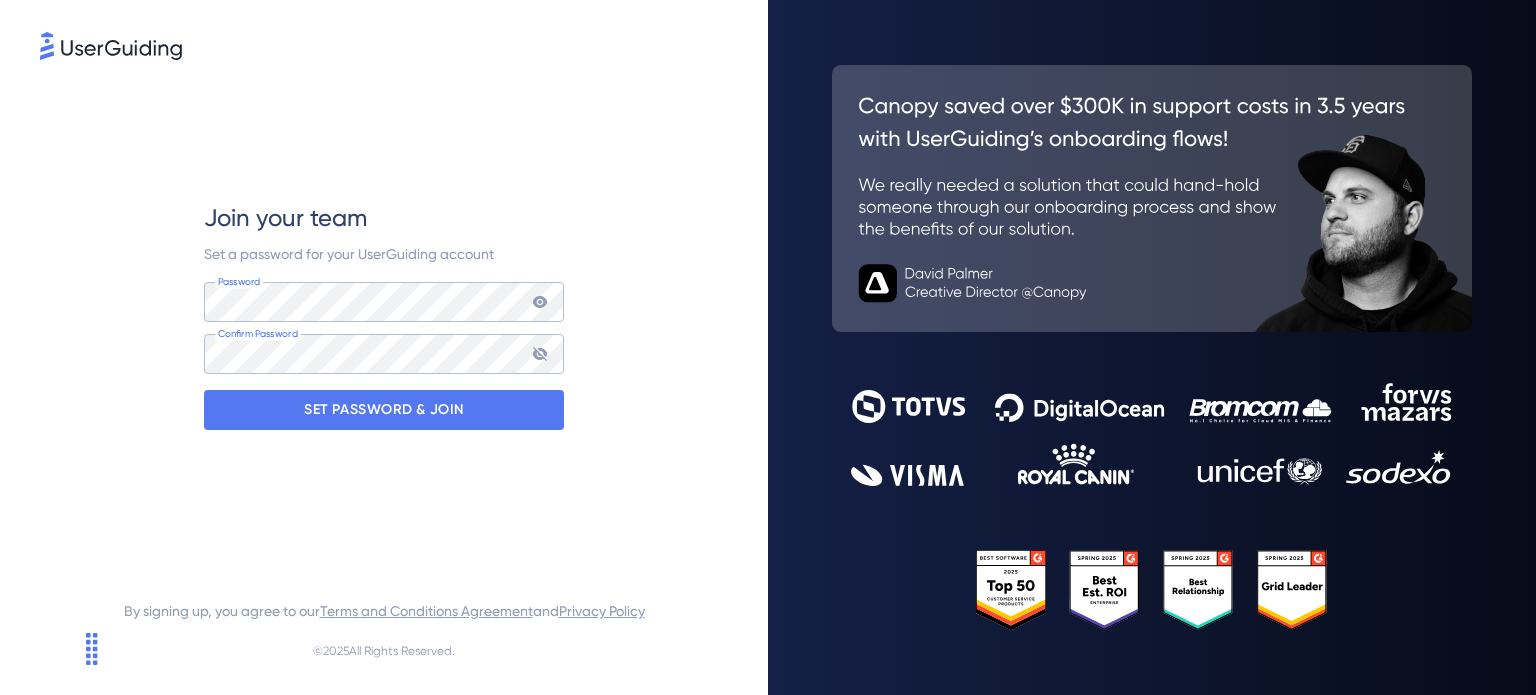 click 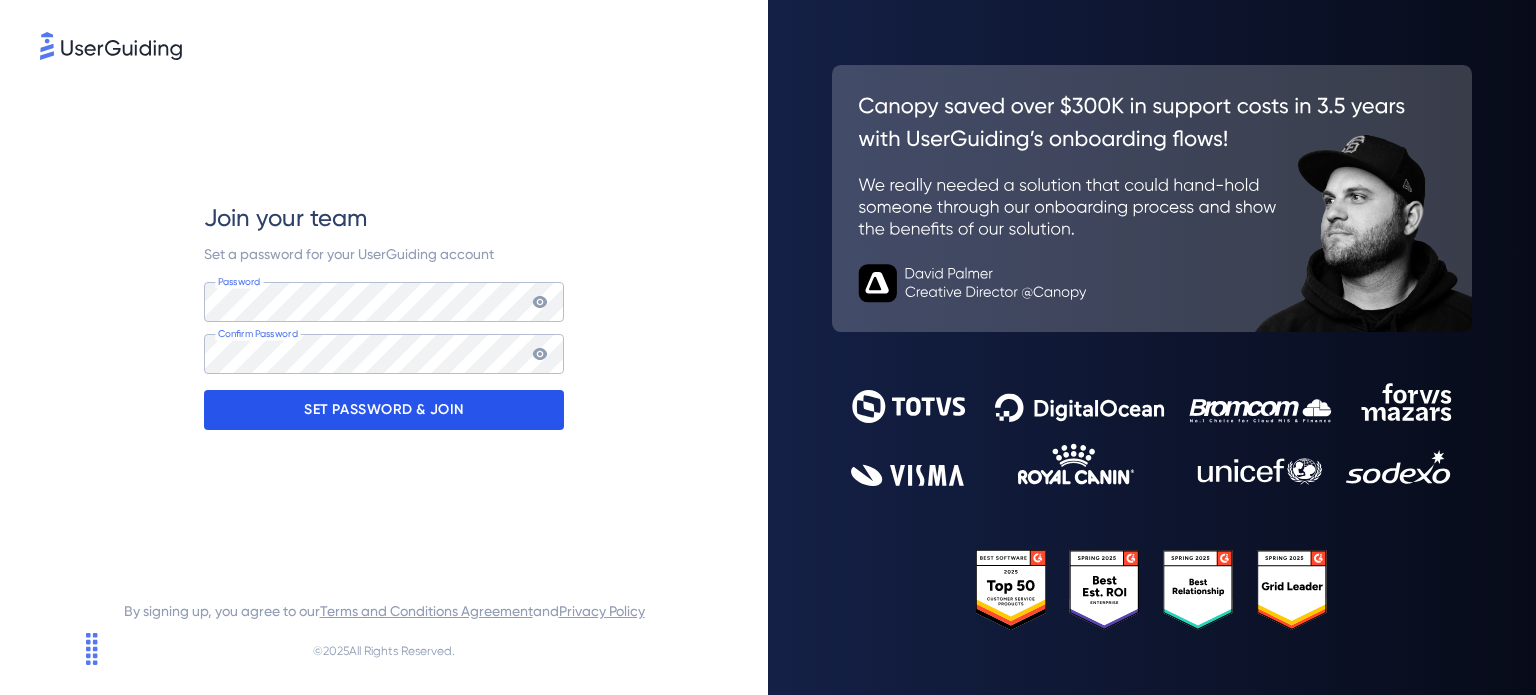 click on "SET PASSWORD & JOIN" at bounding box center [384, 410] 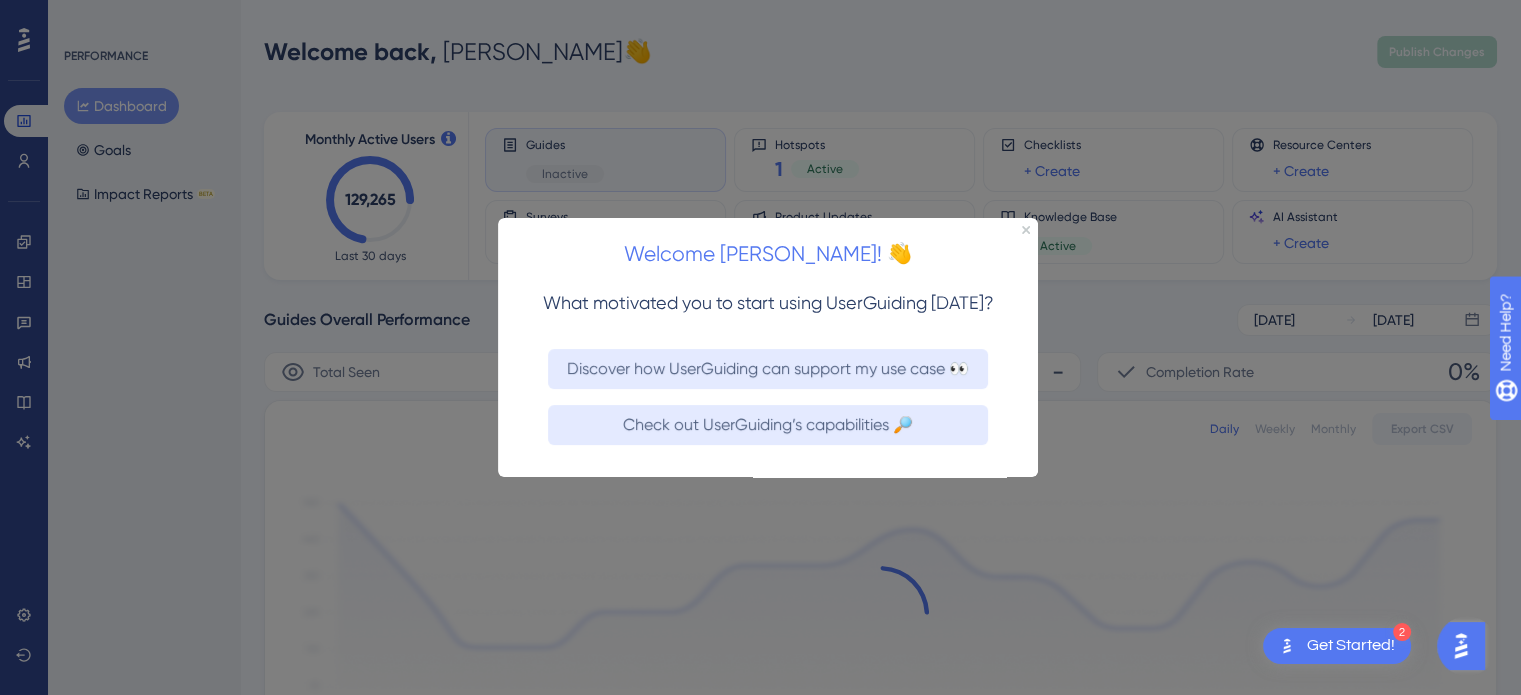 scroll, scrollTop: 0, scrollLeft: 0, axis: both 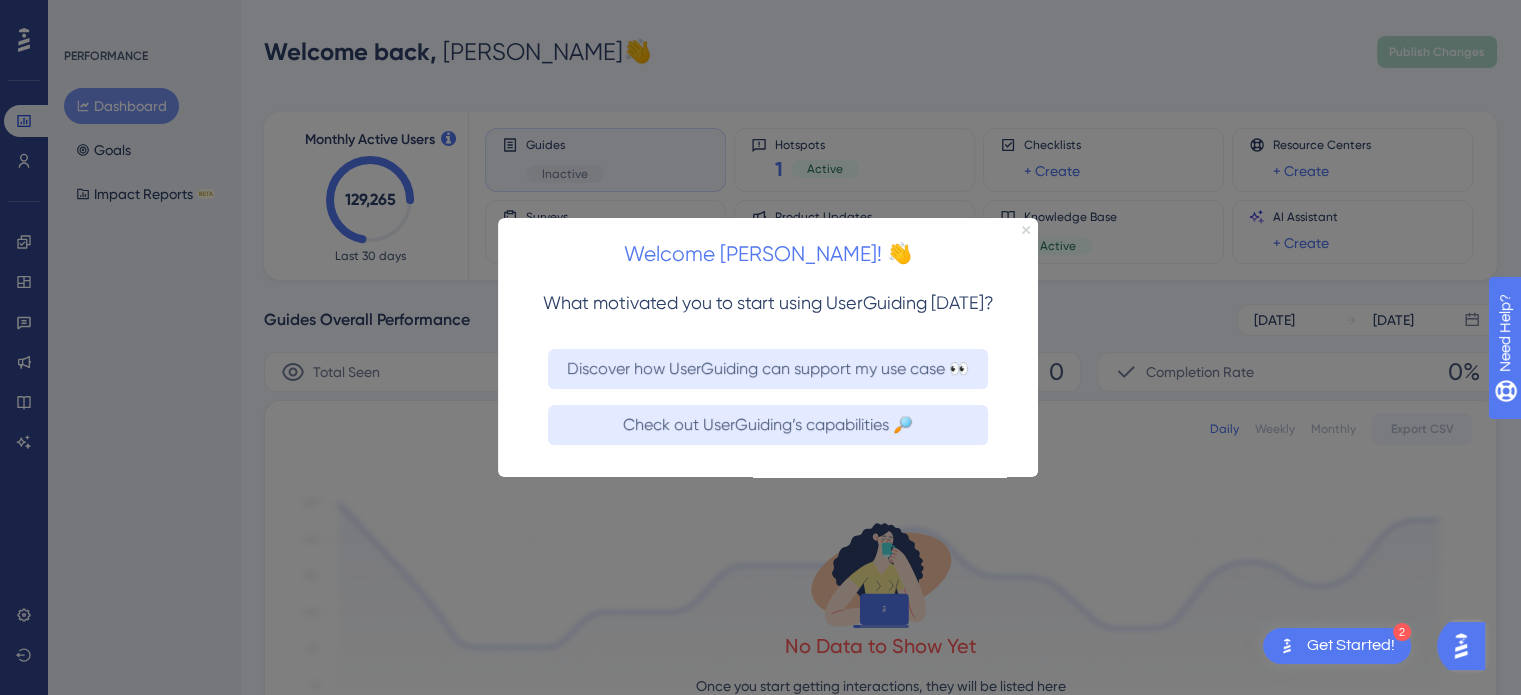 click 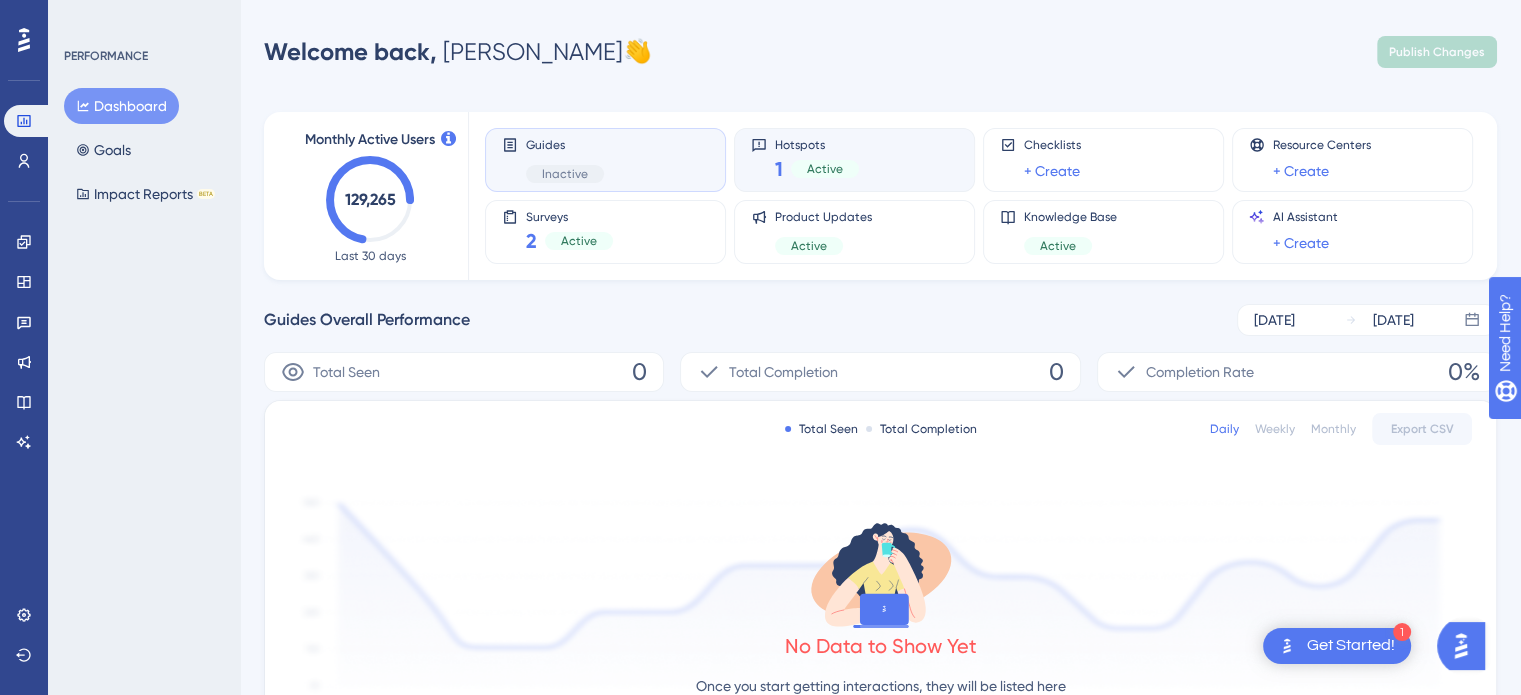 click on "Hotspots" at bounding box center (817, 144) 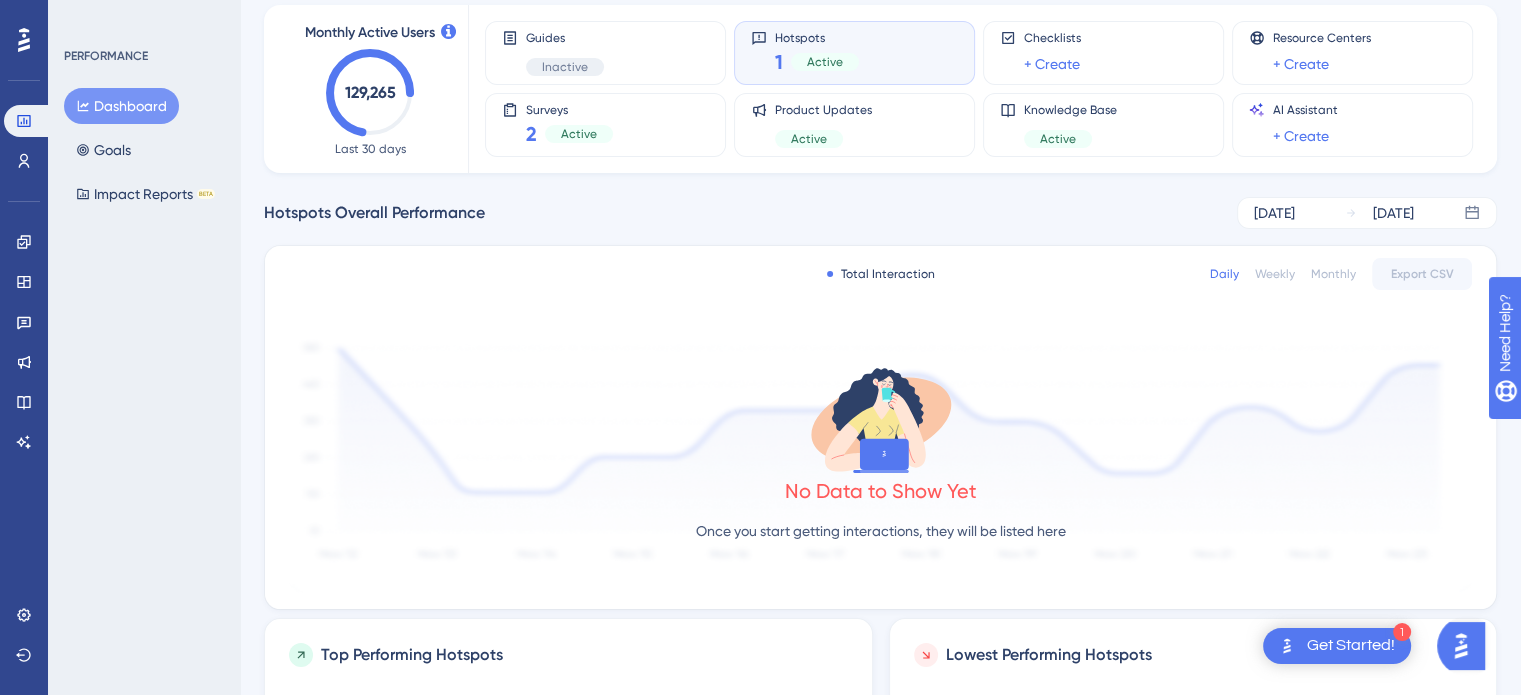 scroll, scrollTop: 0, scrollLeft: 0, axis: both 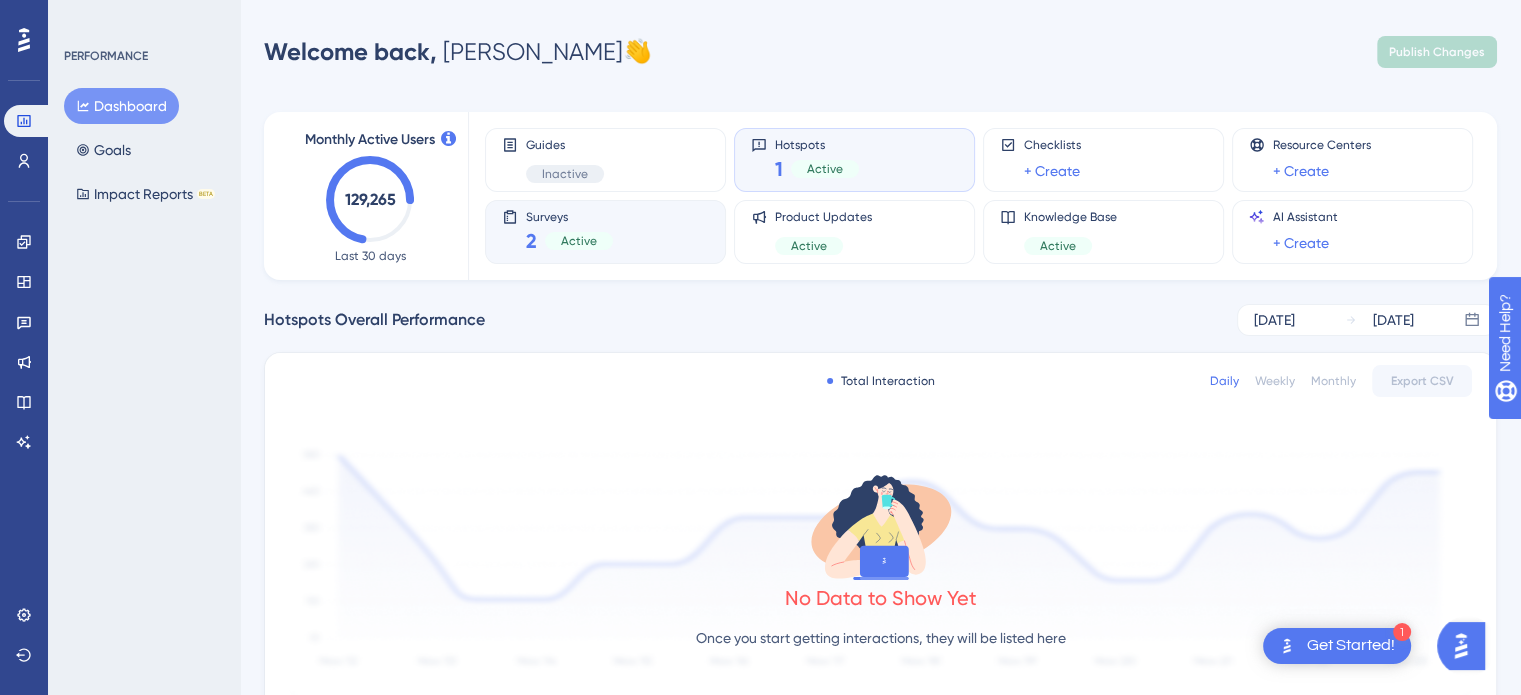 click on "2 Active" at bounding box center [569, 241] 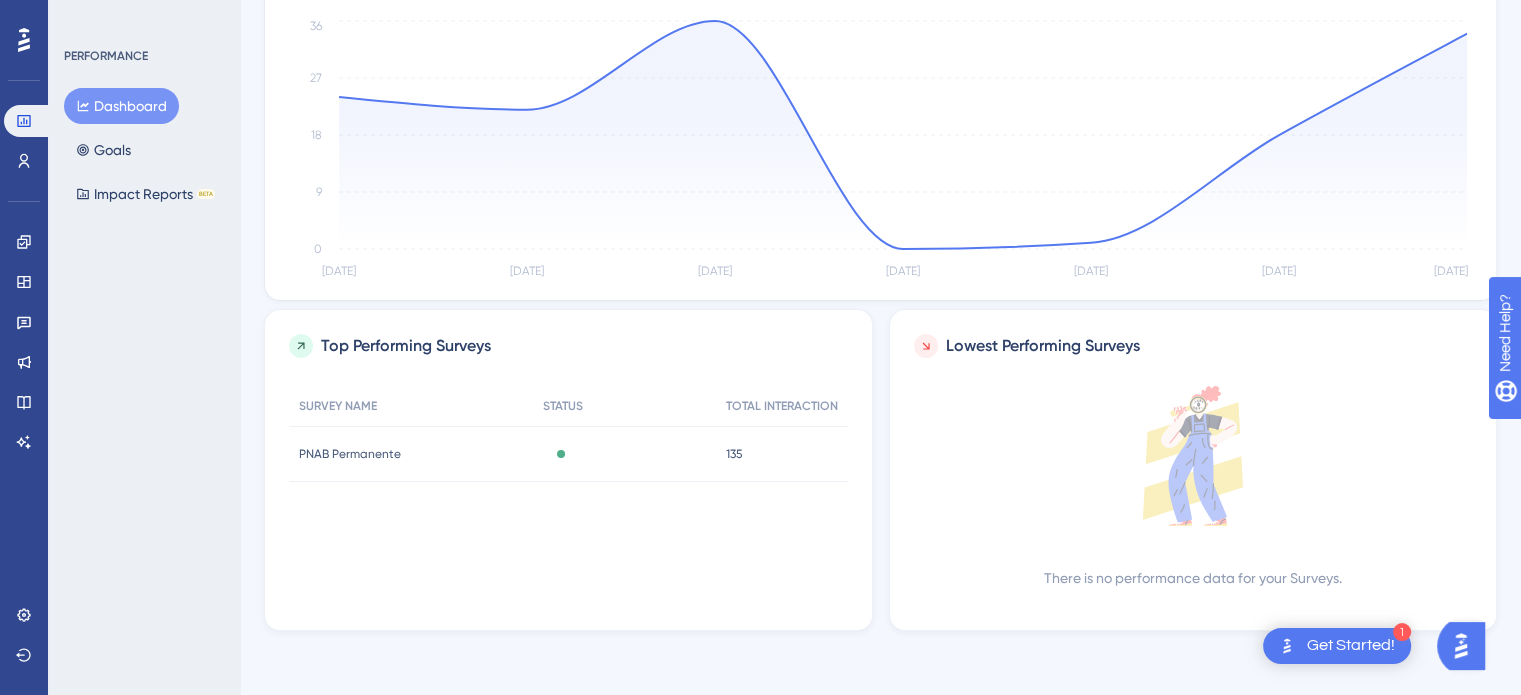 scroll, scrollTop: 463, scrollLeft: 0, axis: vertical 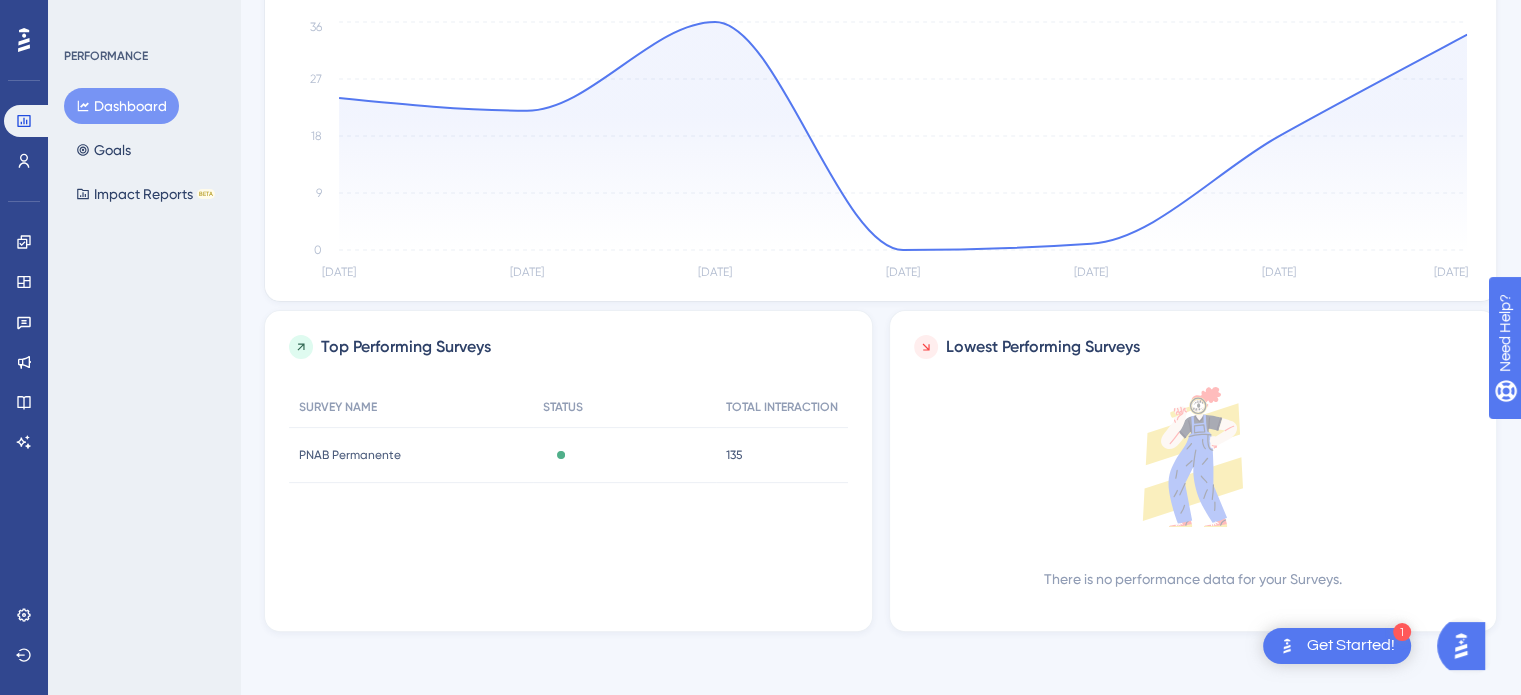 click on "PNAB Permanente" at bounding box center (350, 455) 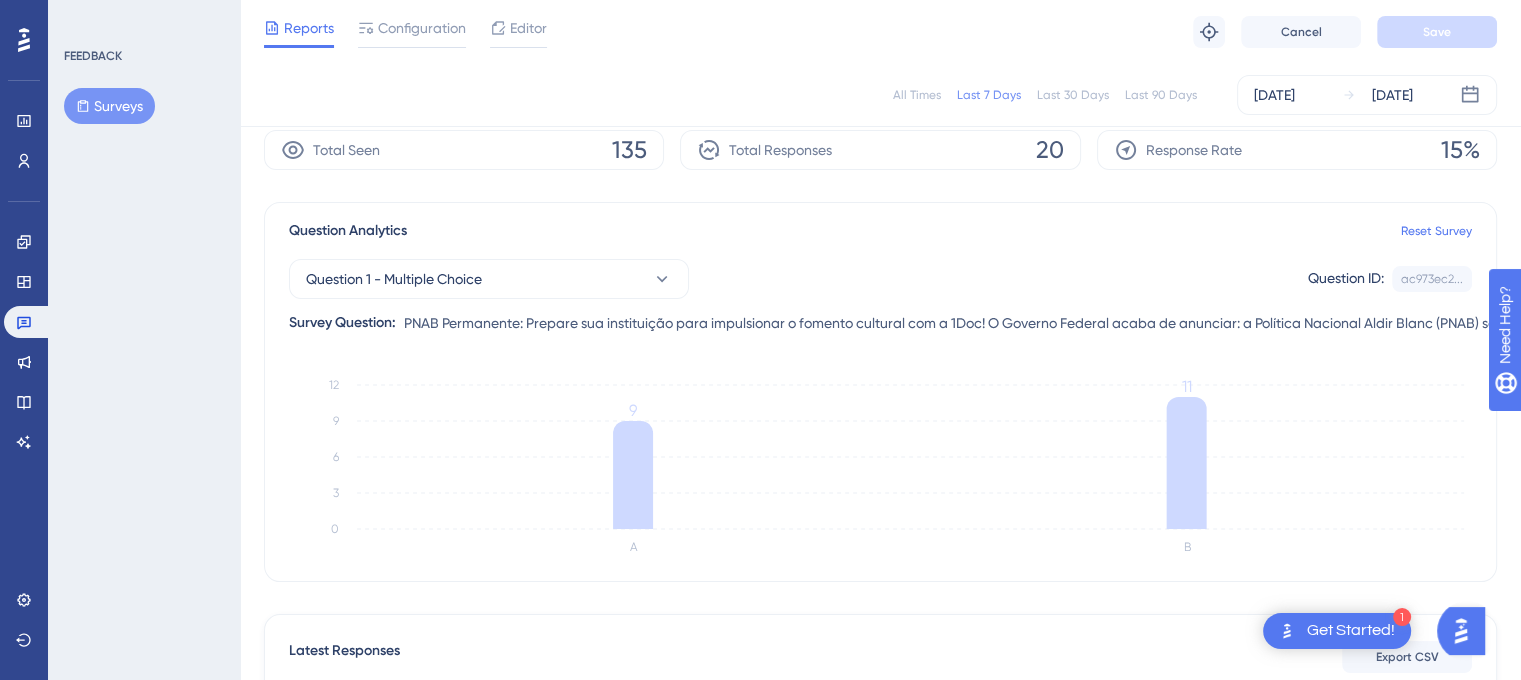 scroll, scrollTop: 0, scrollLeft: 0, axis: both 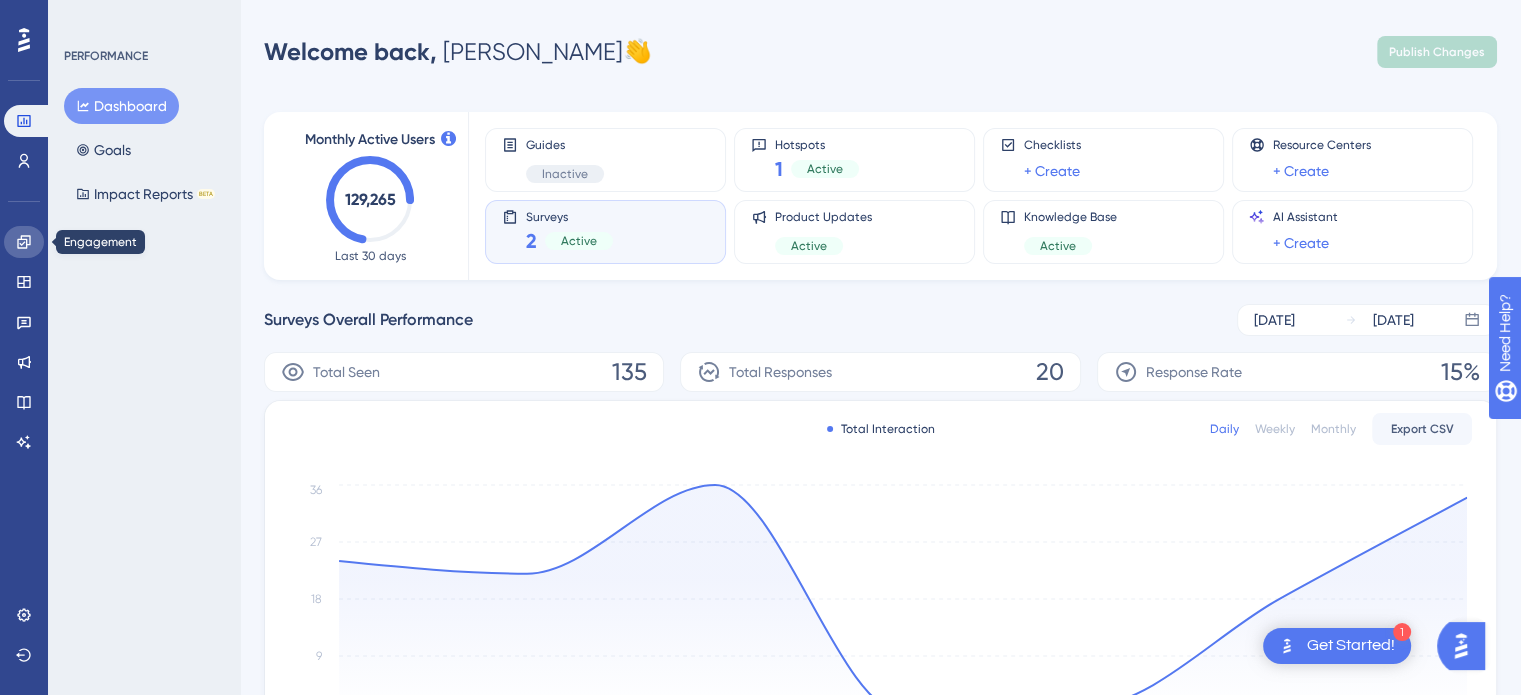 click 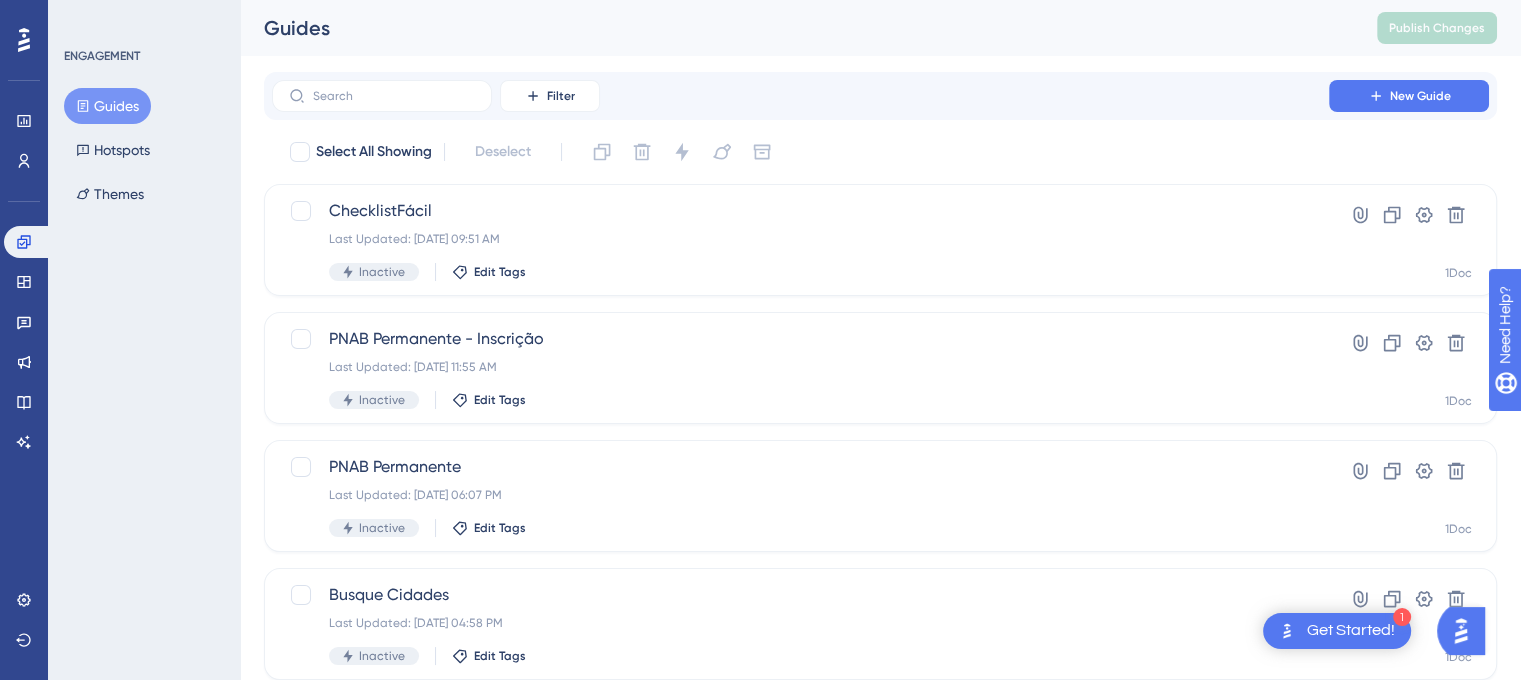 scroll, scrollTop: 0, scrollLeft: 0, axis: both 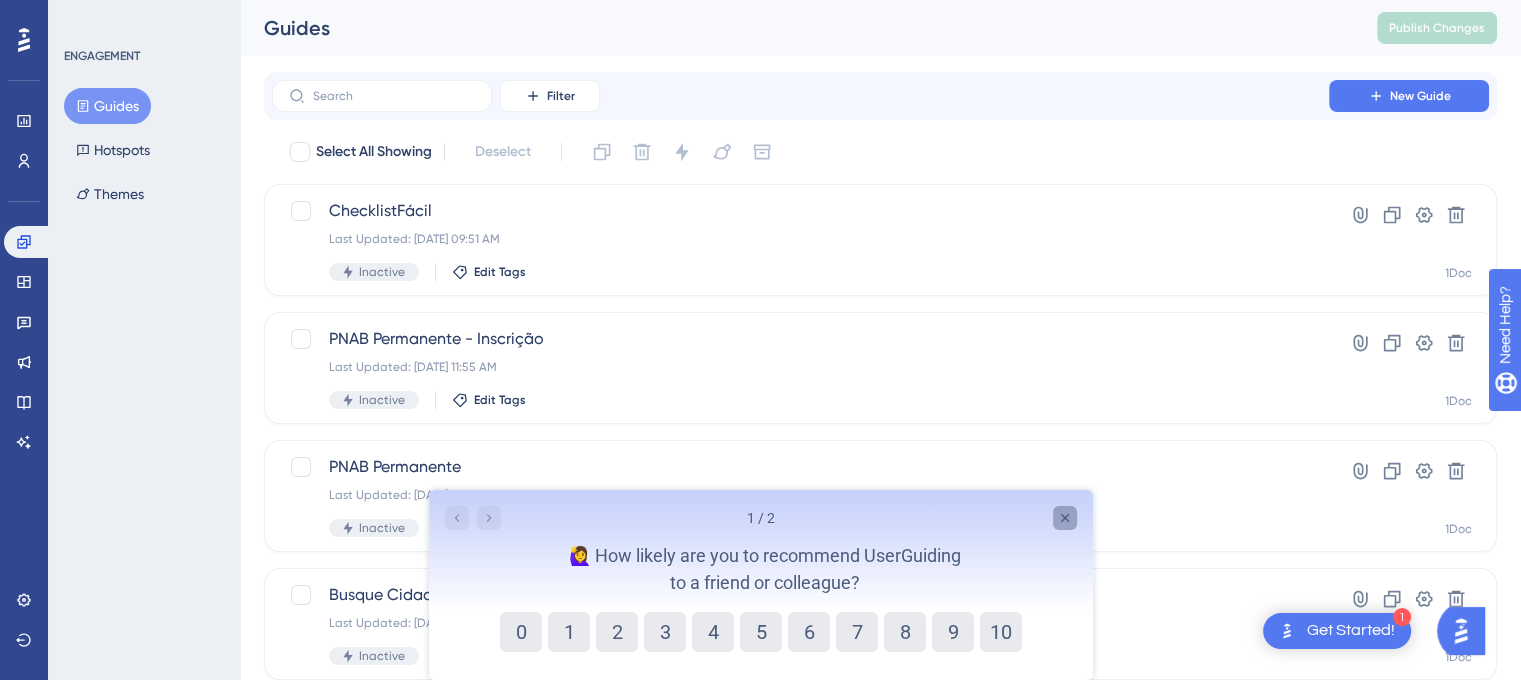 click 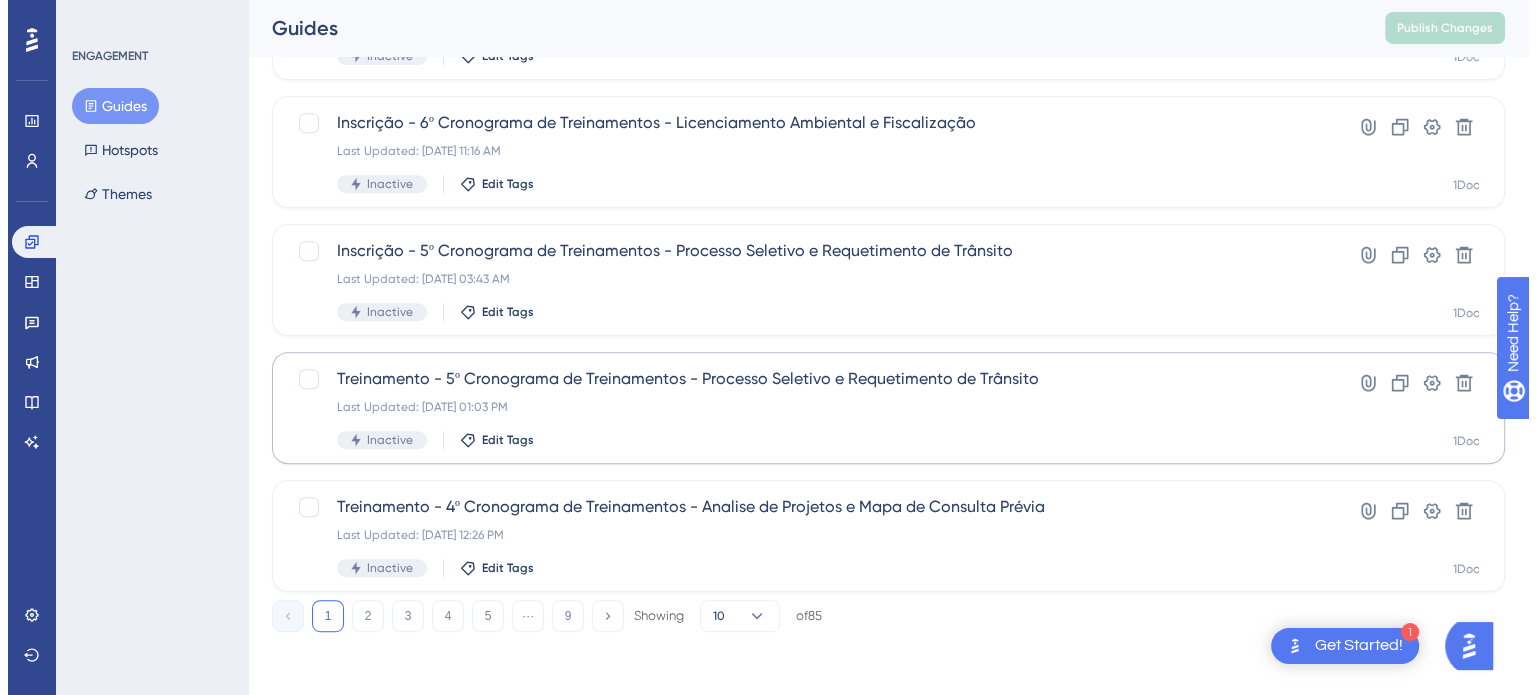 scroll, scrollTop: 0, scrollLeft: 0, axis: both 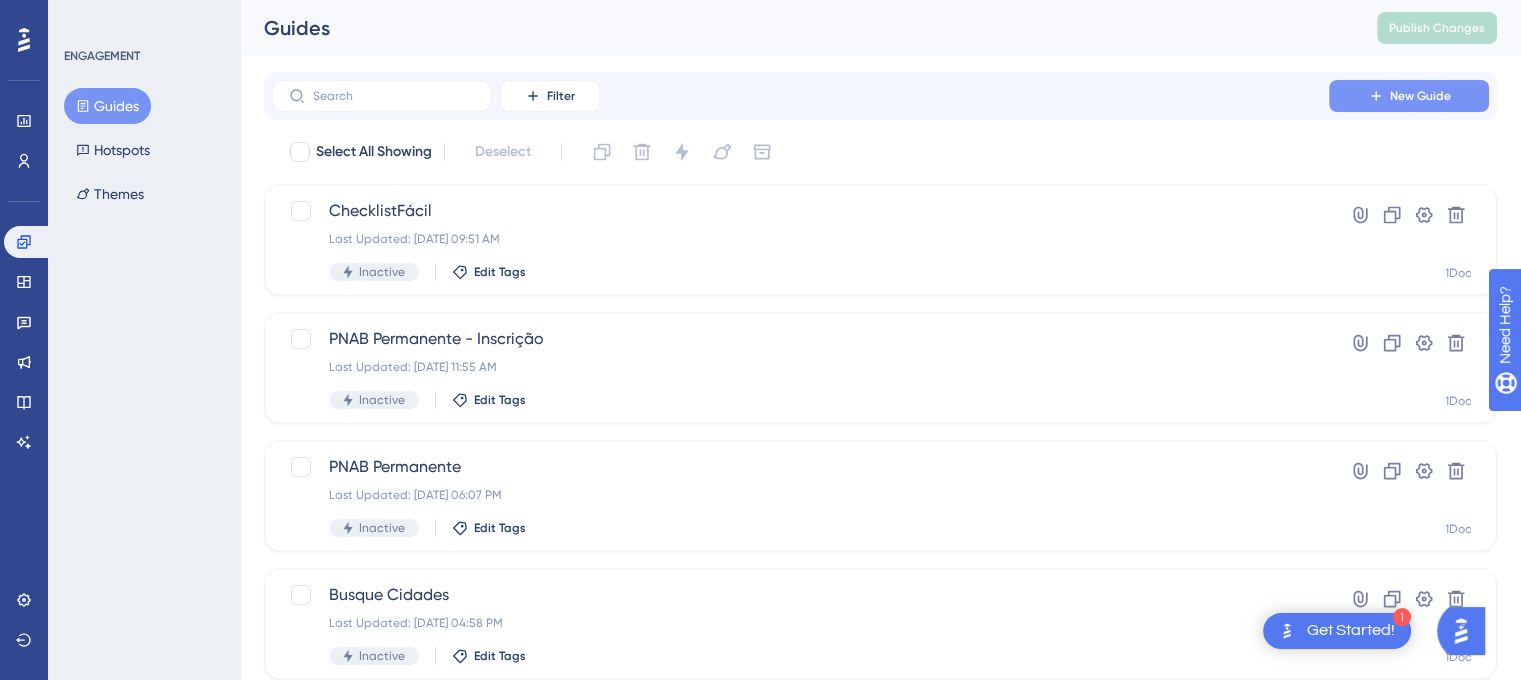 click on "New Guide" at bounding box center (1420, 96) 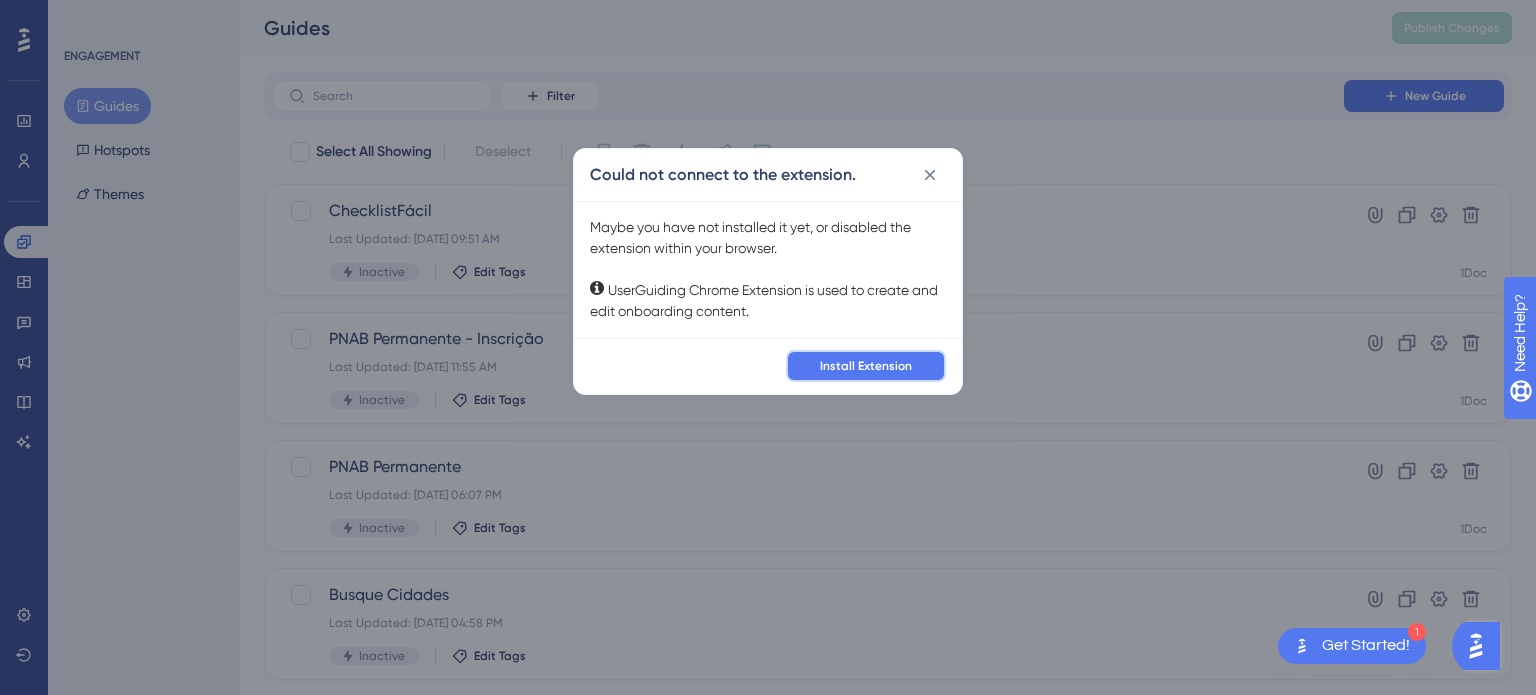 click on "Install Extension" at bounding box center [866, 366] 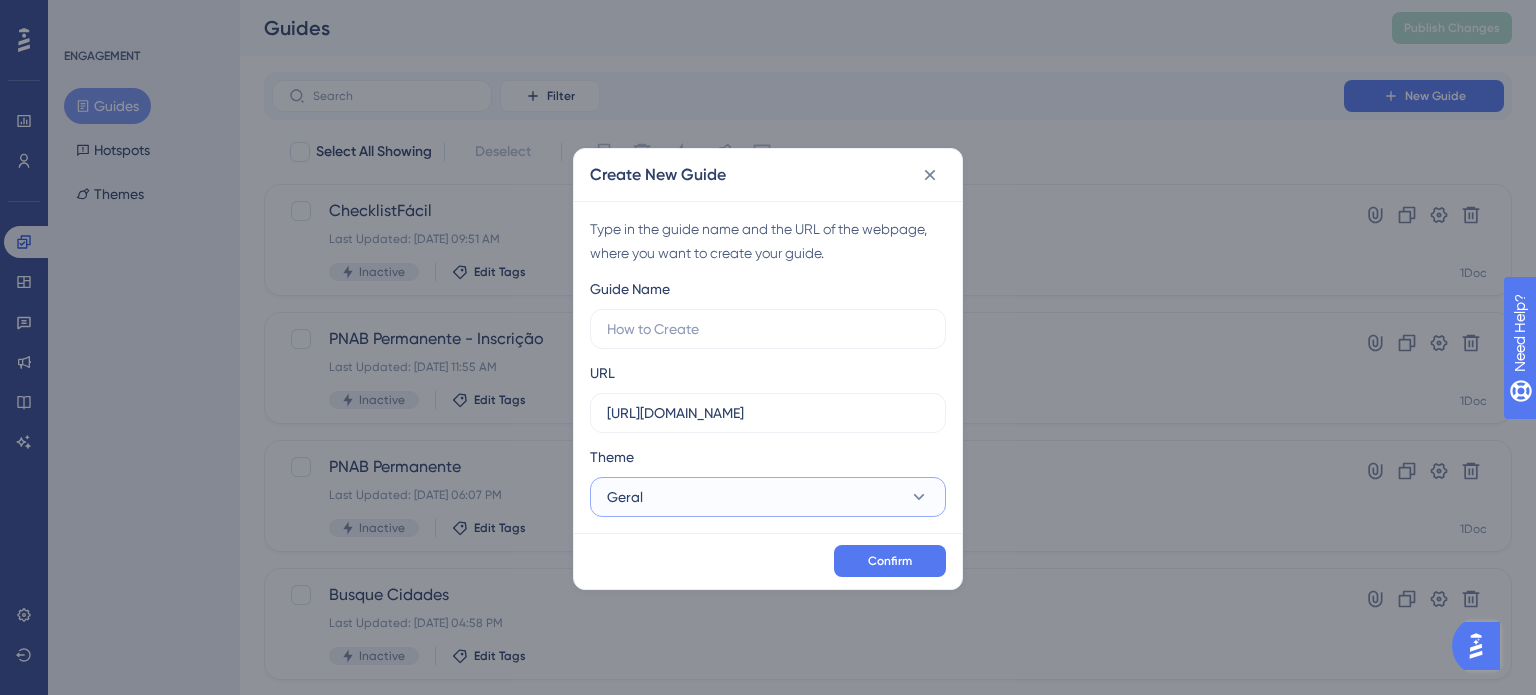 click on "Geral" at bounding box center (768, 497) 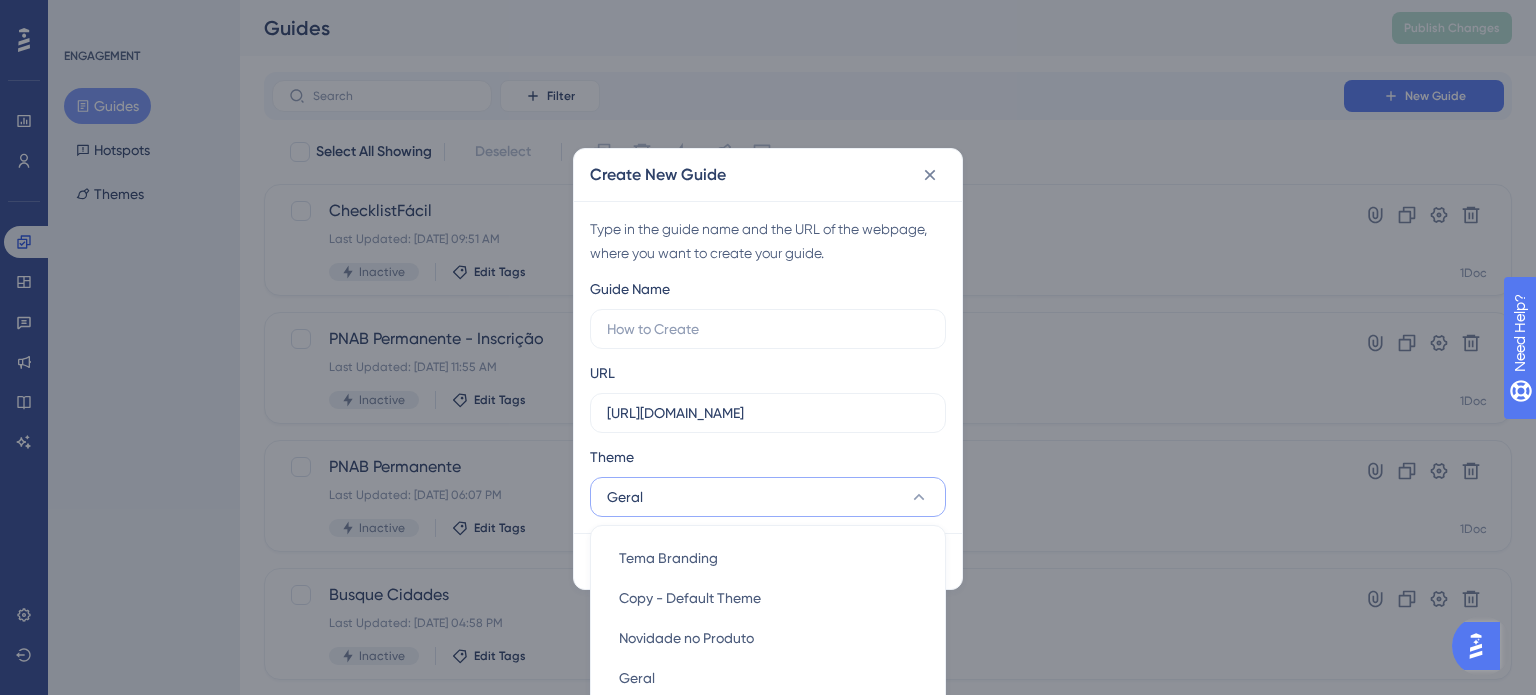 scroll, scrollTop: 29, scrollLeft: 0, axis: vertical 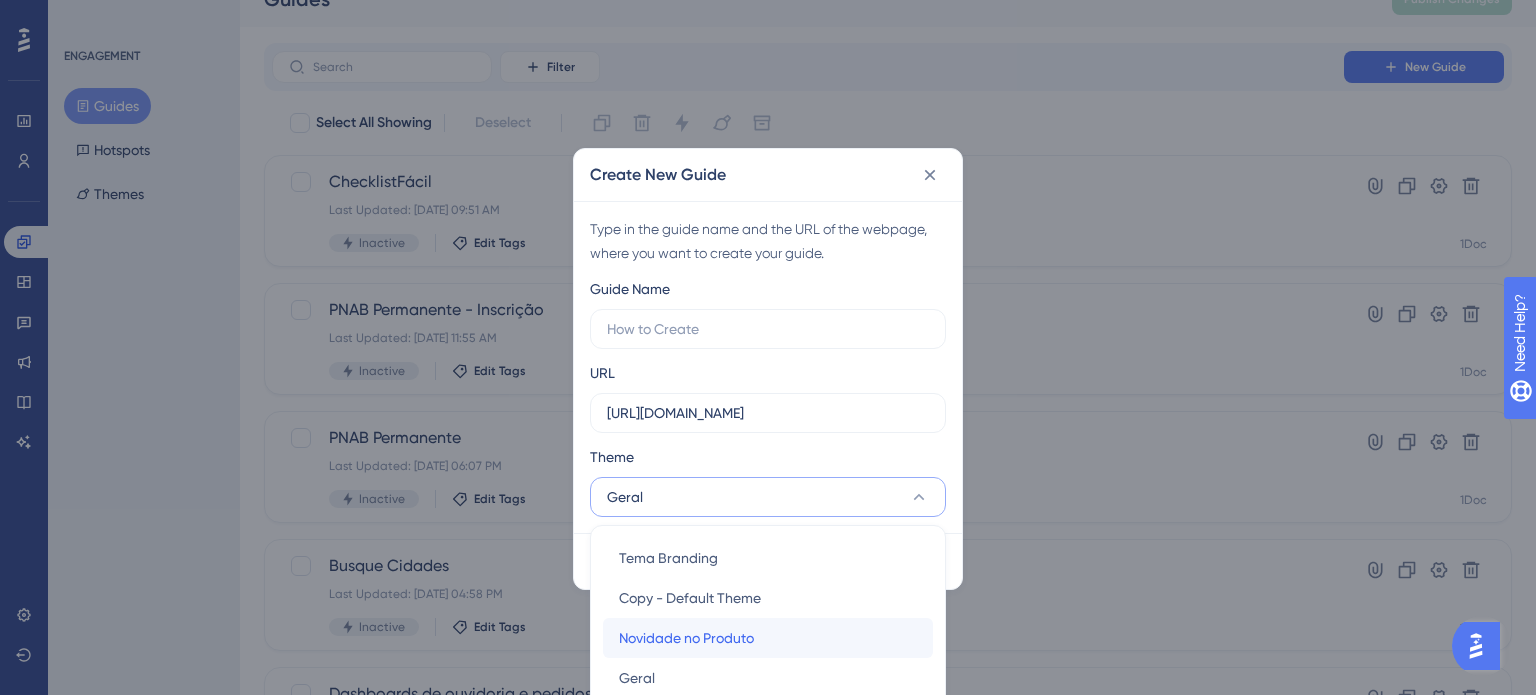 click on "Novidade no Produto Novidade no Produto" at bounding box center [768, 638] 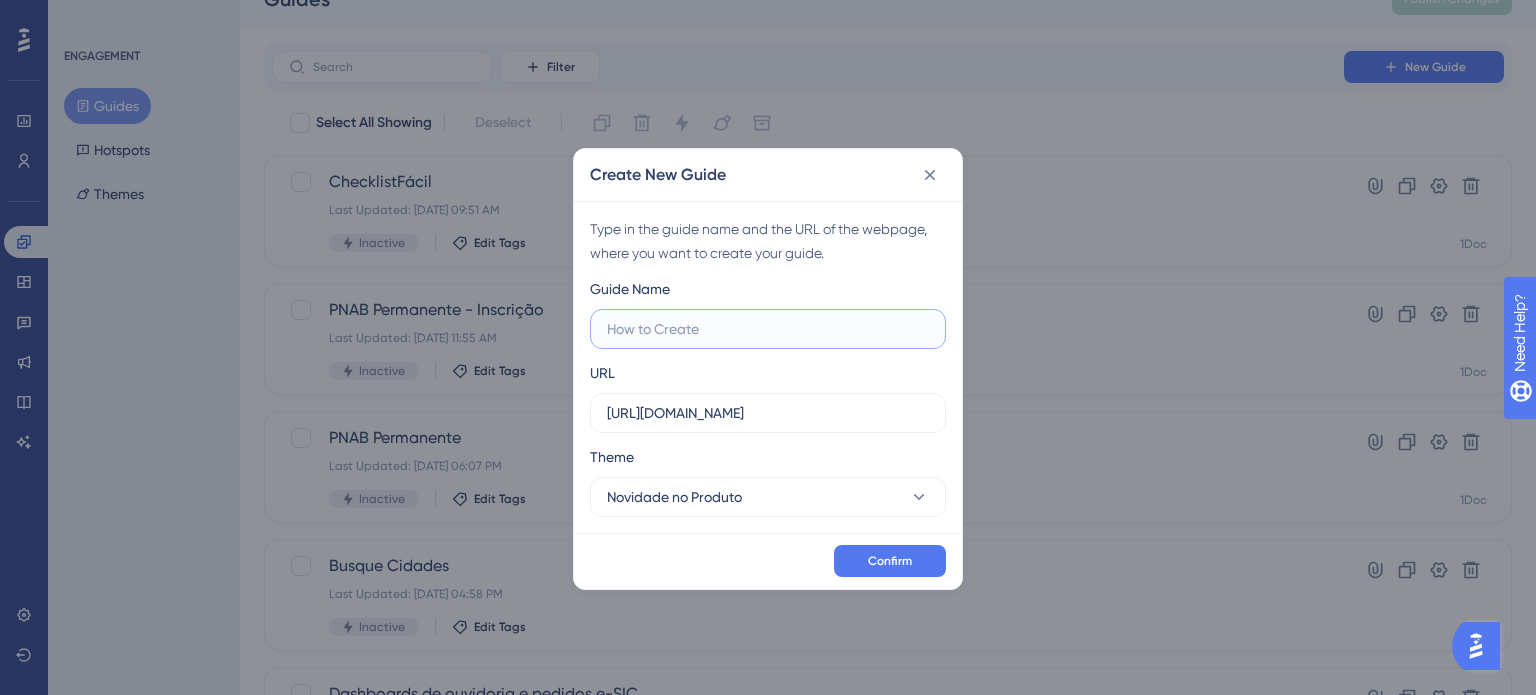 click at bounding box center [768, 329] 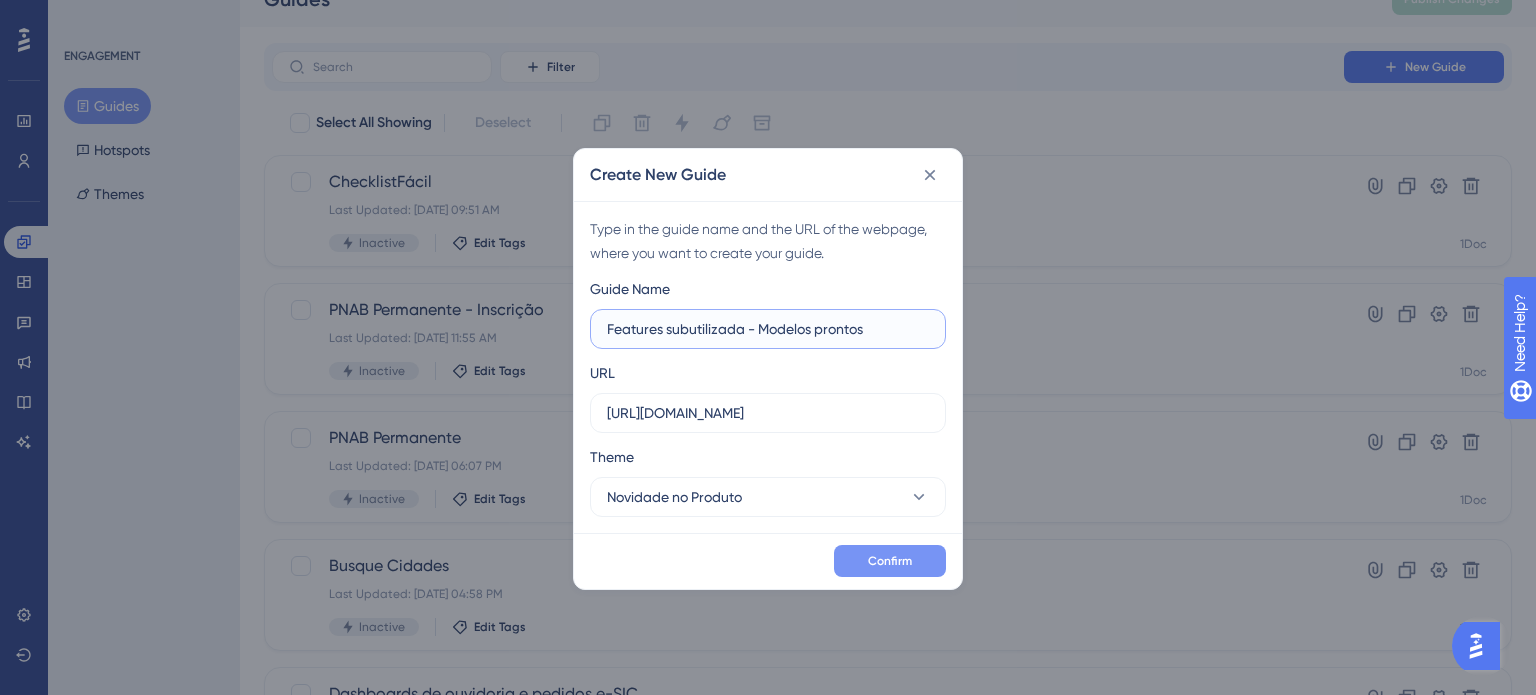type on "Features subutilizada - Modelos prontos" 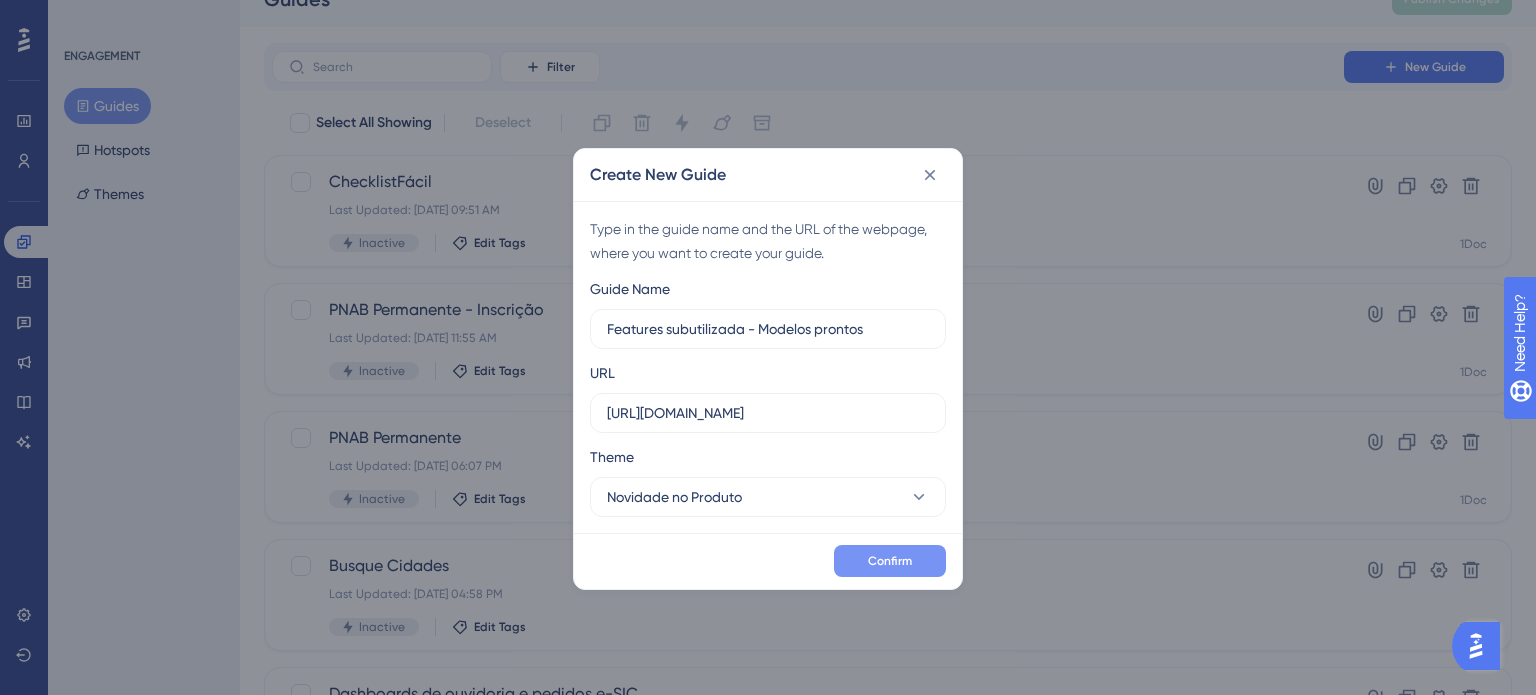 click on "Confirm" at bounding box center (890, 561) 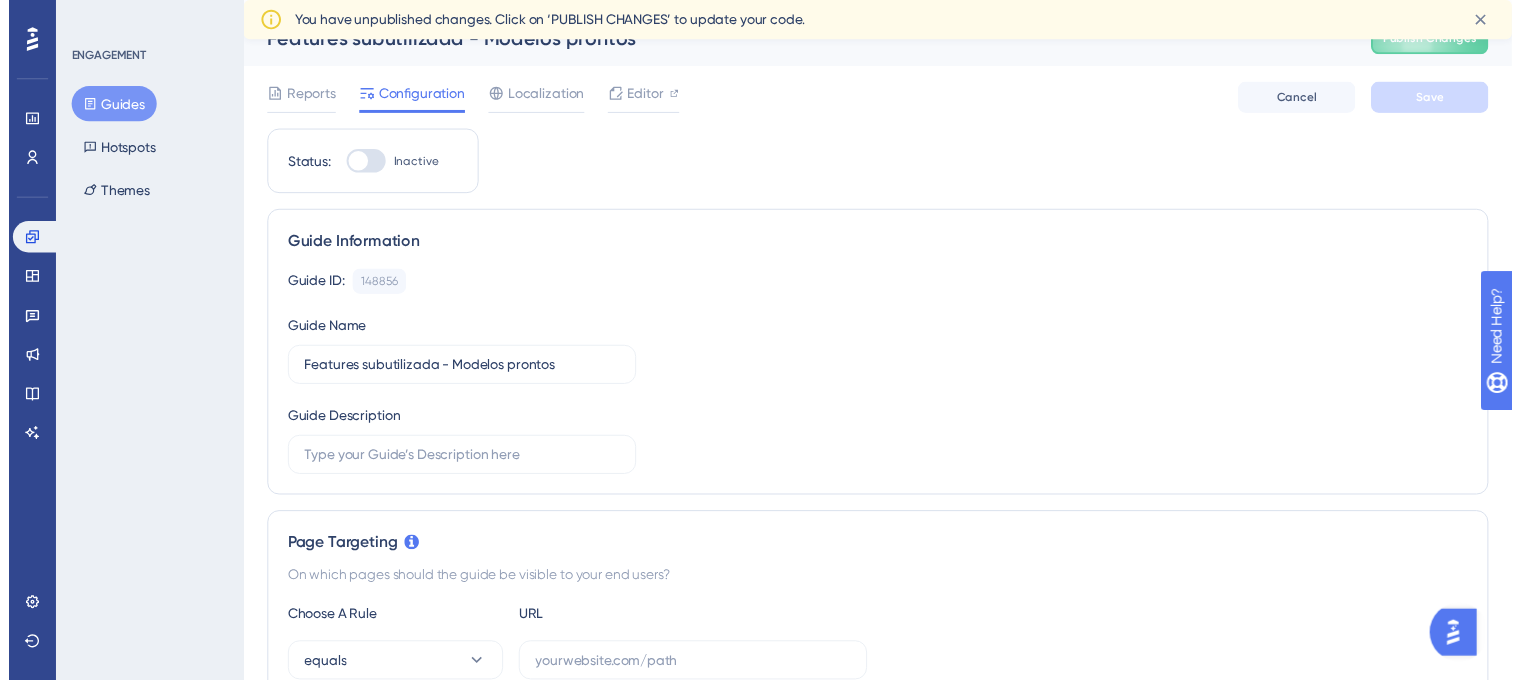 scroll, scrollTop: 0, scrollLeft: 0, axis: both 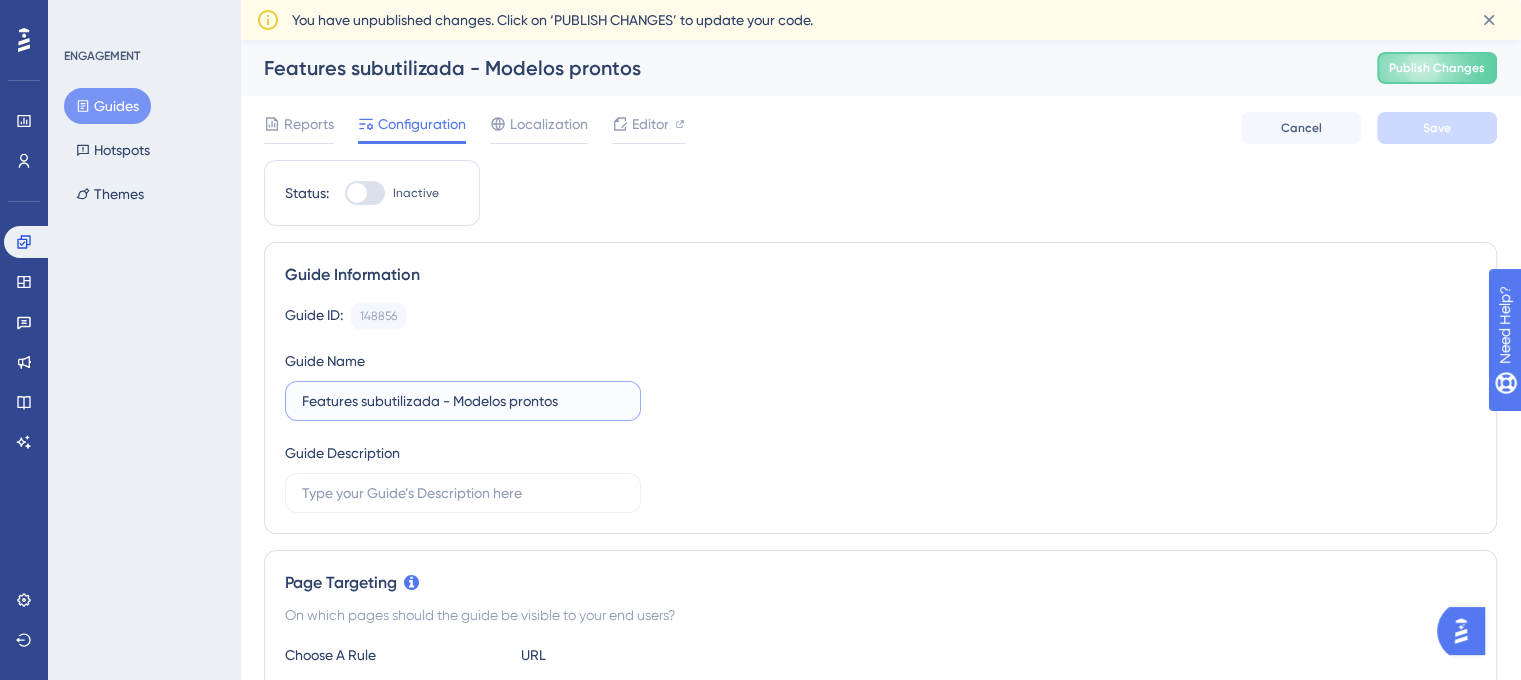 click on "Features subutilizada - Modelos prontos" at bounding box center (463, 401) 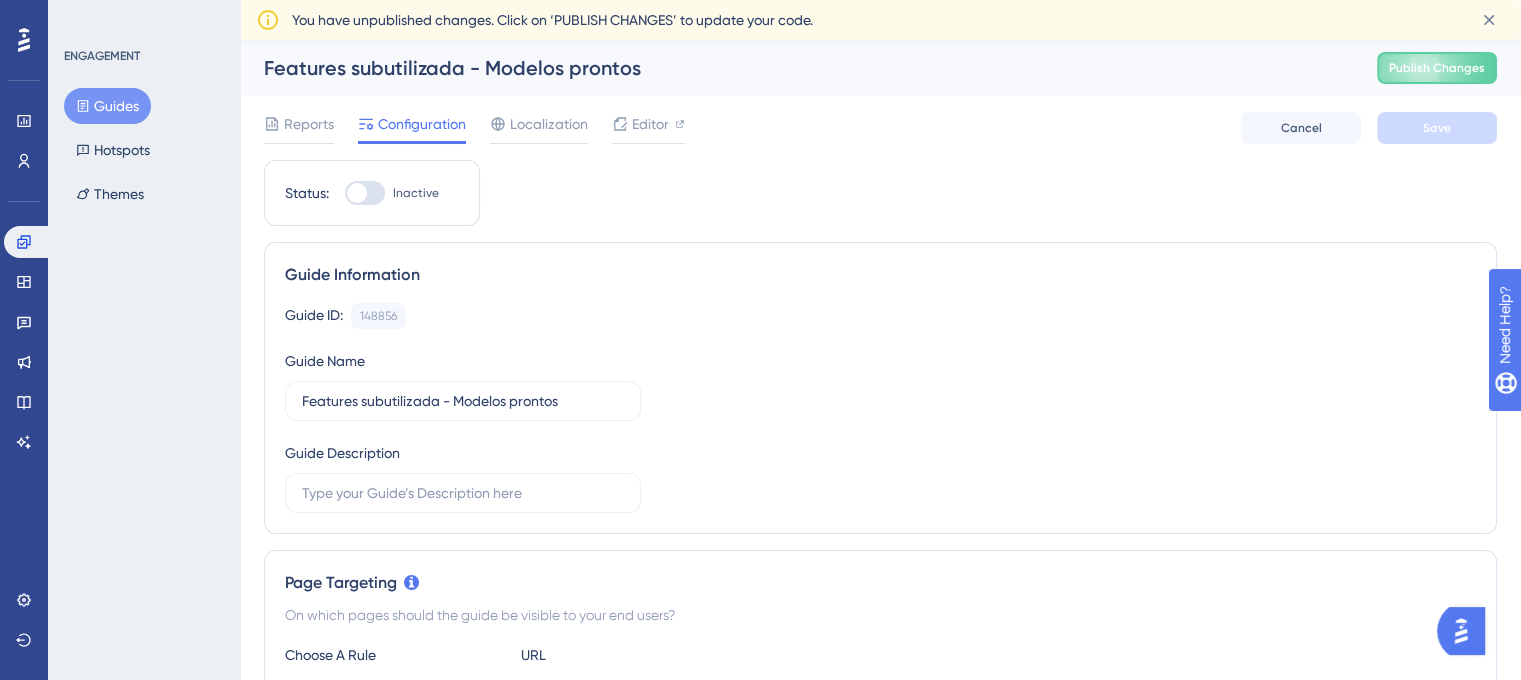 click on "Guide ID: 148856 Copy" at bounding box center (880, 316) 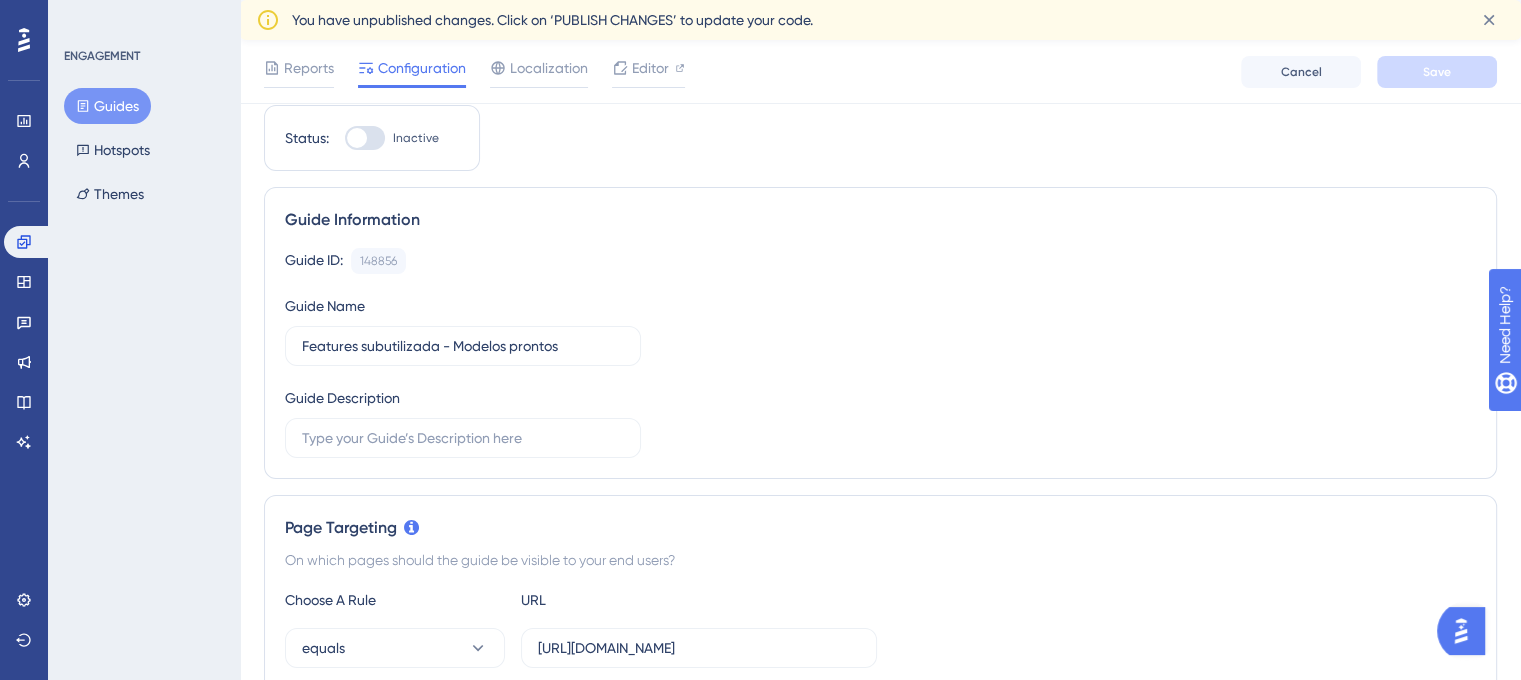 scroll, scrollTop: 62, scrollLeft: 0, axis: vertical 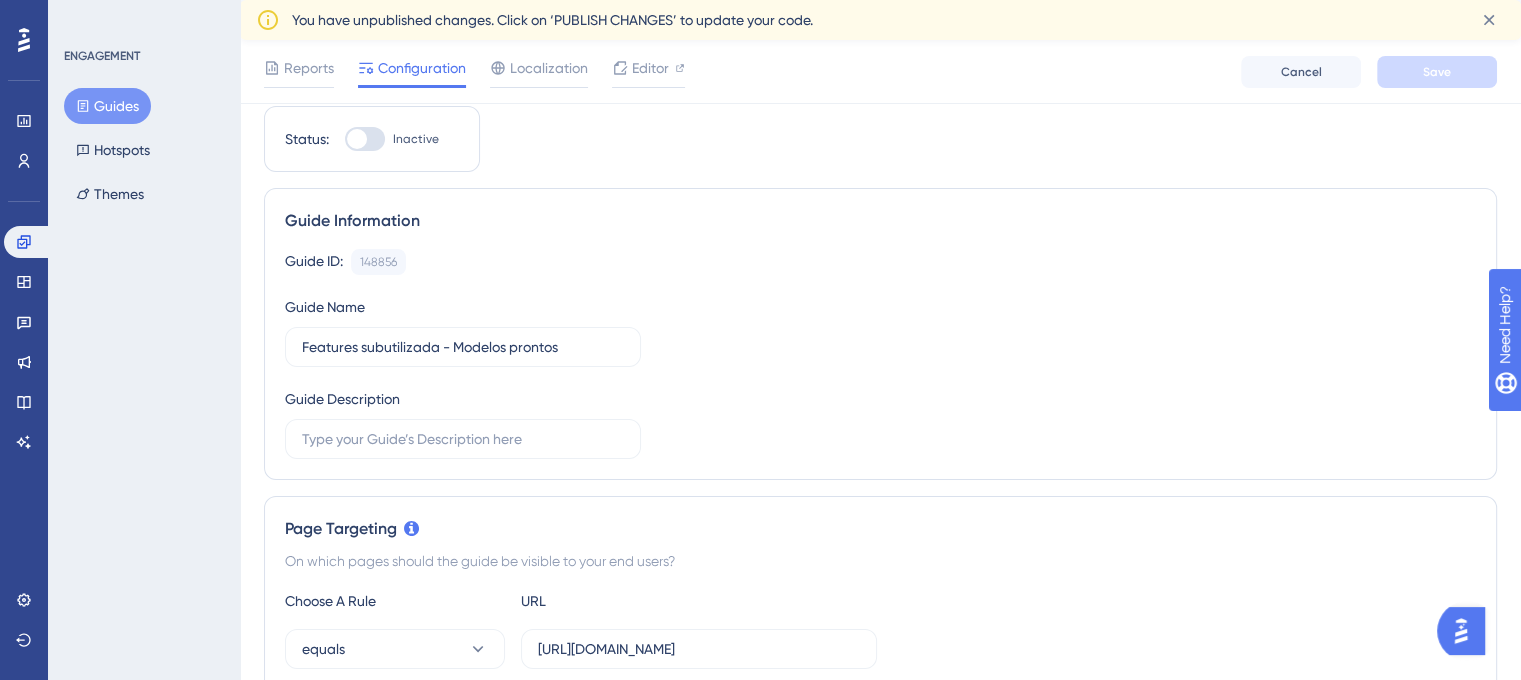 drag, startPoint x: 434, startPoint y: 283, endPoint x: 970, endPoint y: 387, distance: 545.99634 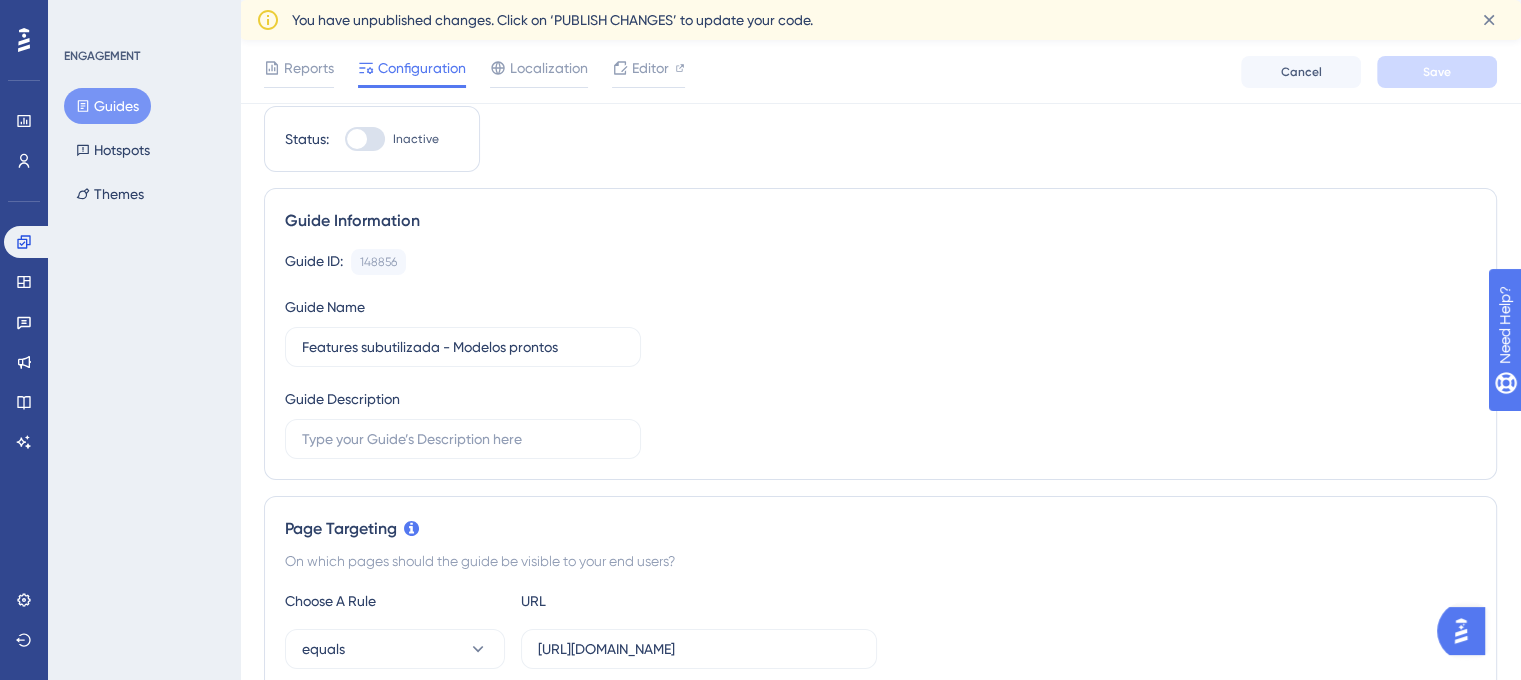 click on "Guide Name" at bounding box center [325, 307] 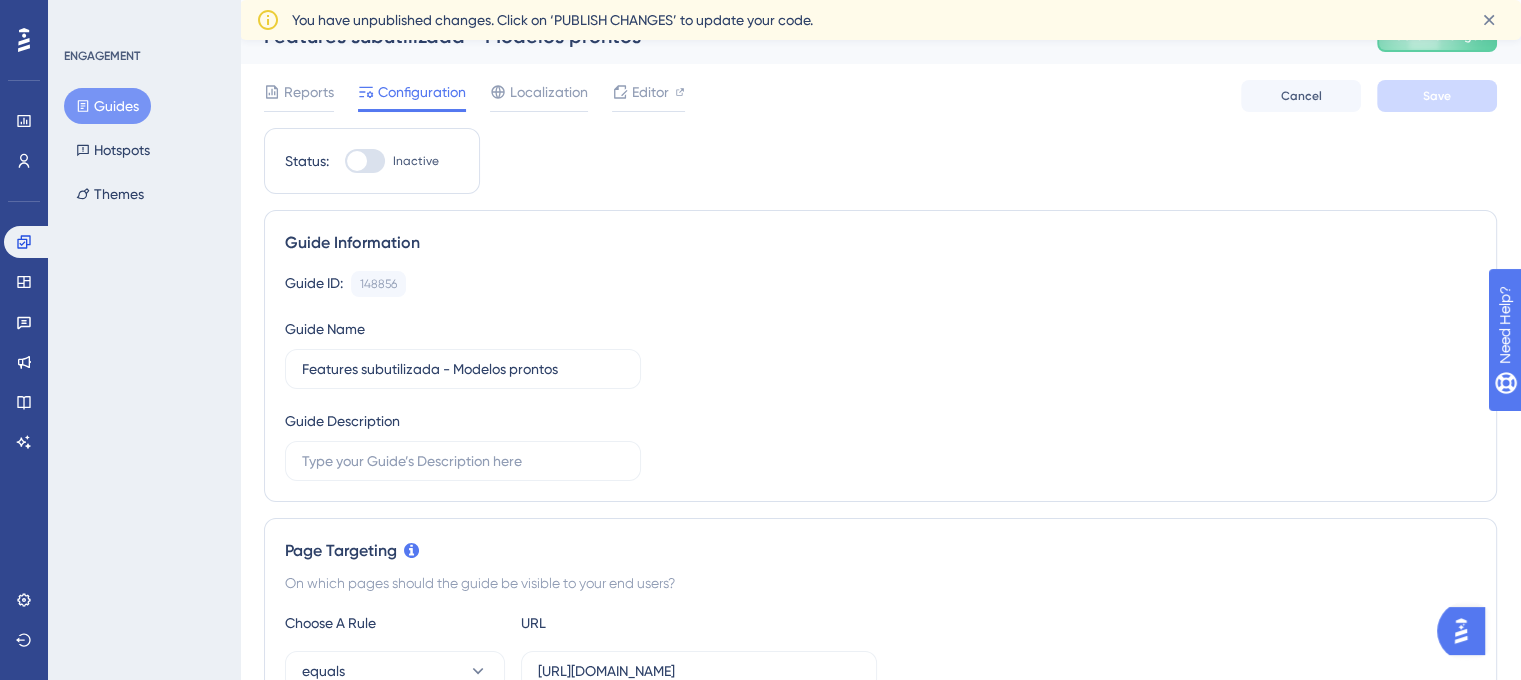 scroll, scrollTop: 32, scrollLeft: 0, axis: vertical 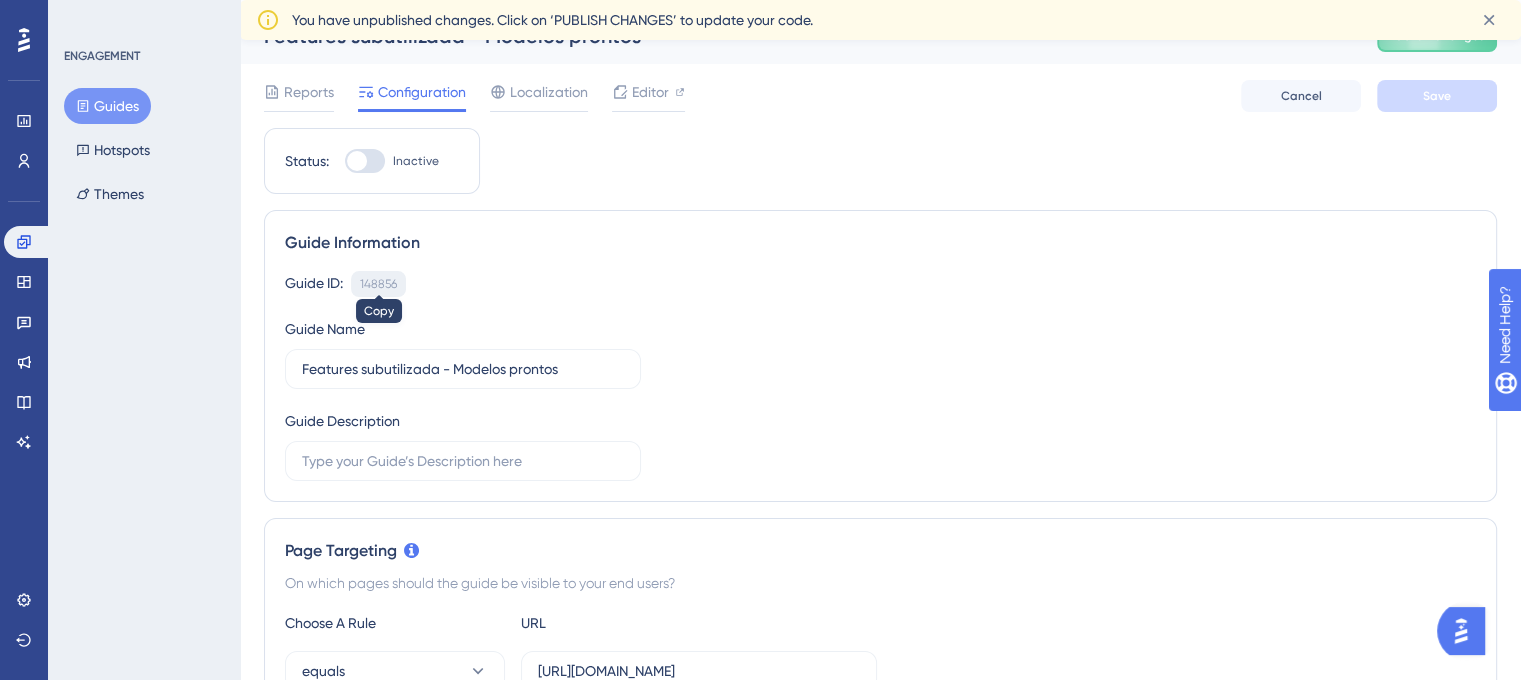 click on "148856" at bounding box center [378, 284] 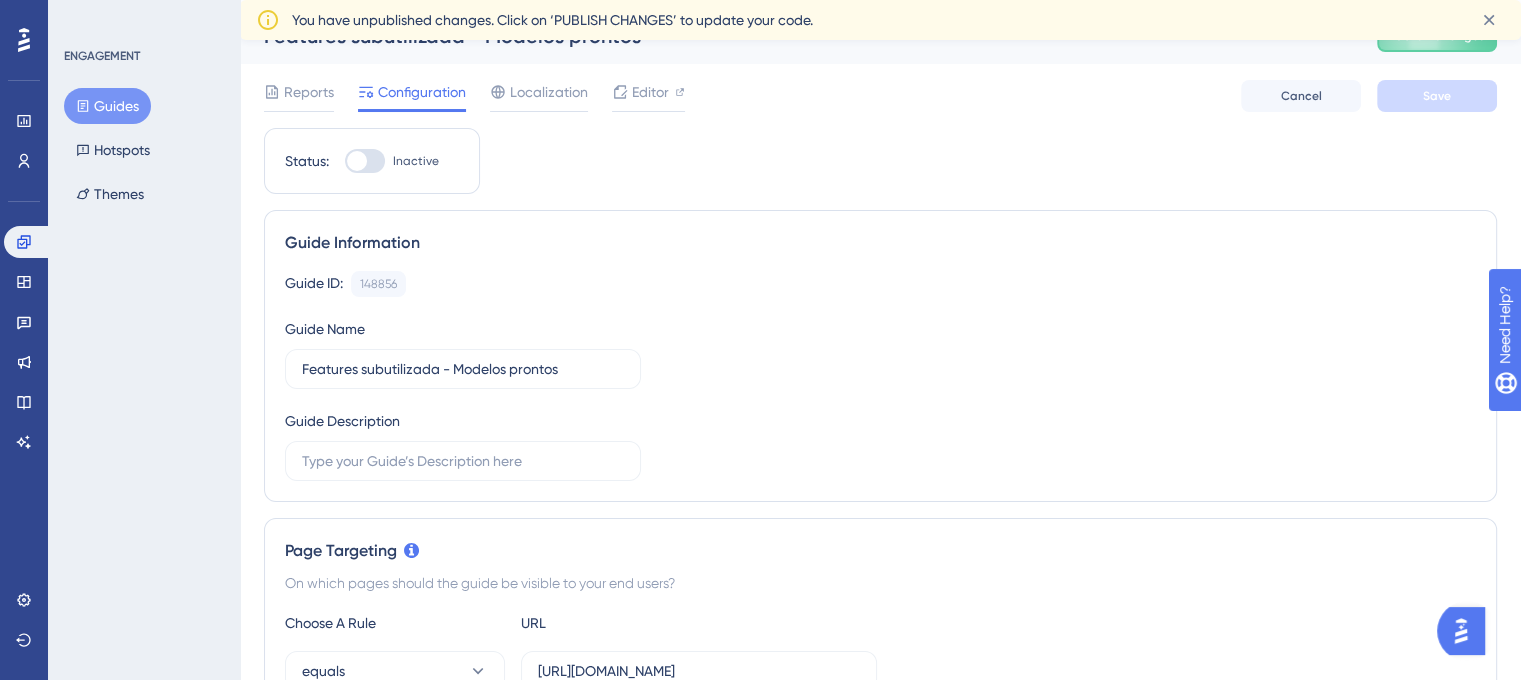 click on "Guide Name" at bounding box center (325, 329) 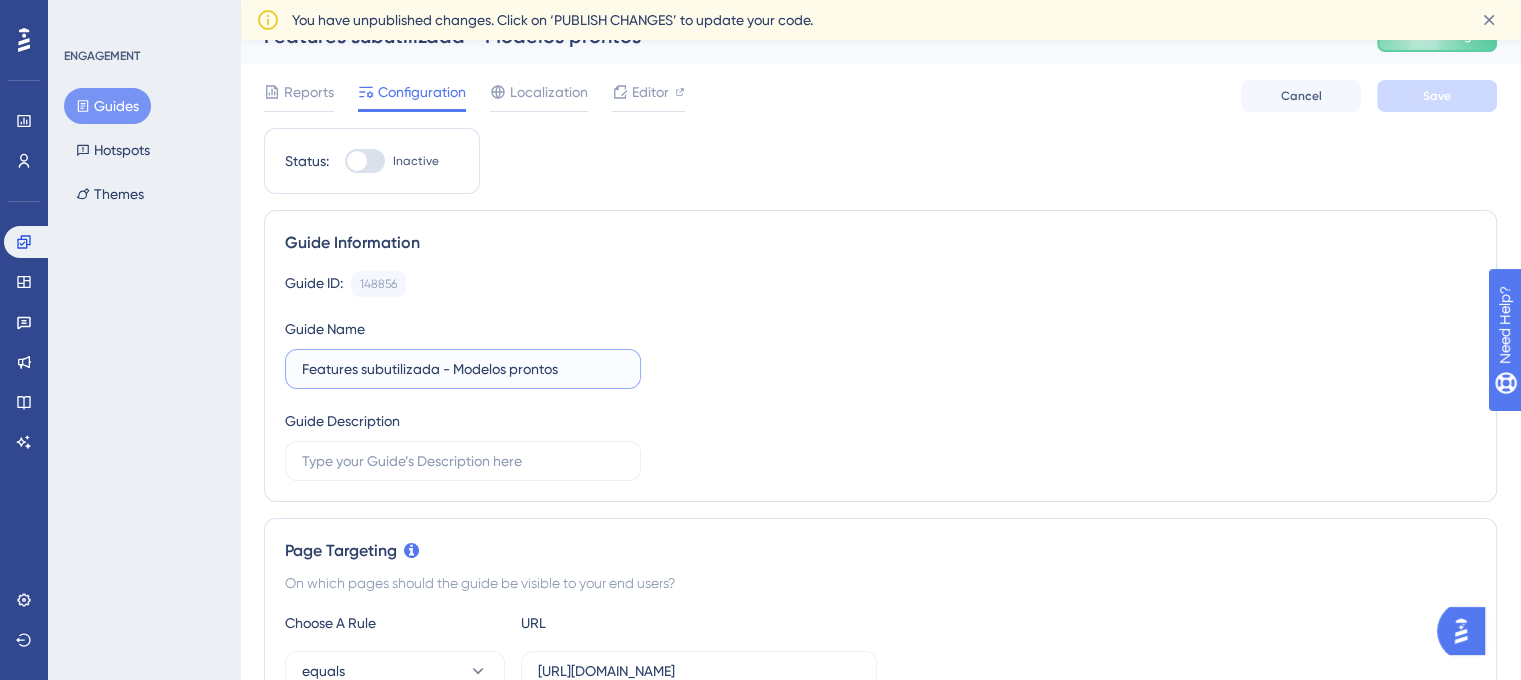 click on "Features subutilizada - Modelos prontos" at bounding box center (463, 369) 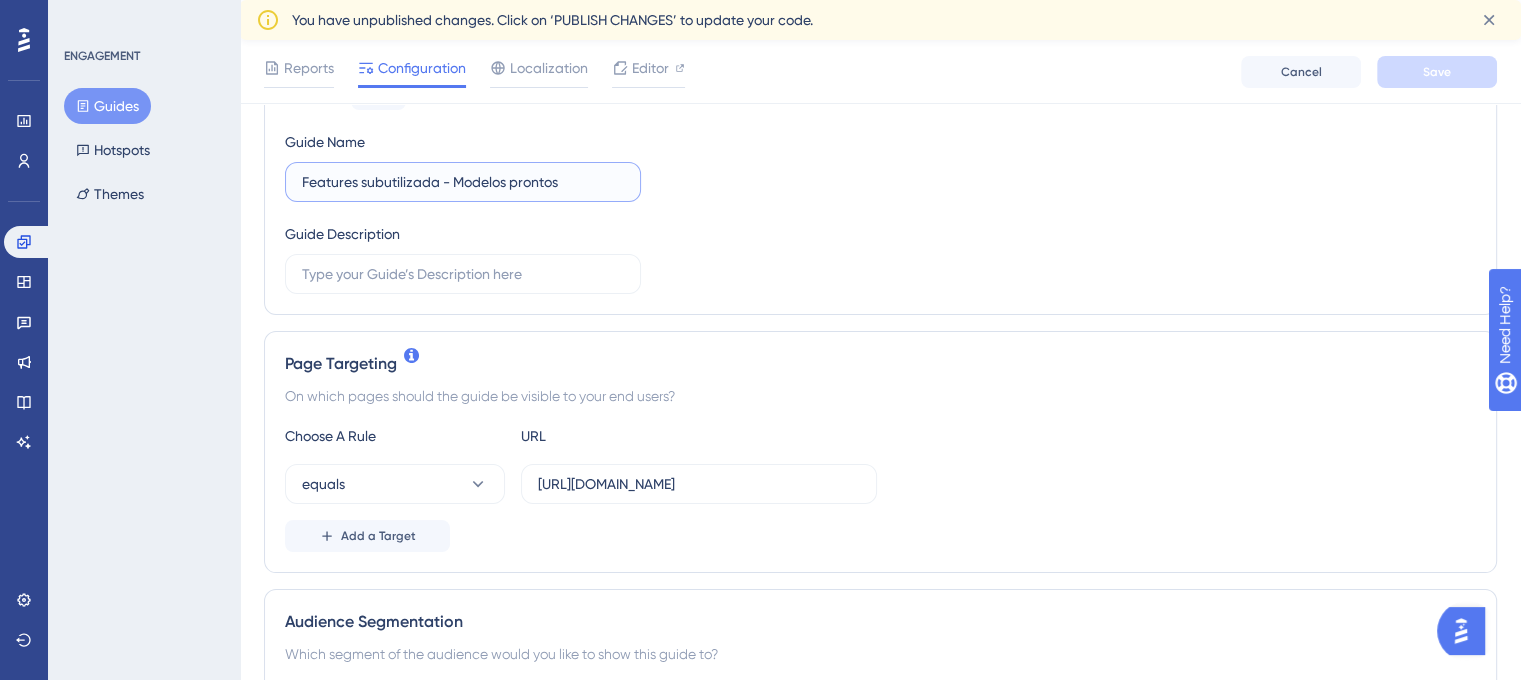 scroll, scrollTop: 226, scrollLeft: 0, axis: vertical 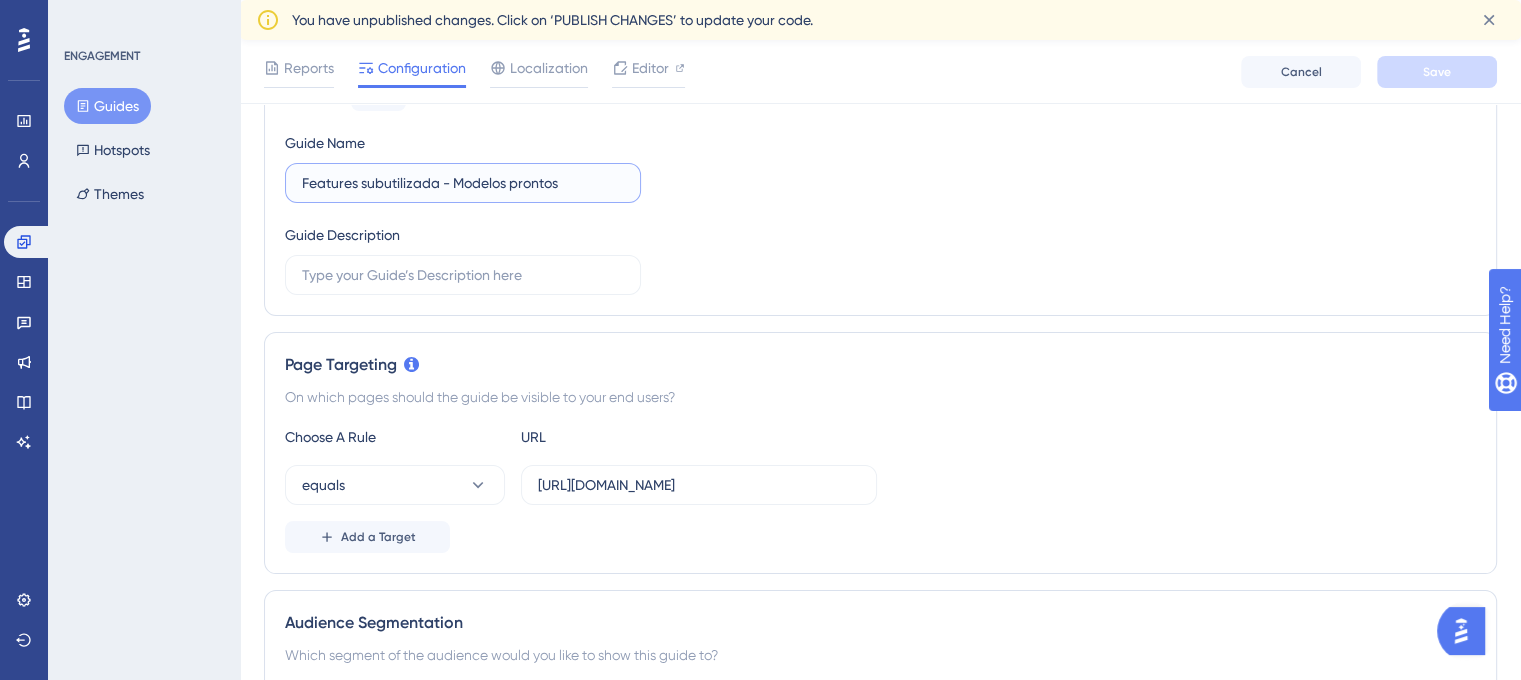 drag, startPoint x: 575, startPoint y: 187, endPoint x: 251, endPoint y: 159, distance: 325.2076 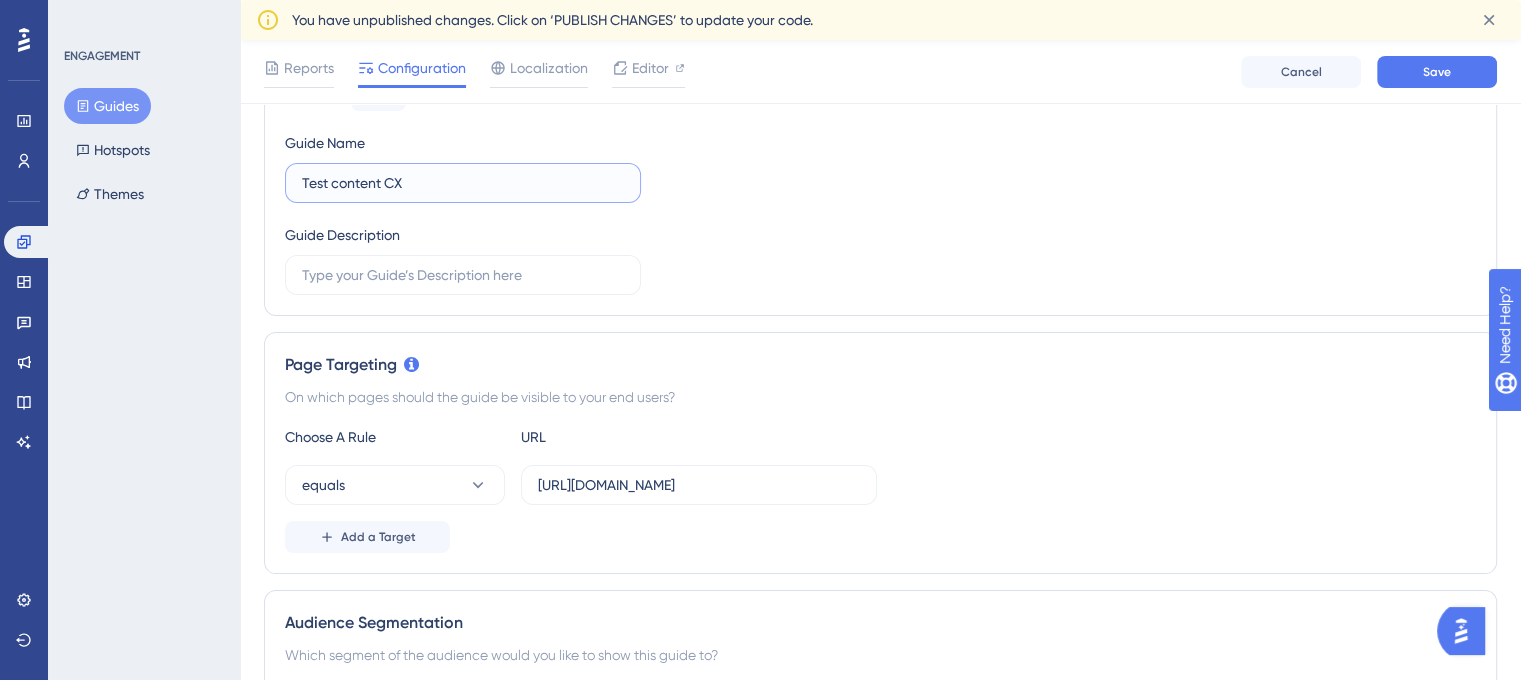 type on "Test content CX" 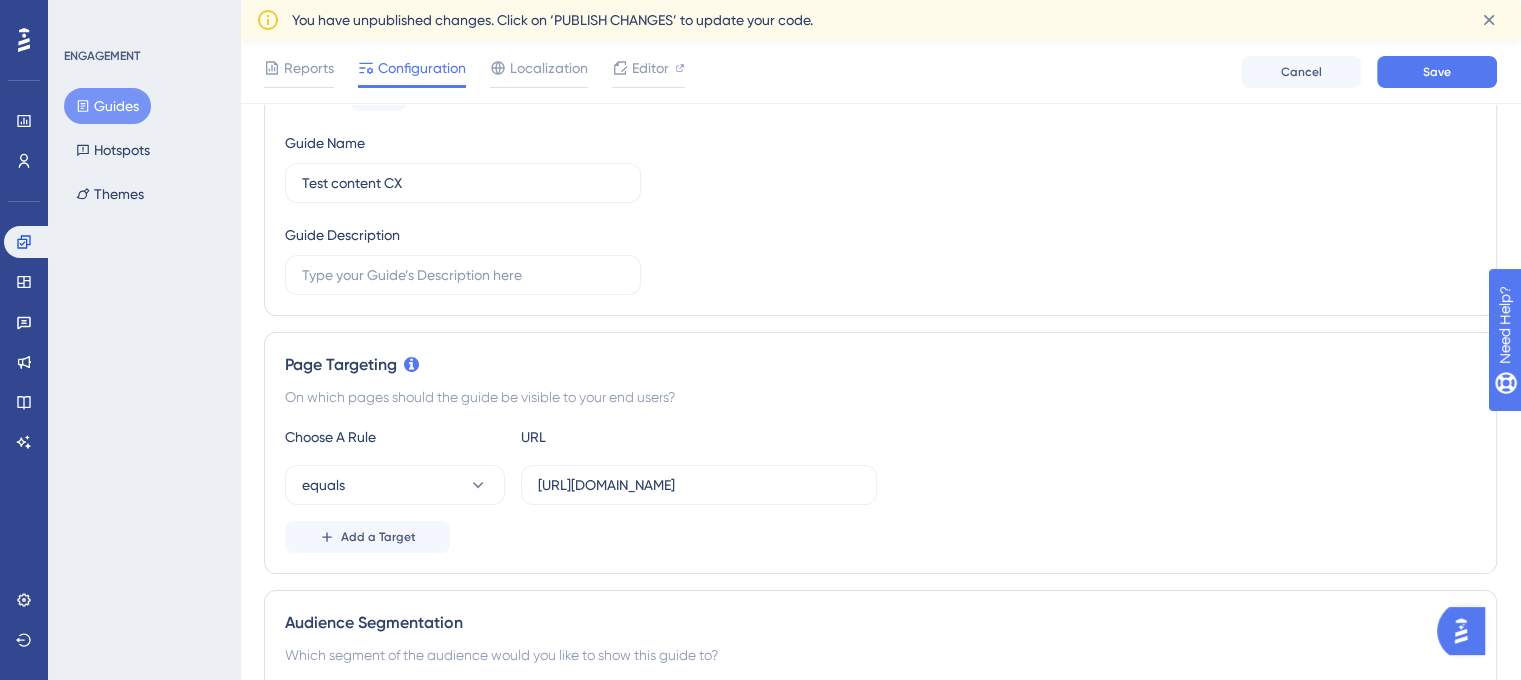 click on "Guide ID: 148856 Copy Guide Name Test content CX Guide Description" at bounding box center [880, 190] 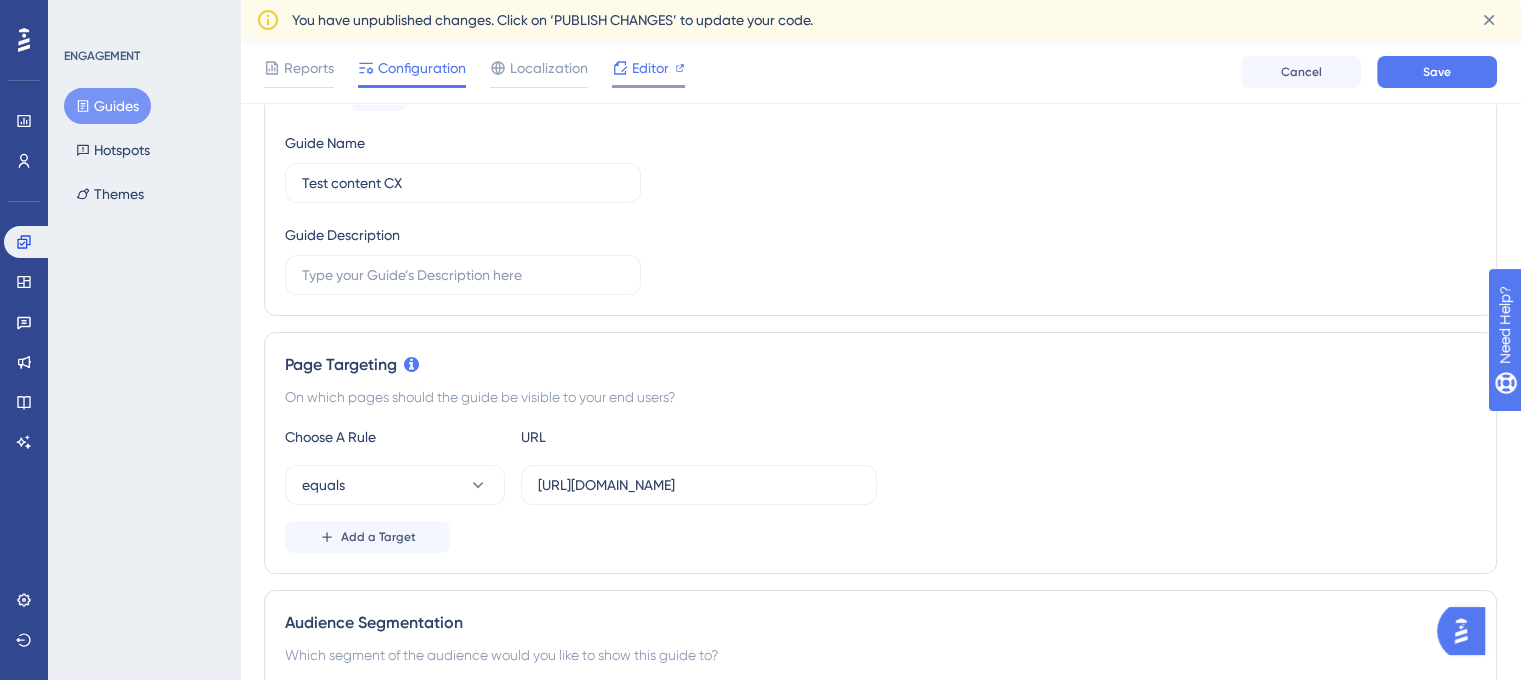 click on "Editor" at bounding box center [650, 68] 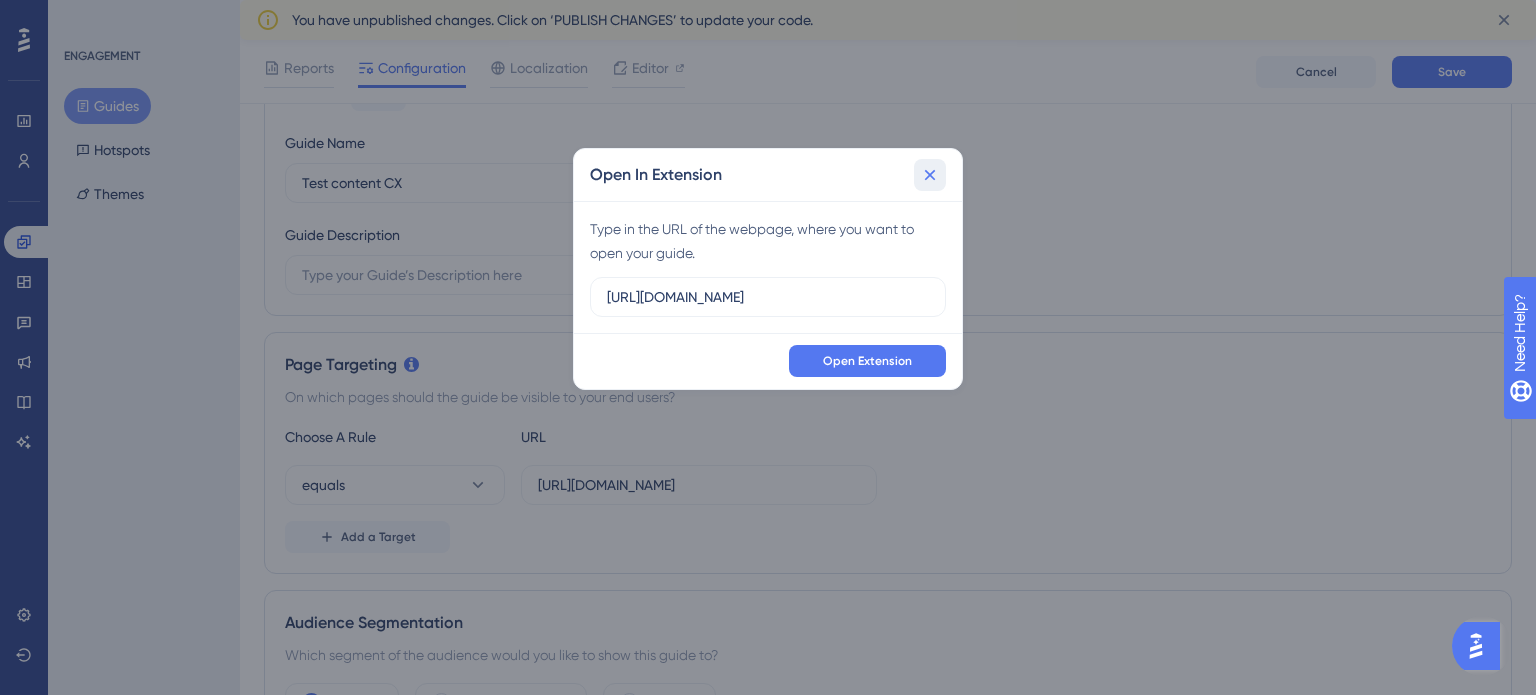 click 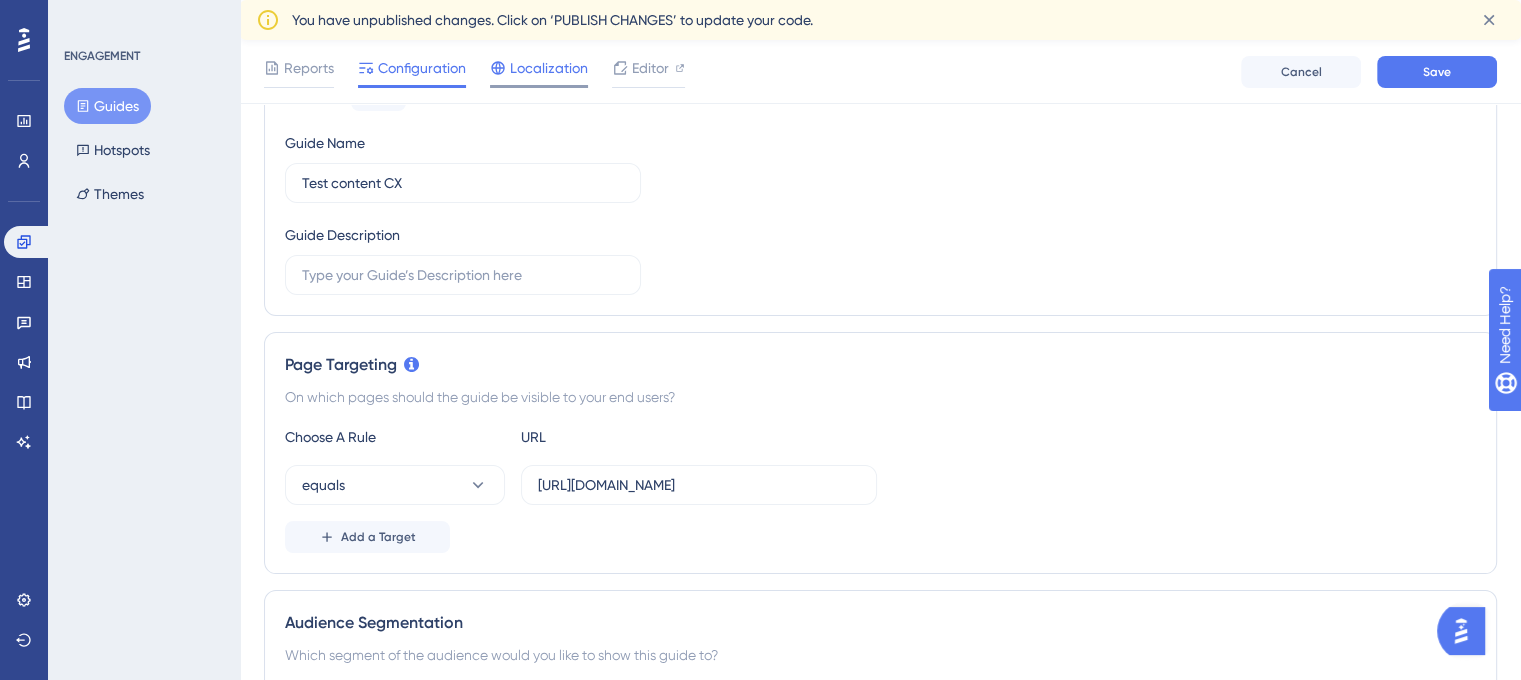 click on "Localization" at bounding box center [549, 68] 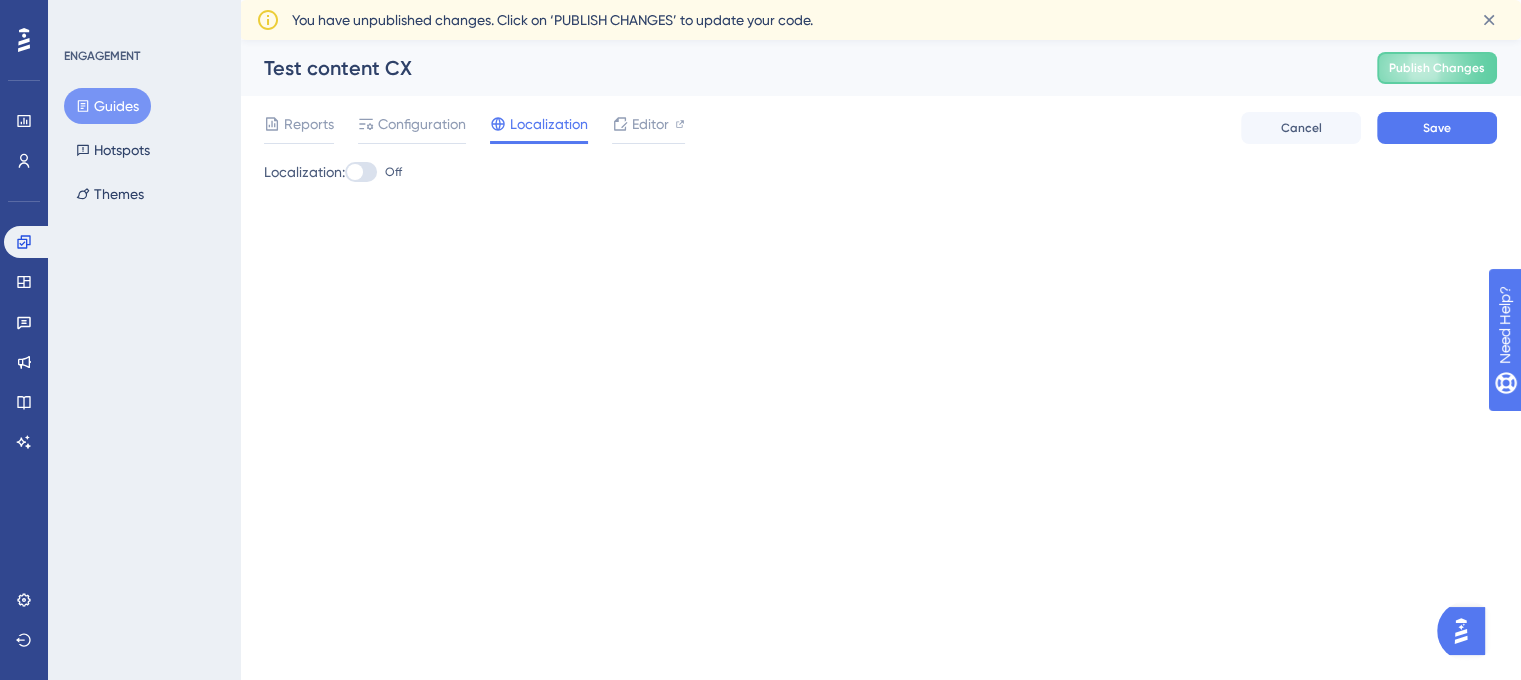 scroll, scrollTop: 0, scrollLeft: 0, axis: both 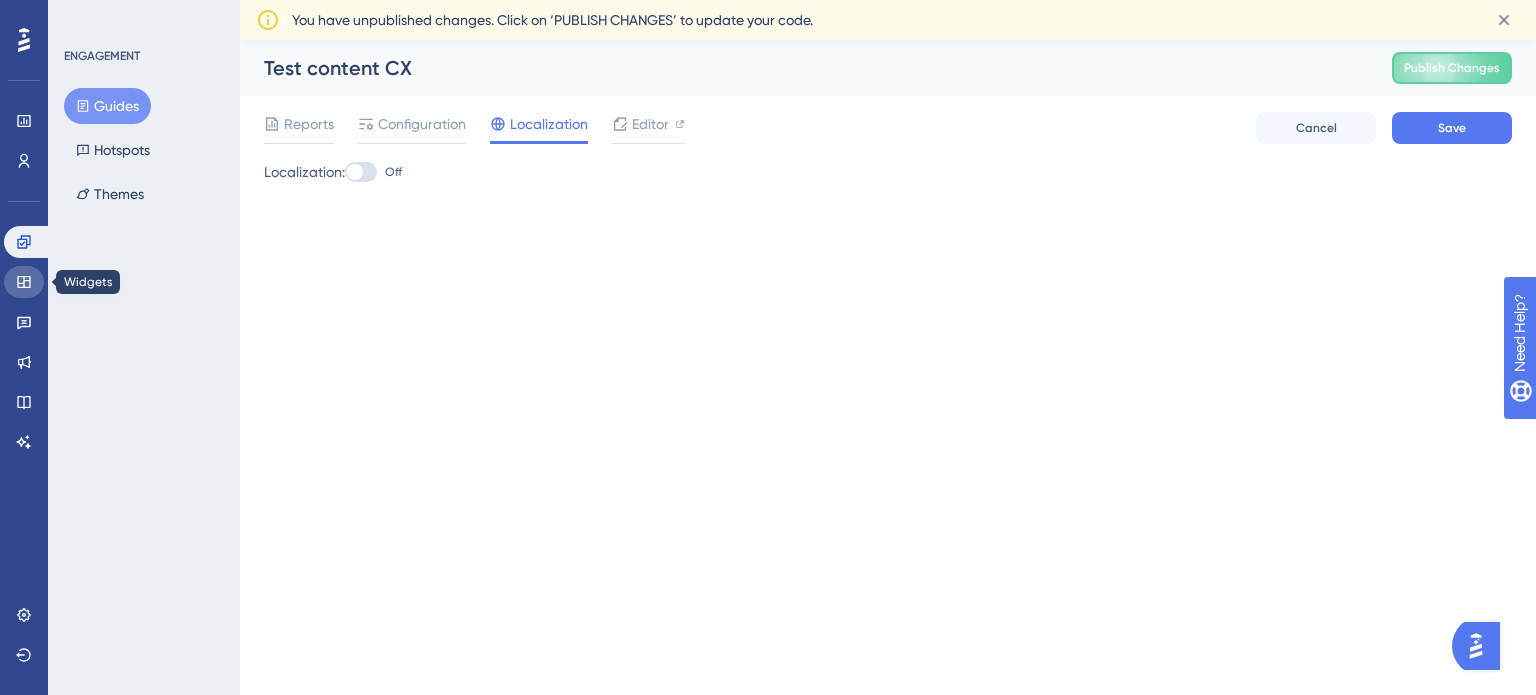 click at bounding box center (24, 282) 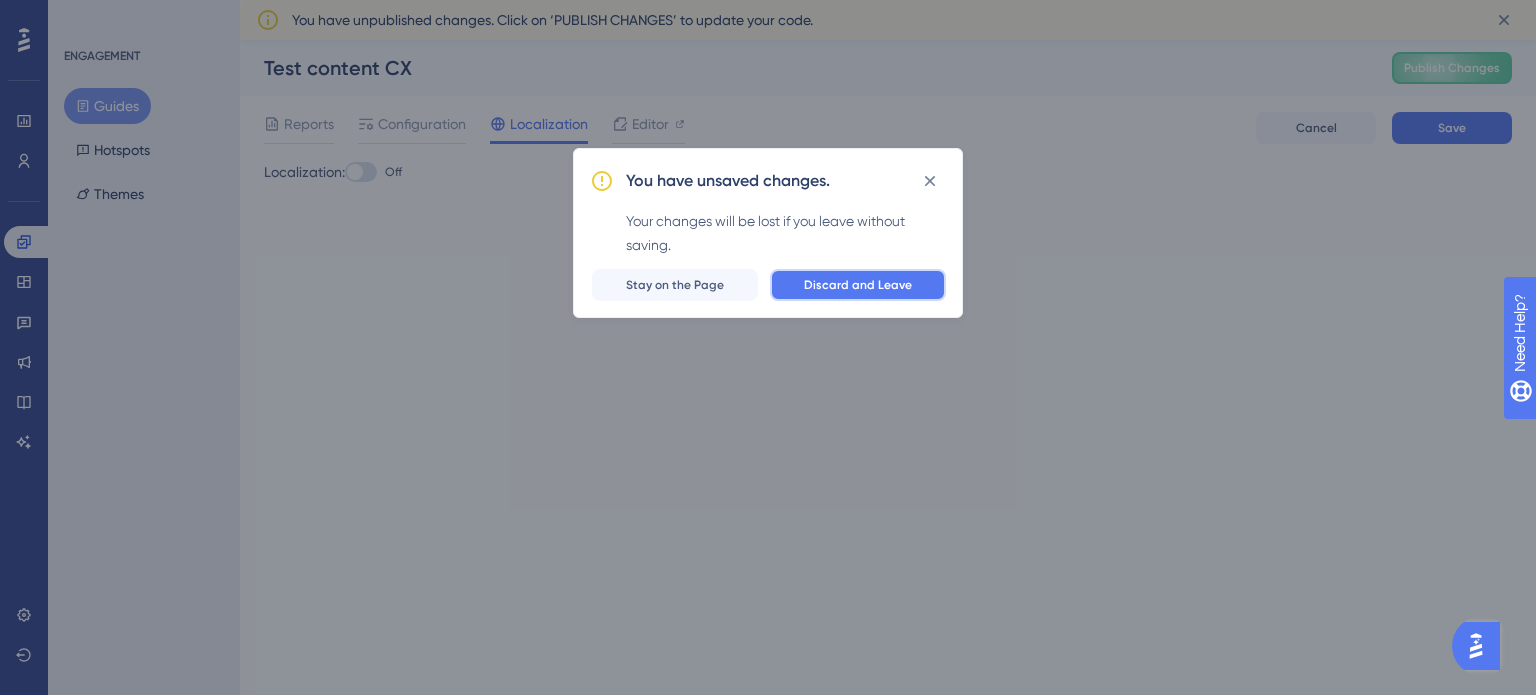 click on "Discard and Leave" at bounding box center [858, 285] 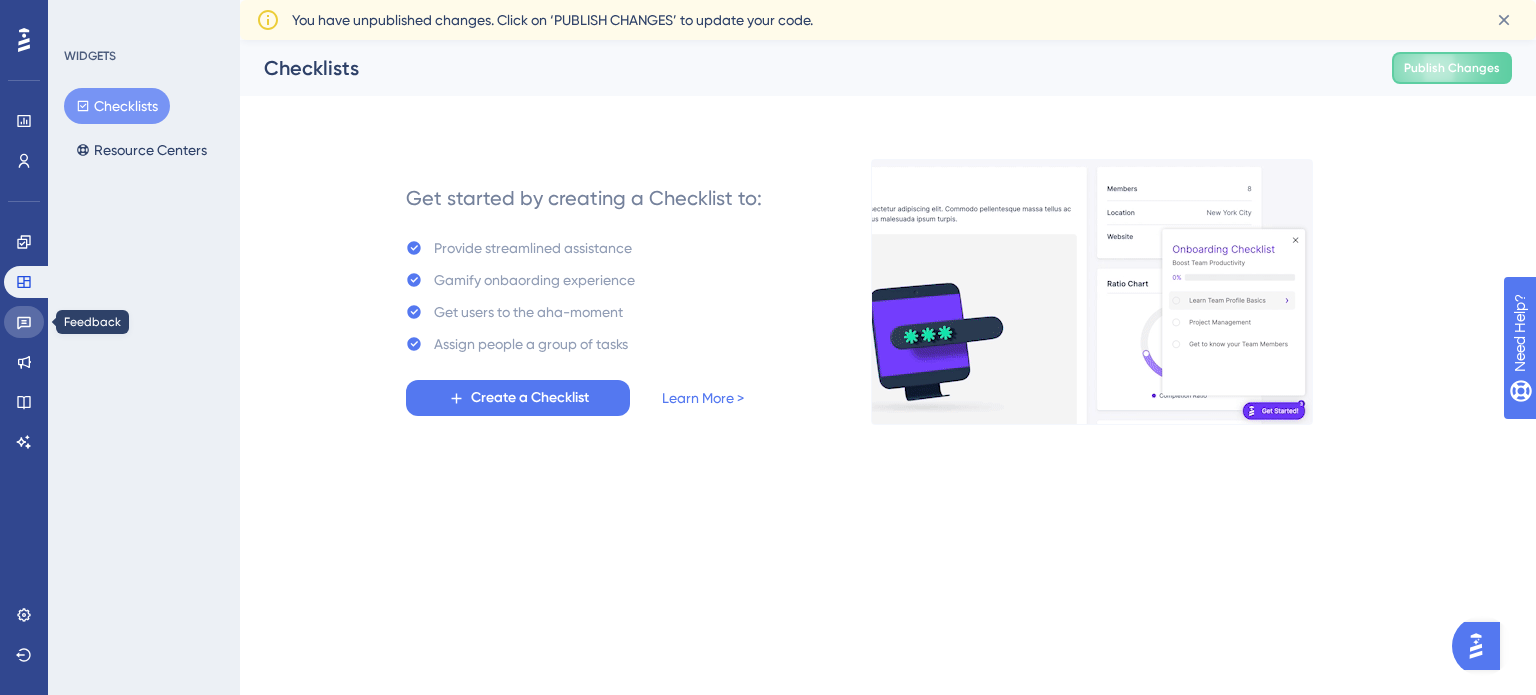 click 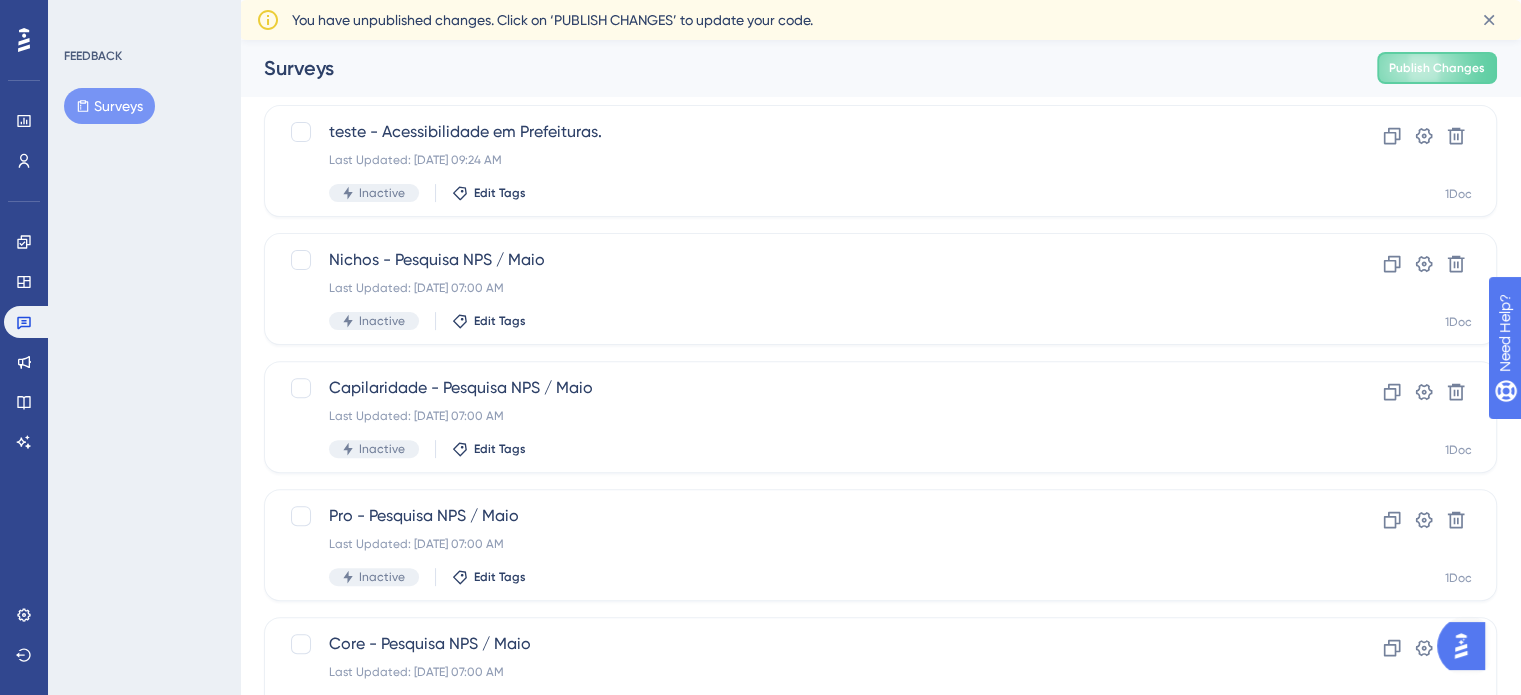 scroll, scrollTop: 856, scrollLeft: 0, axis: vertical 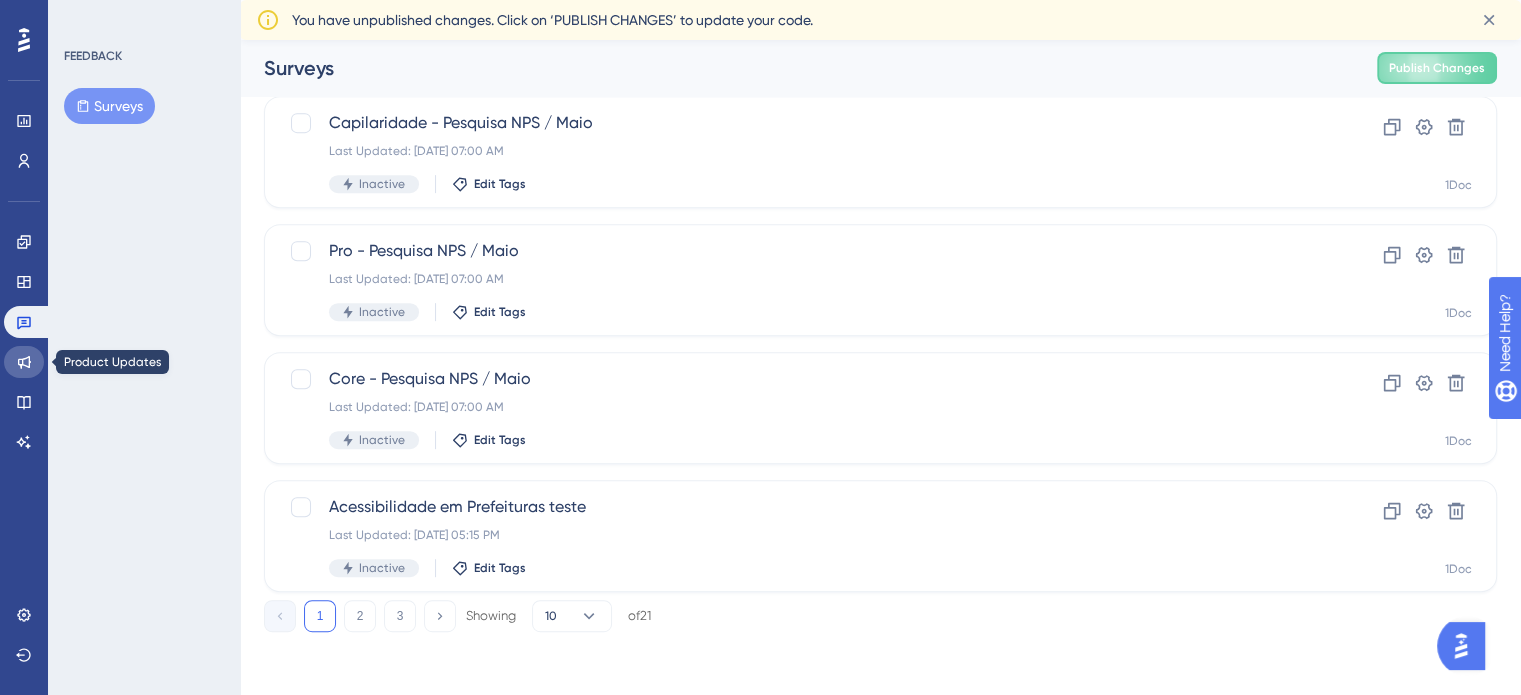 click at bounding box center (24, 362) 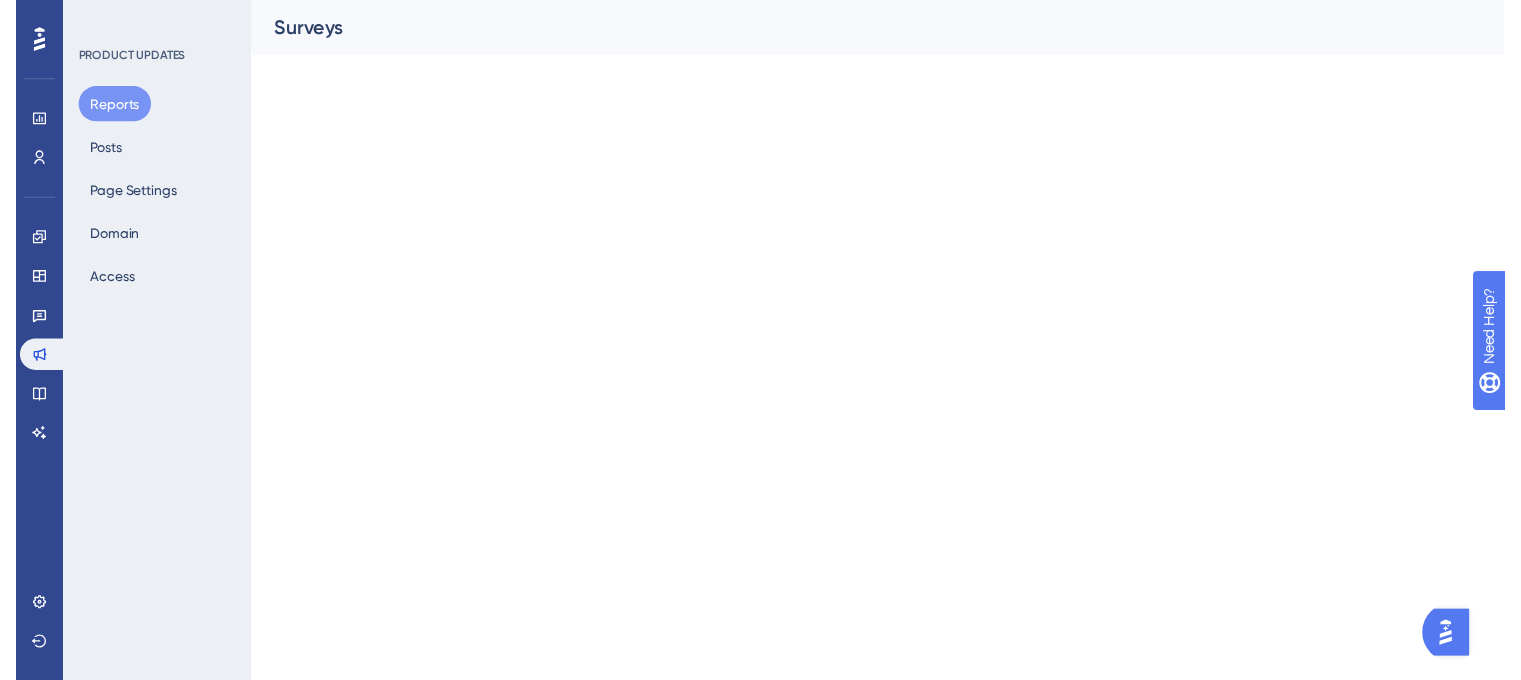 scroll, scrollTop: 0, scrollLeft: 0, axis: both 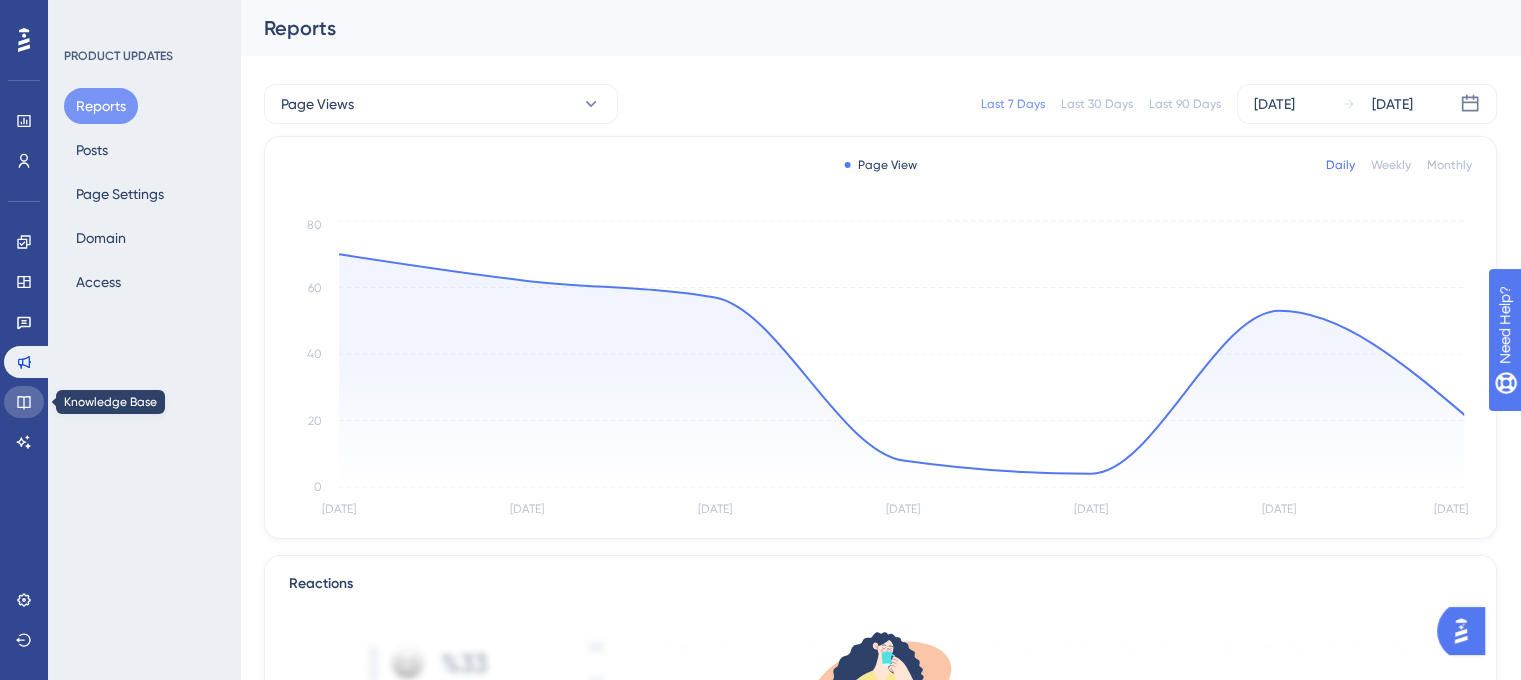click 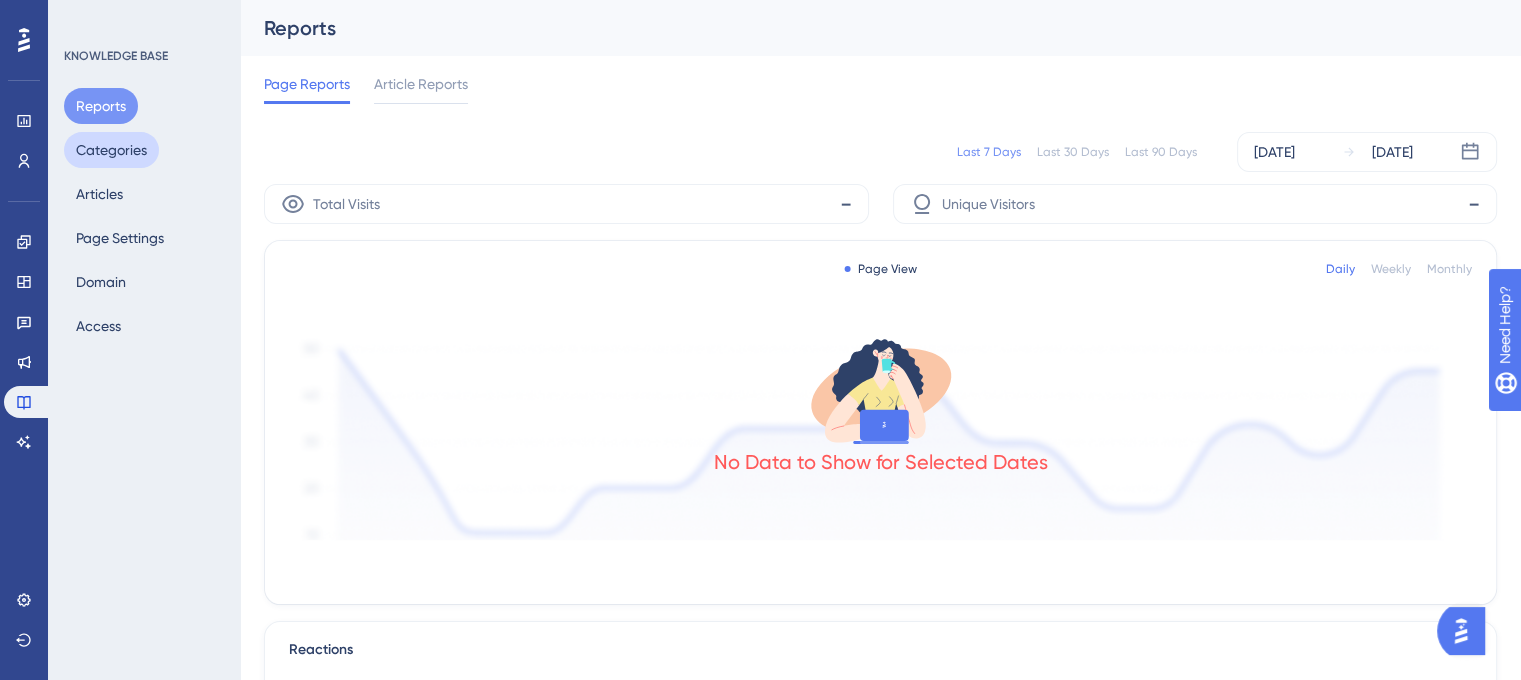 click on "Categories" at bounding box center (111, 150) 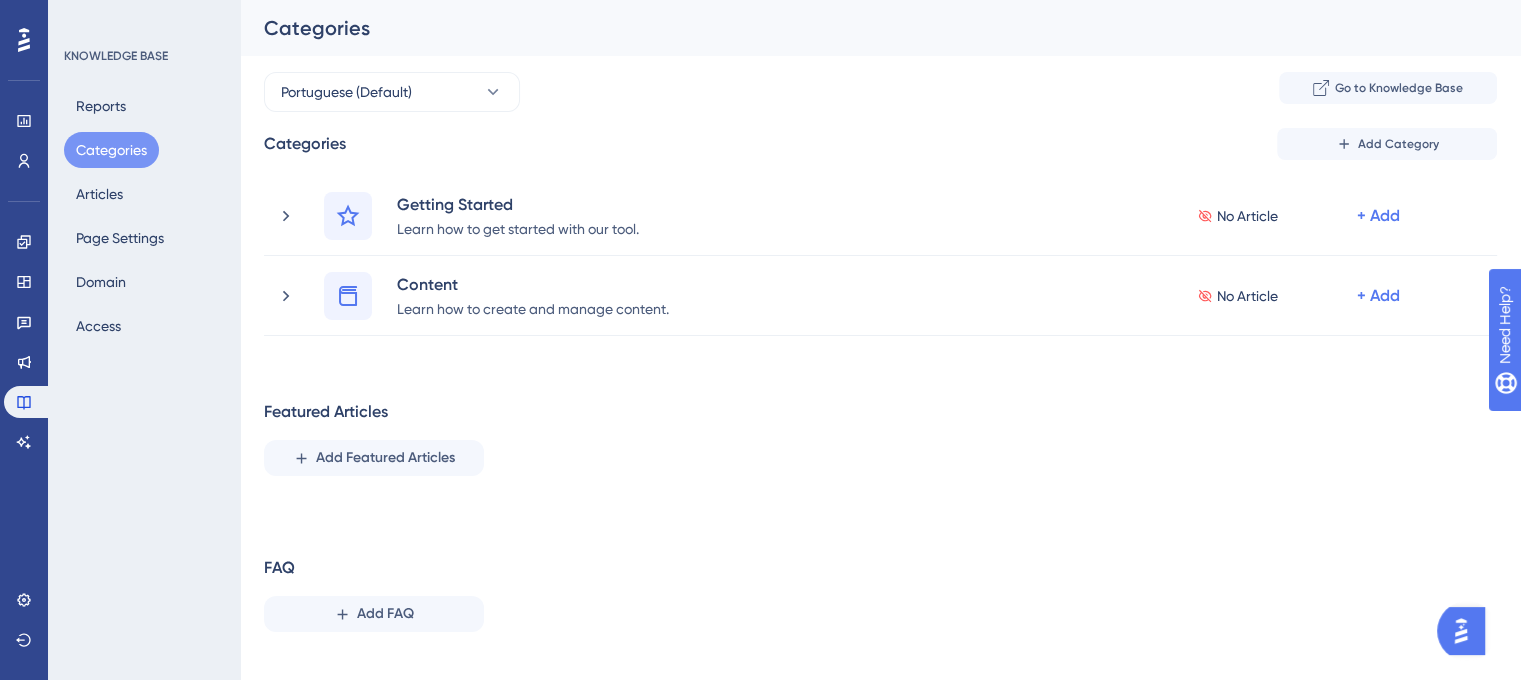 scroll, scrollTop: 32, scrollLeft: 0, axis: vertical 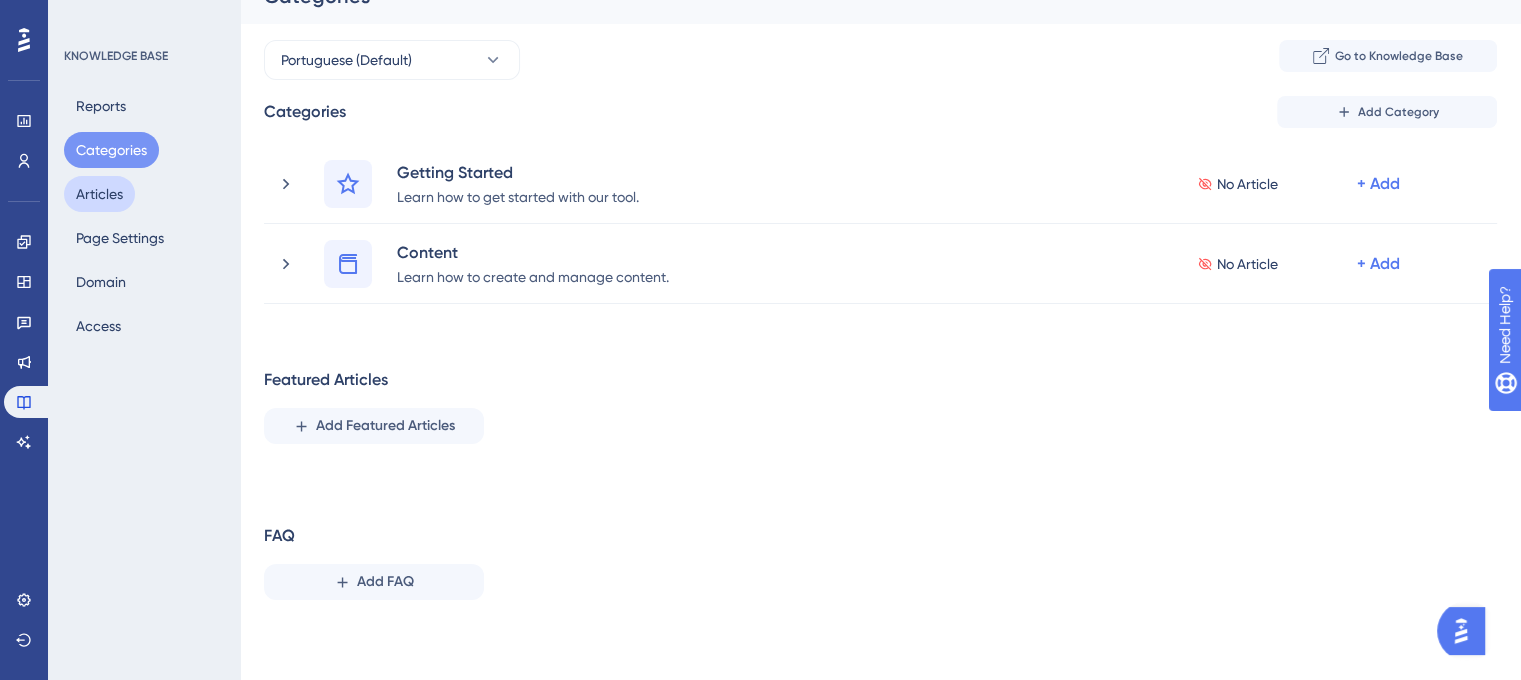 click on "Articles" at bounding box center [99, 194] 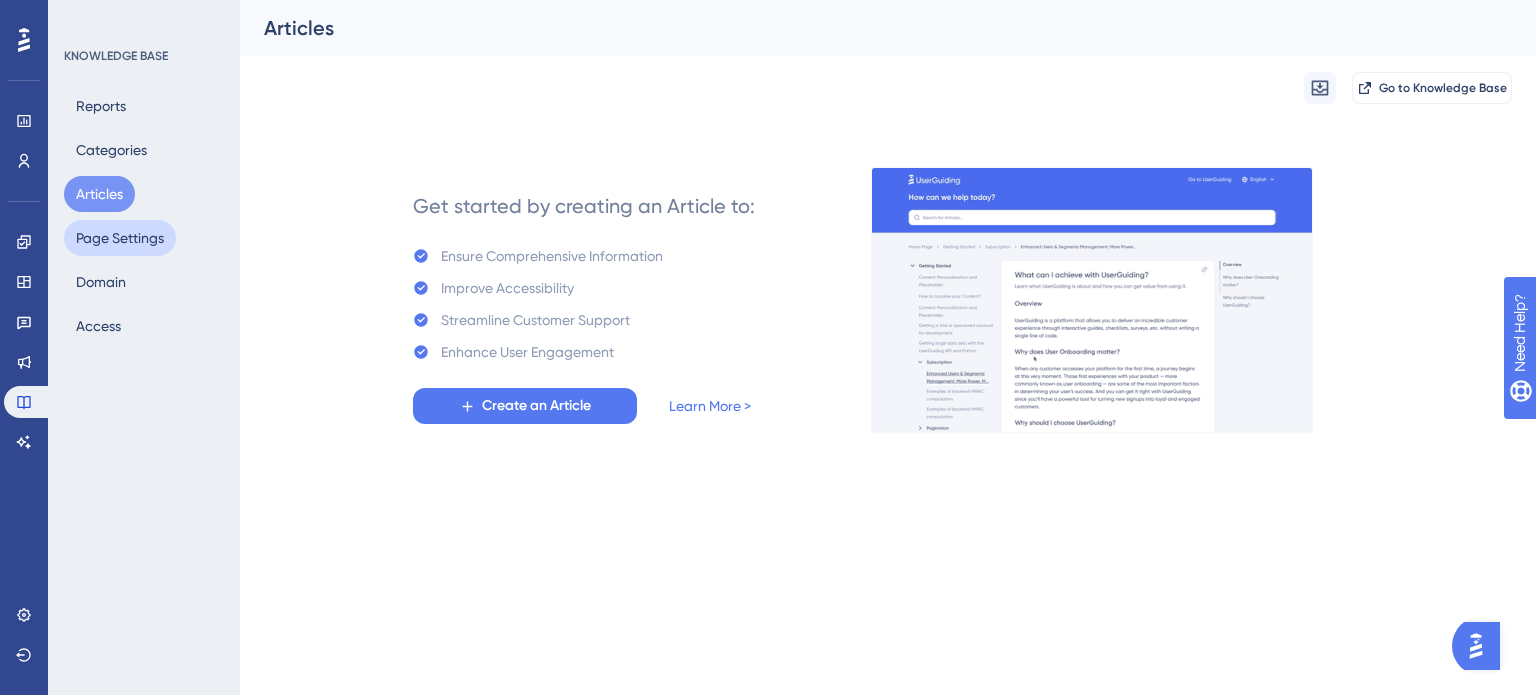 click on "Page Settings" at bounding box center (120, 238) 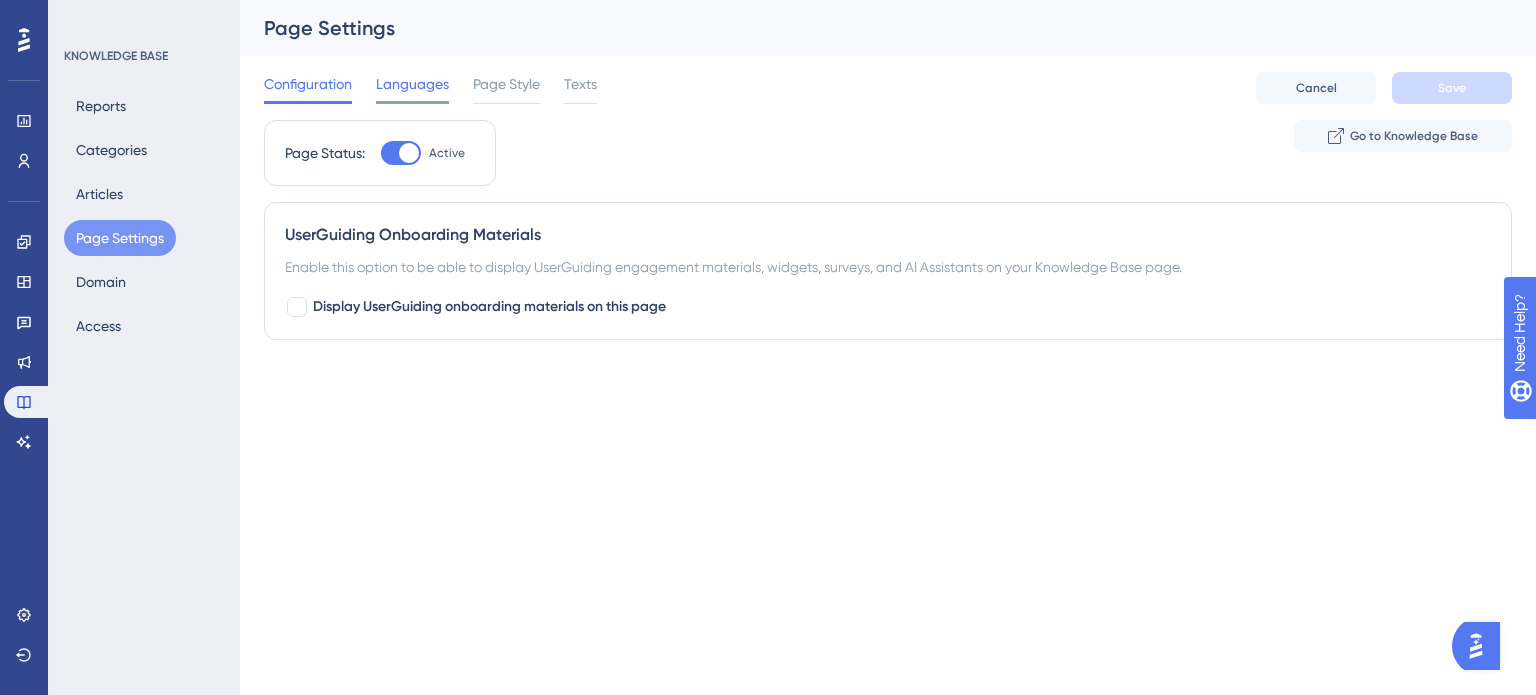 click on "Languages" at bounding box center [412, 84] 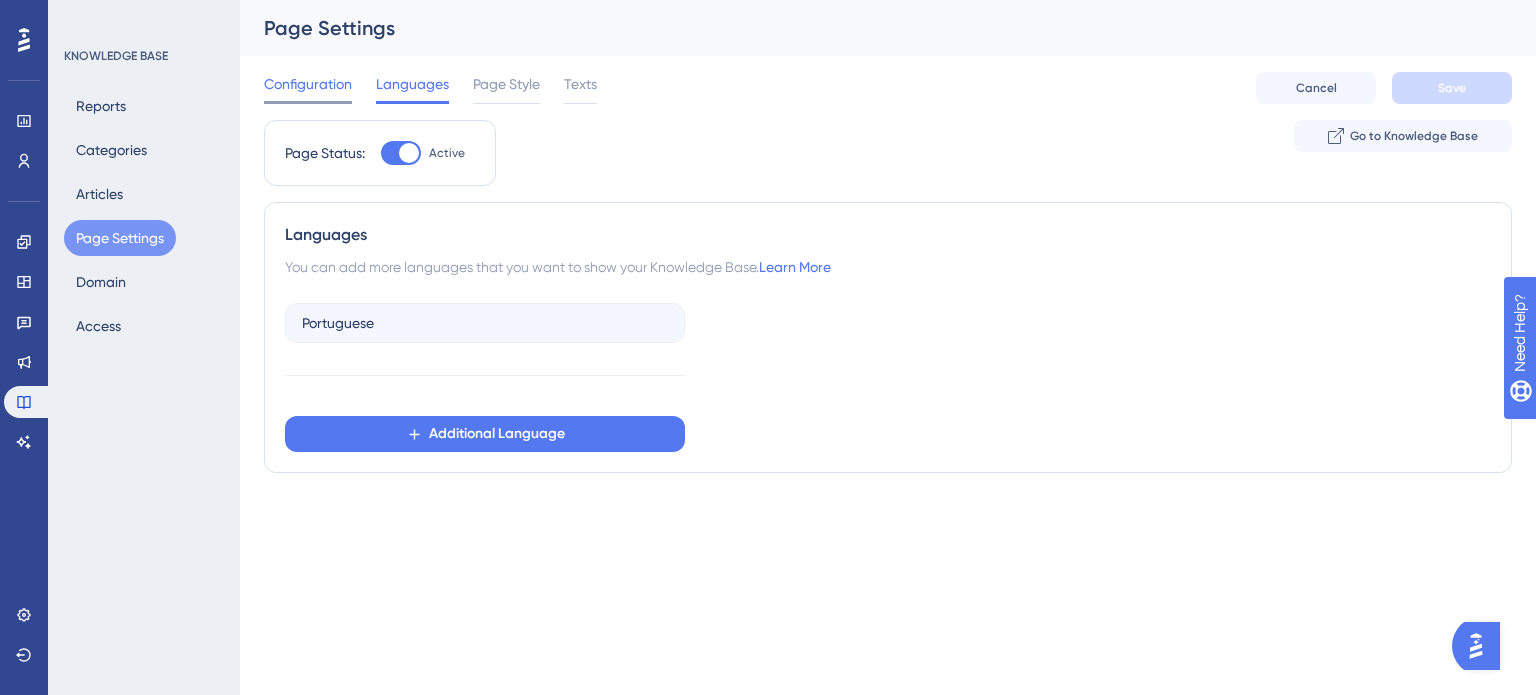 click on "Configuration" at bounding box center (308, 84) 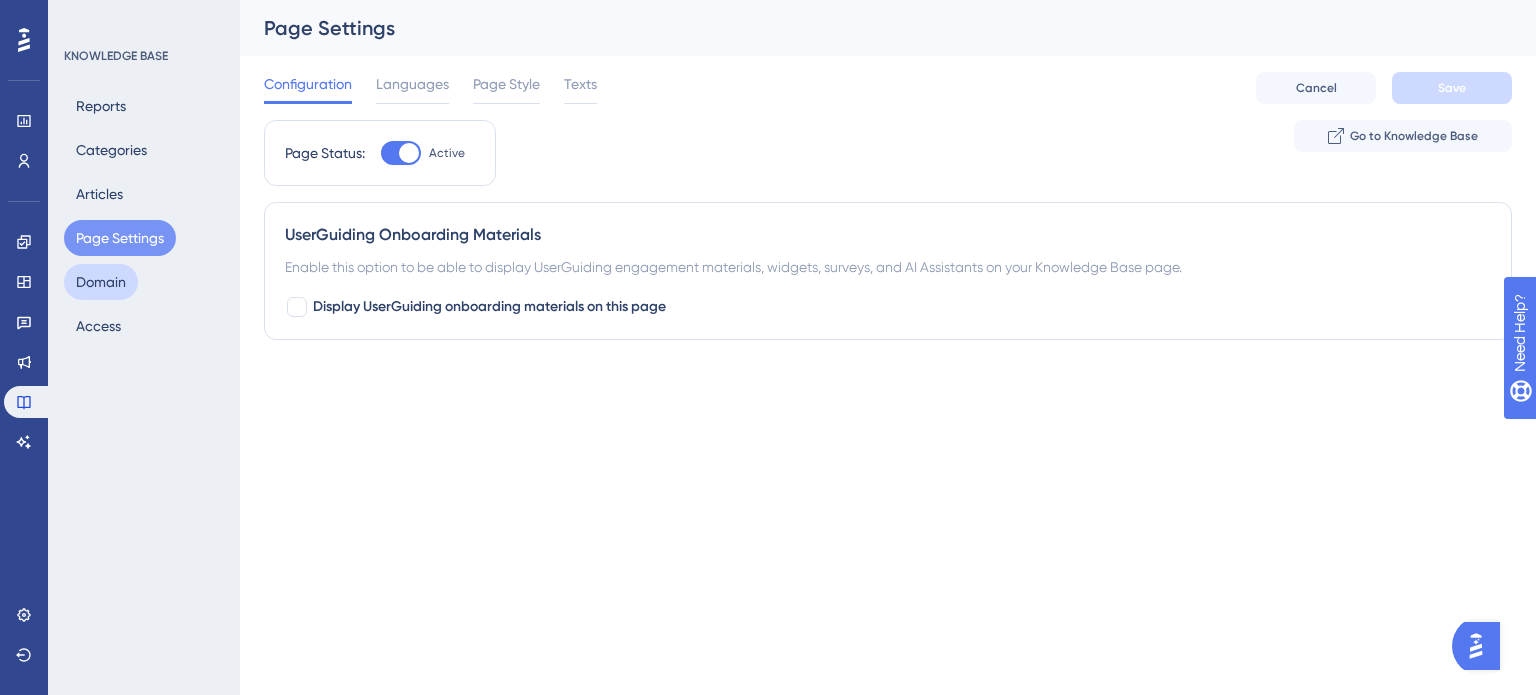 click on "Domain" at bounding box center [101, 282] 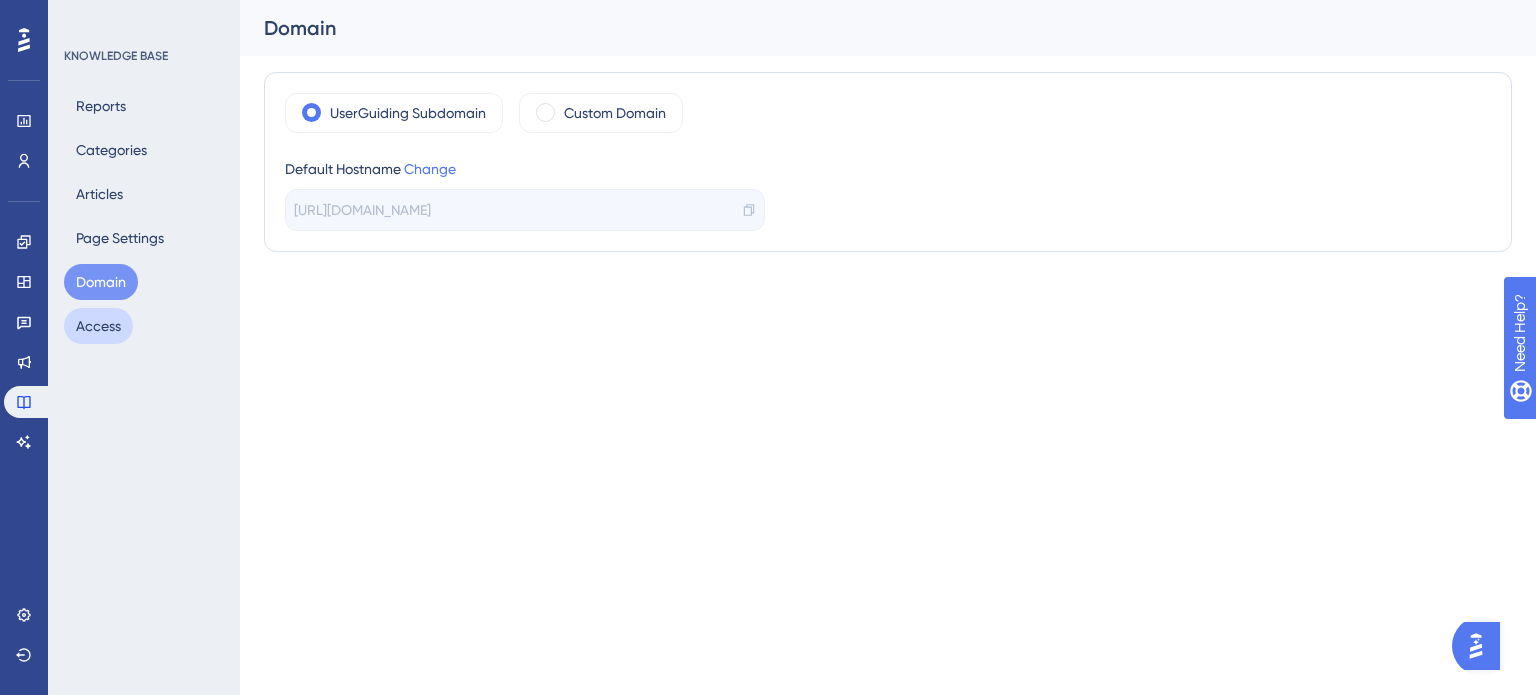 click on "Access" at bounding box center [98, 326] 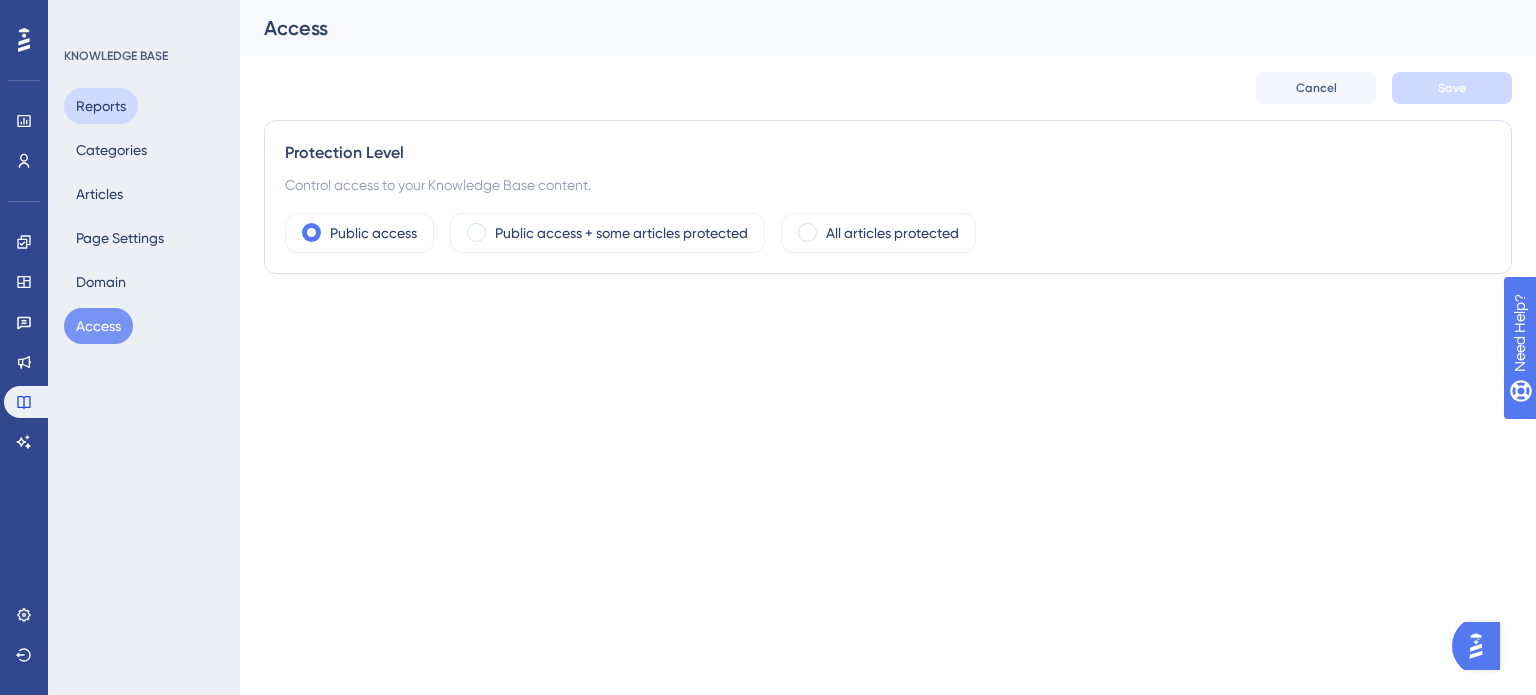 click on "Reports" at bounding box center [101, 106] 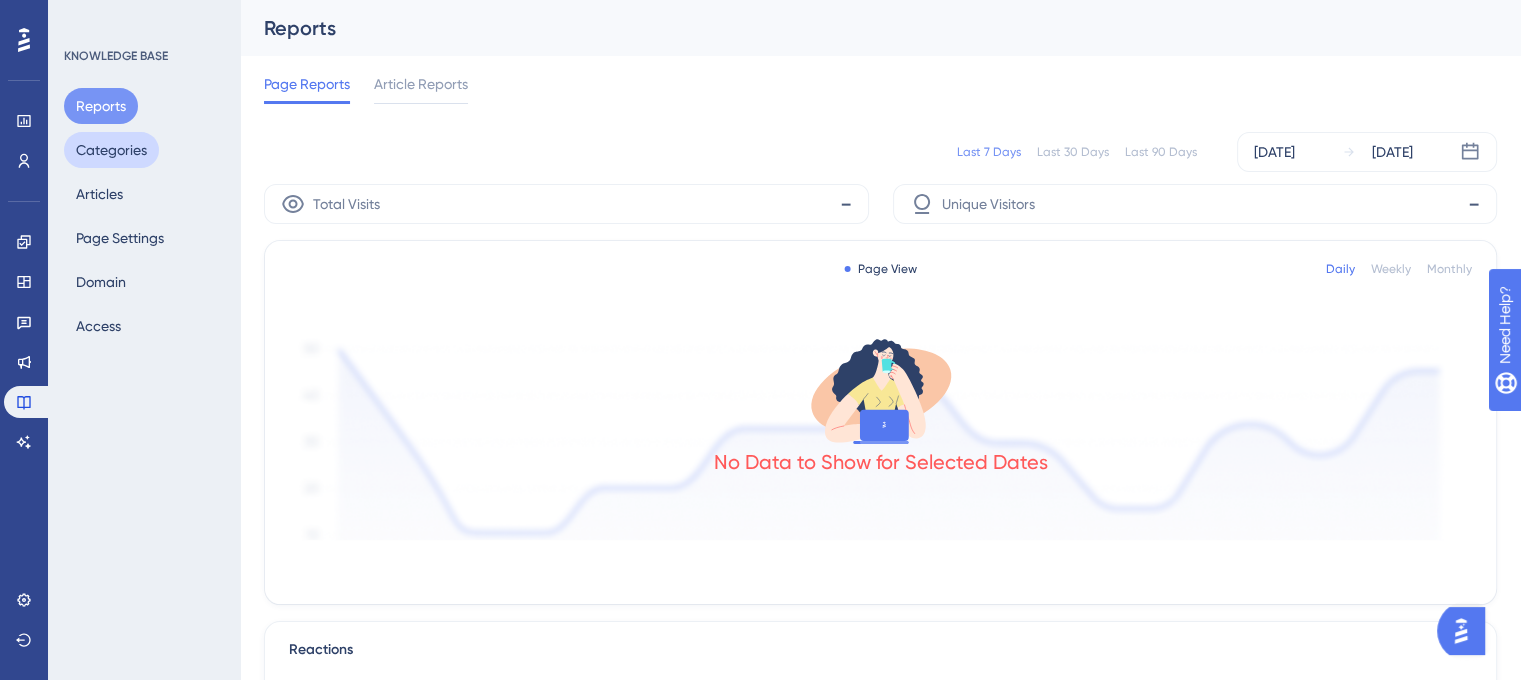 click on "Categories" at bounding box center (111, 150) 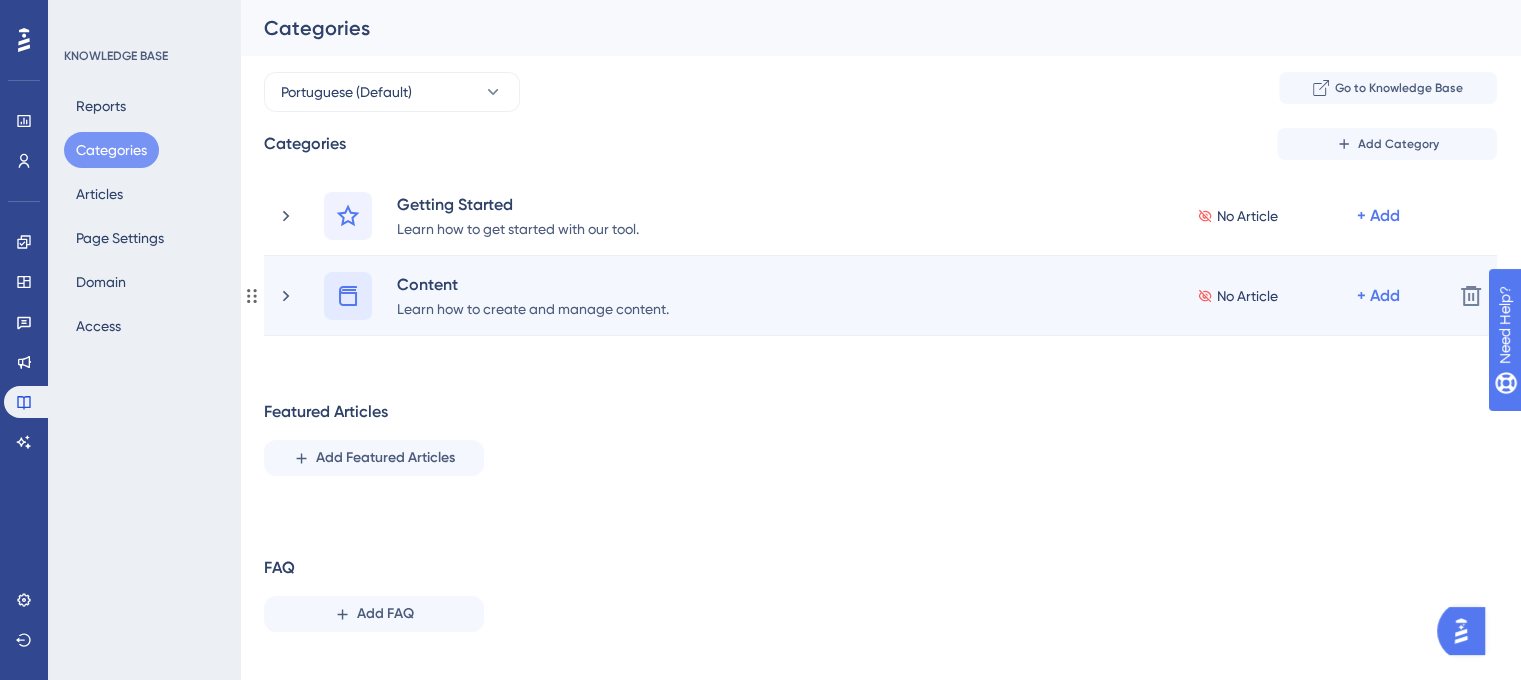 click at bounding box center [348, 296] 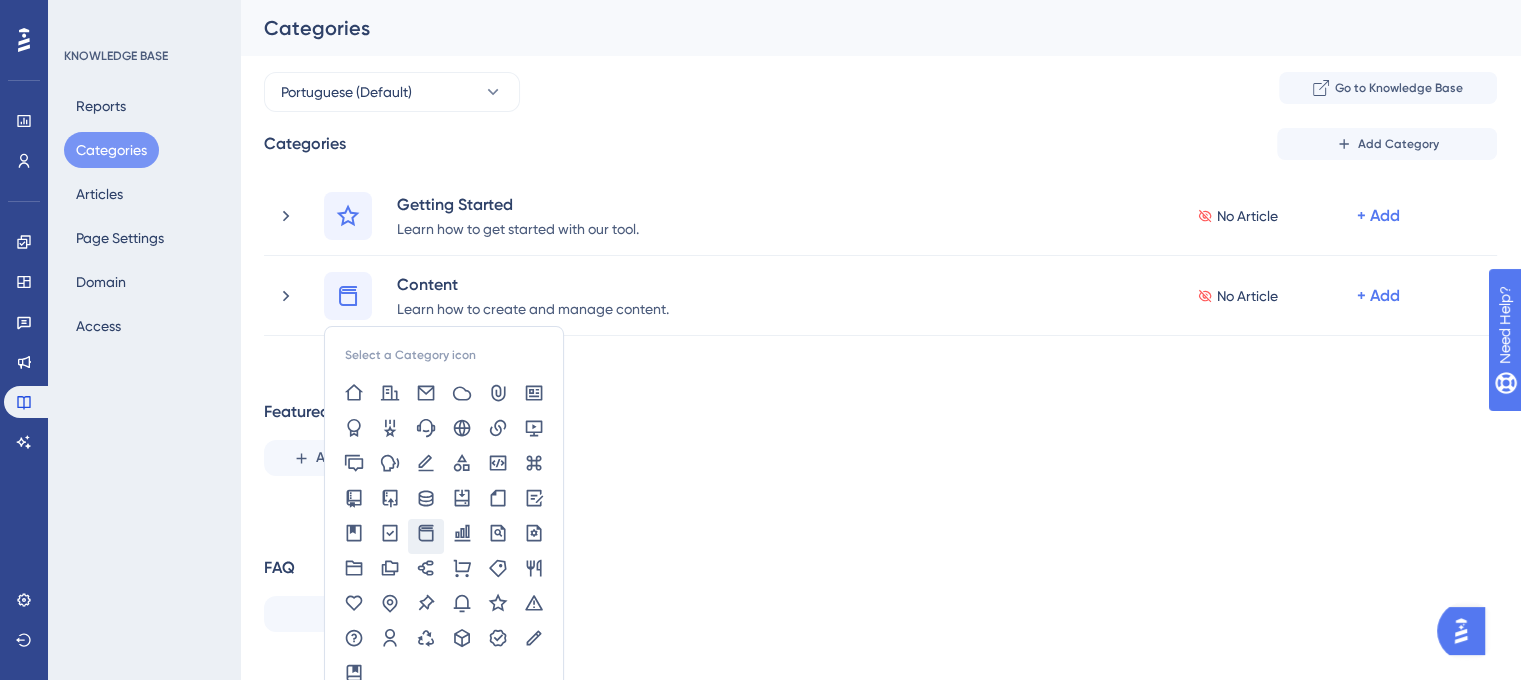 click on "Categories Add Category Getting Started Learn how to get started with our tool.   No Article + Add Delete Select a Category icon Content Learn how to create and manage content.   No Article + Add Delete Featured Articles Add Featured Articles FAQ Add FAQ" at bounding box center [880, 388] 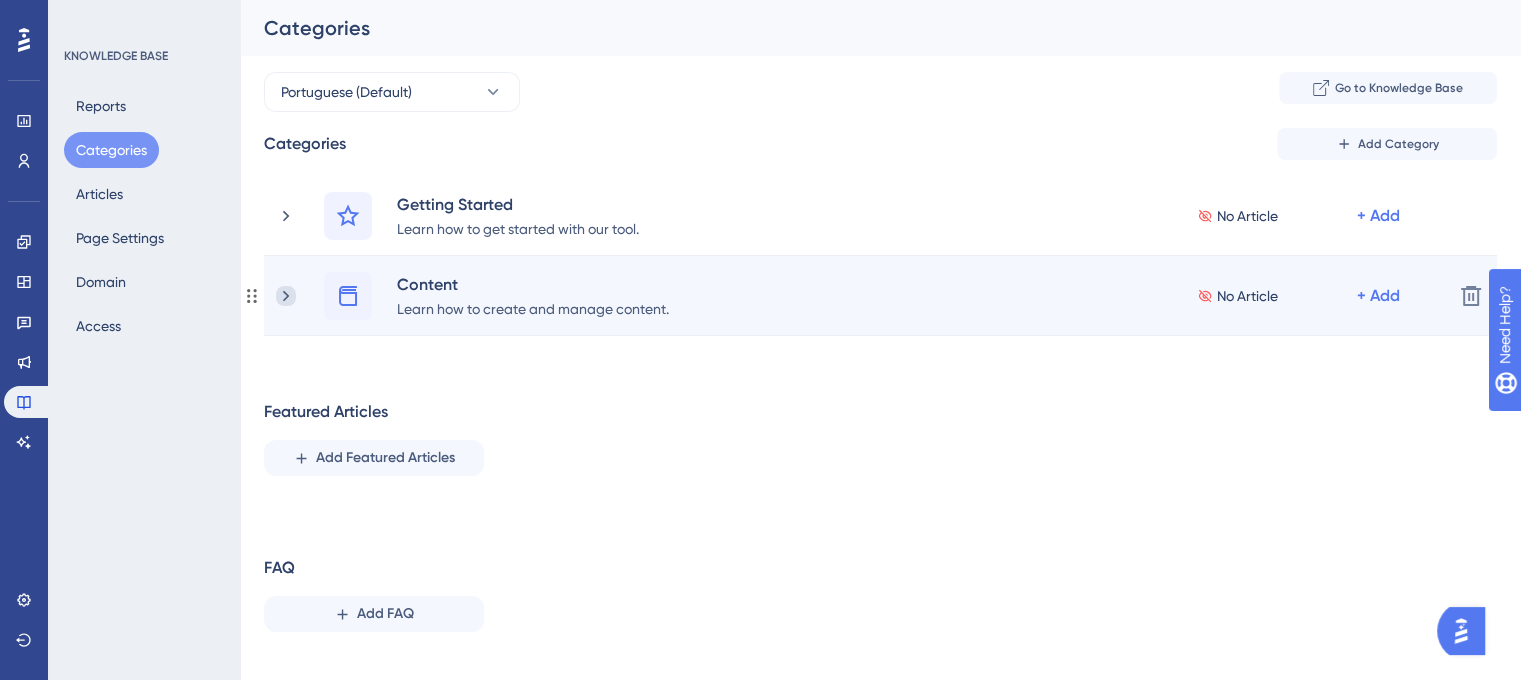 click 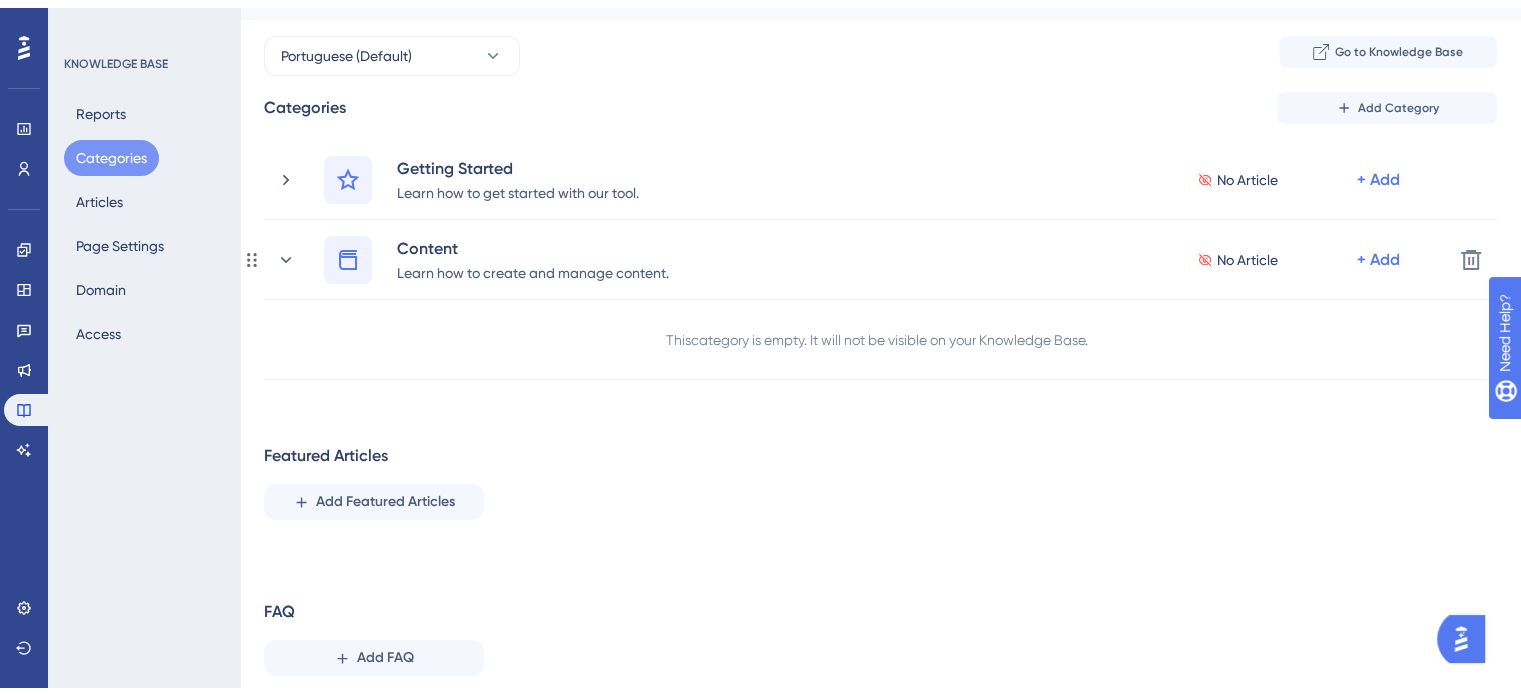 scroll, scrollTop: 96, scrollLeft: 0, axis: vertical 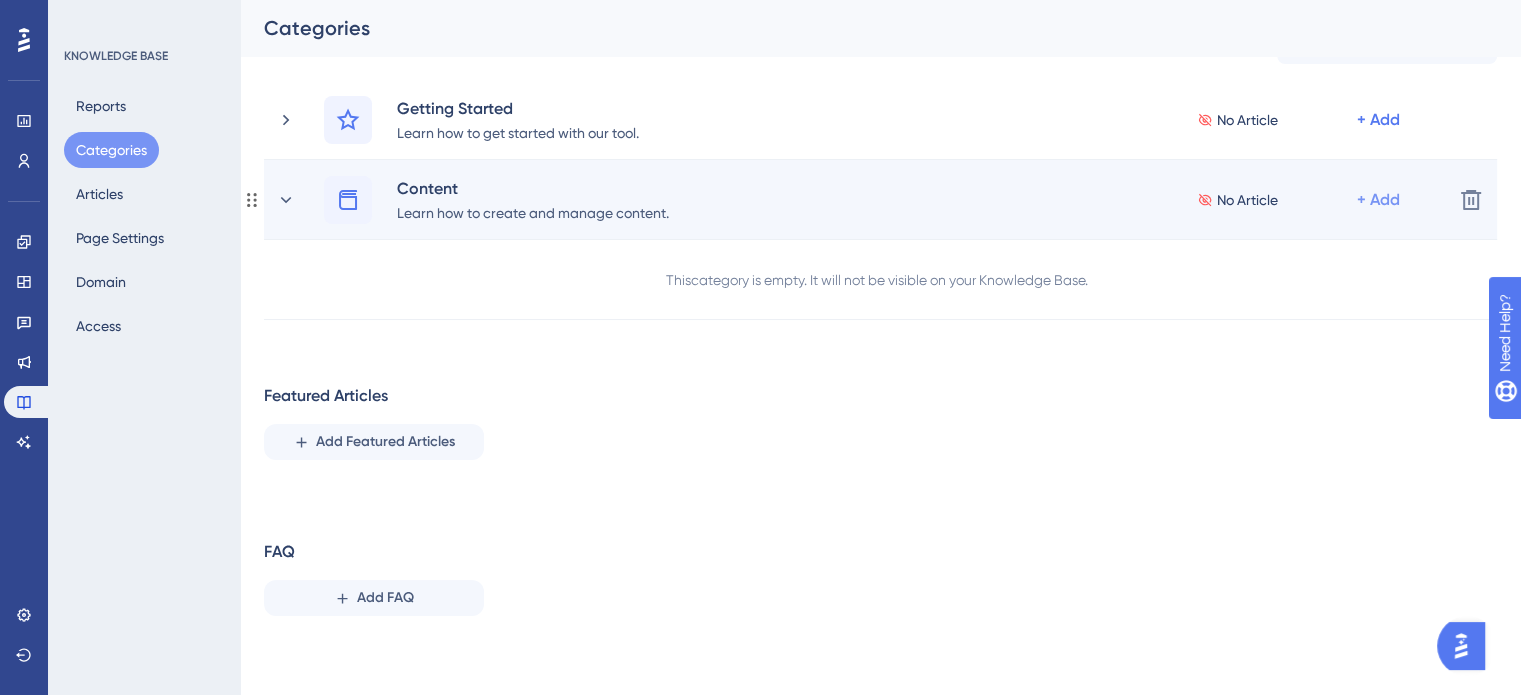 click on "+ Add" at bounding box center (1378, 120) 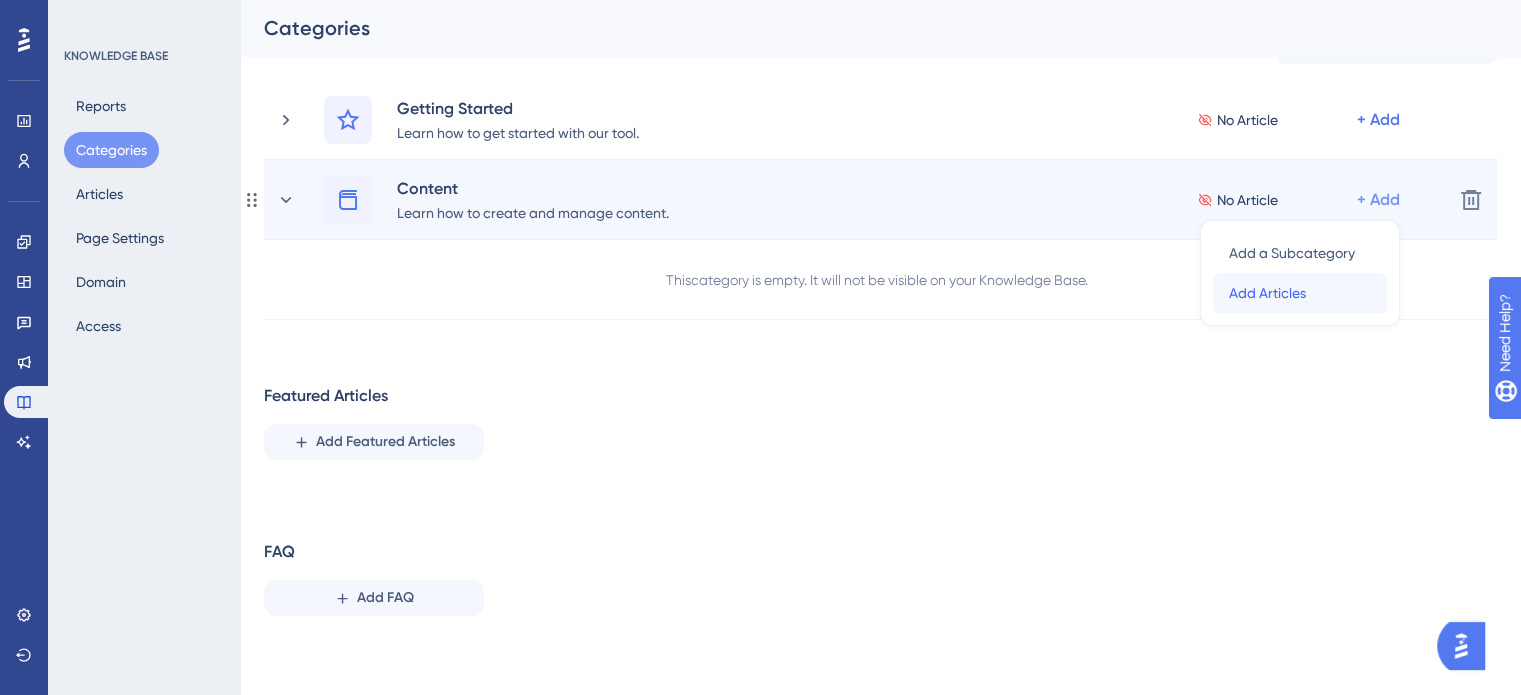 click on "Add Articles" at bounding box center [1267, 293] 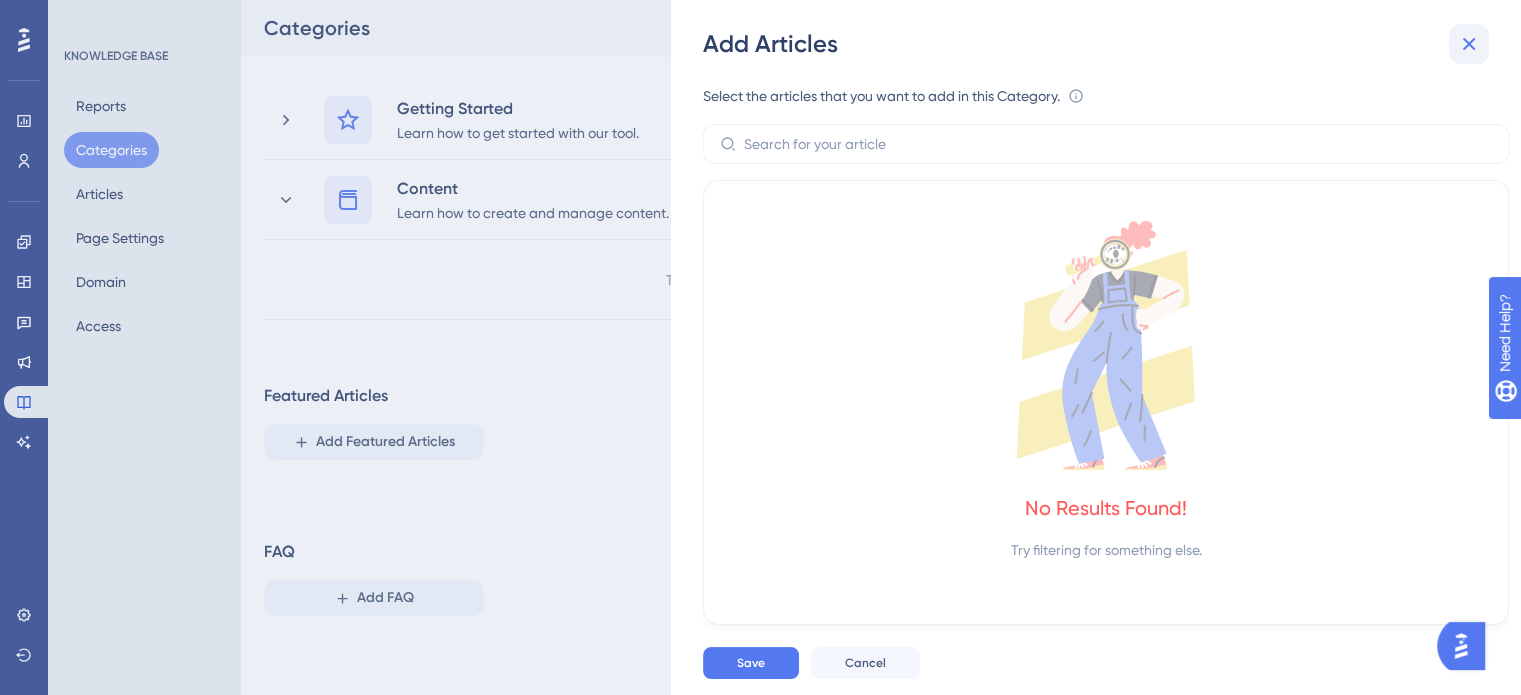 click 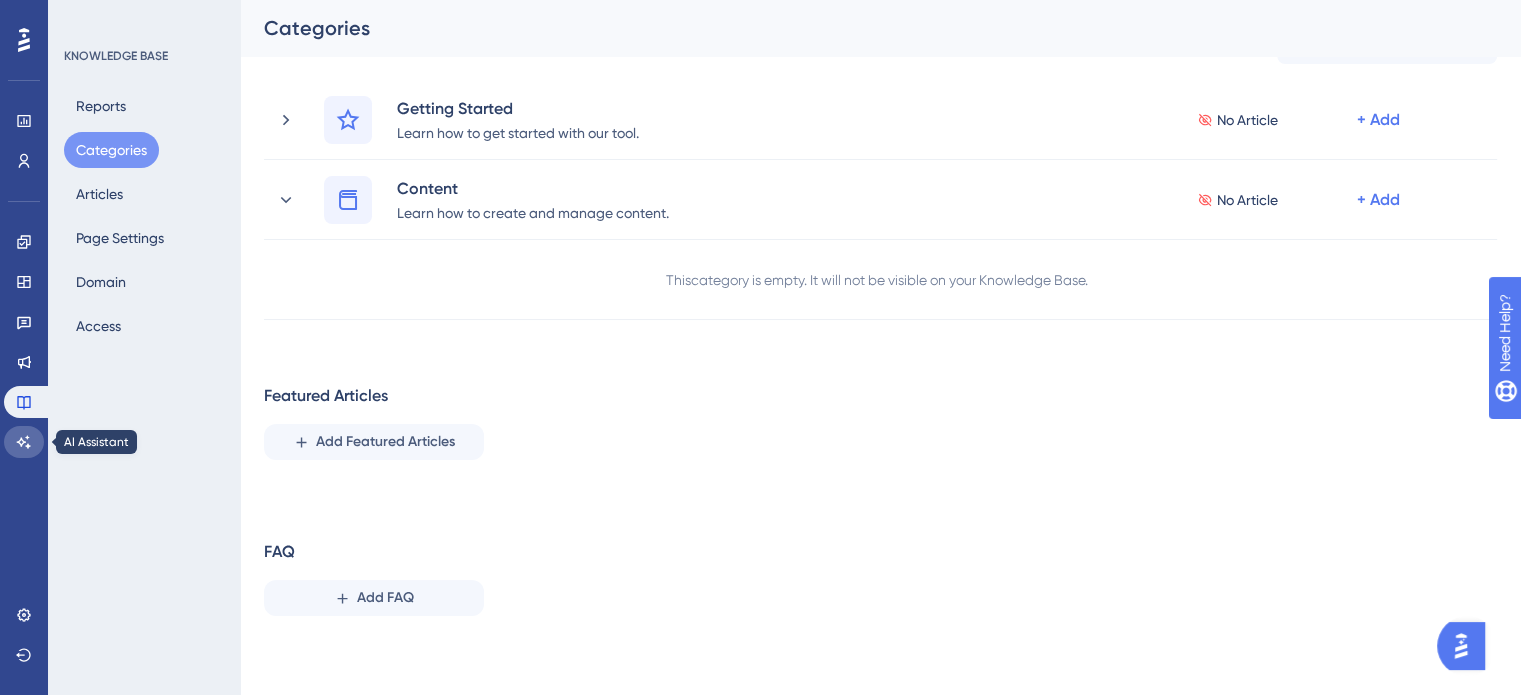 click 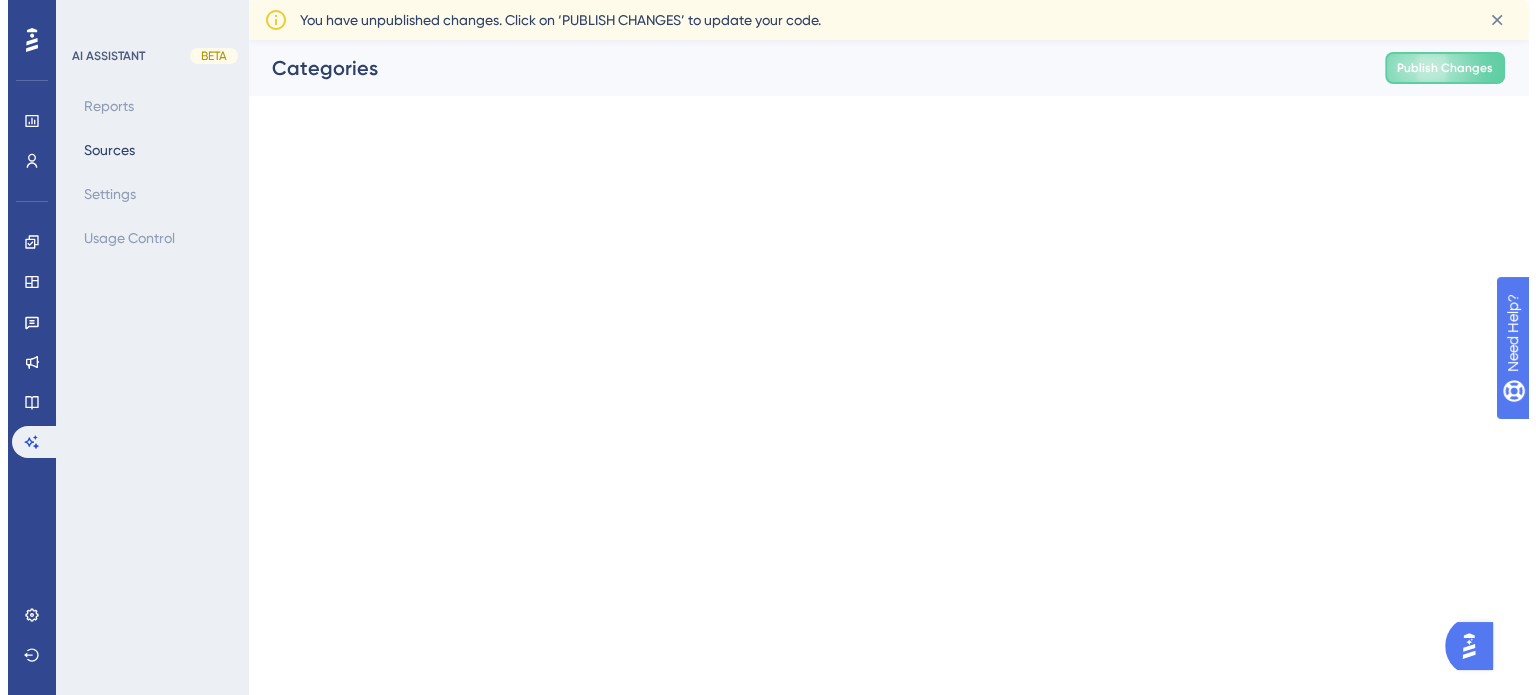 scroll, scrollTop: 0, scrollLeft: 0, axis: both 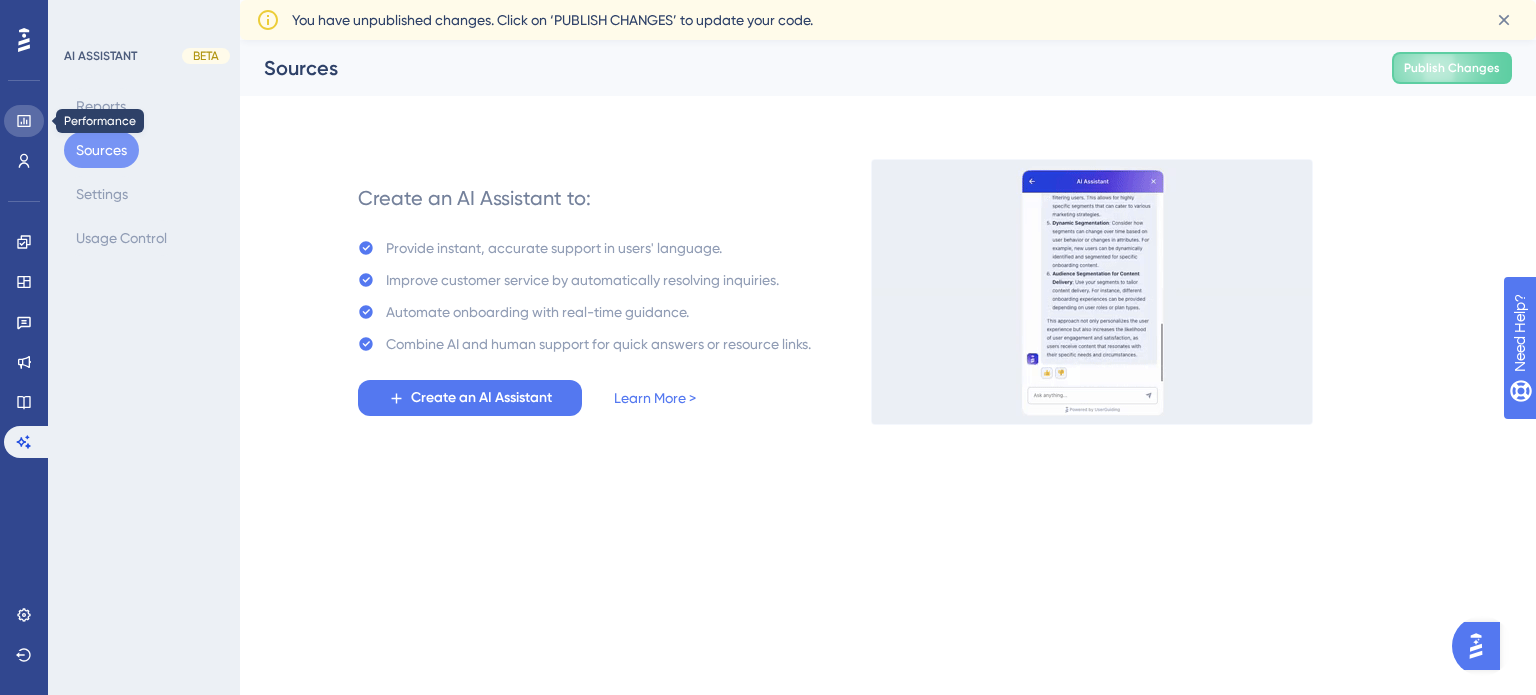 click 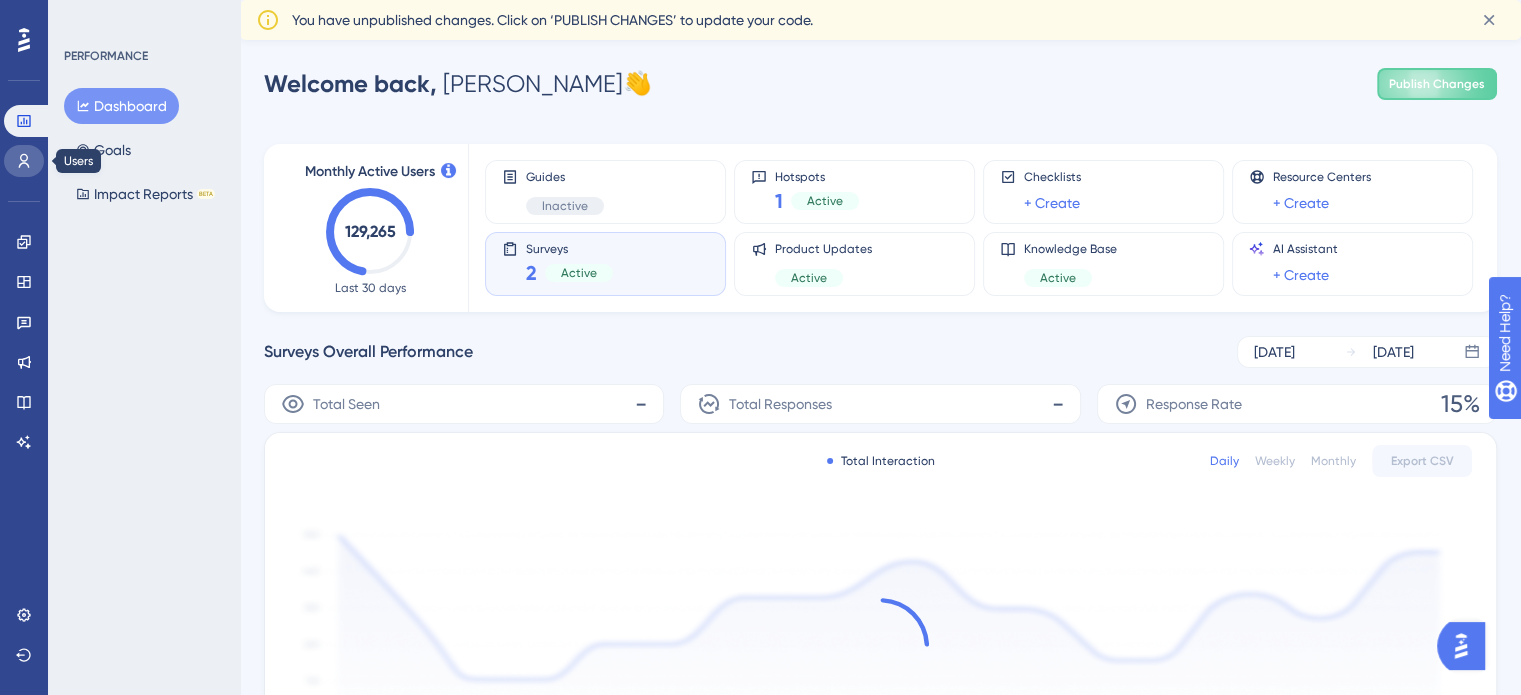 click at bounding box center (24, 161) 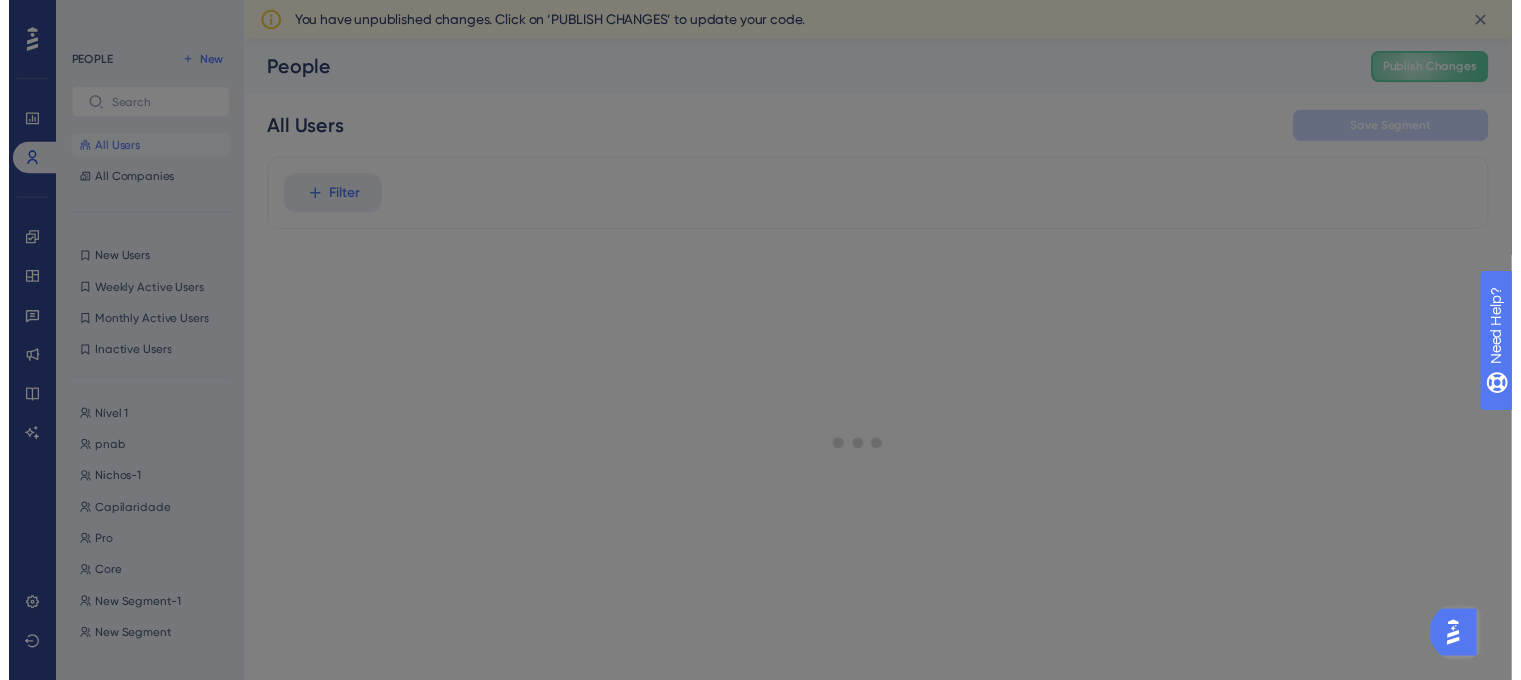 scroll, scrollTop: 0, scrollLeft: 0, axis: both 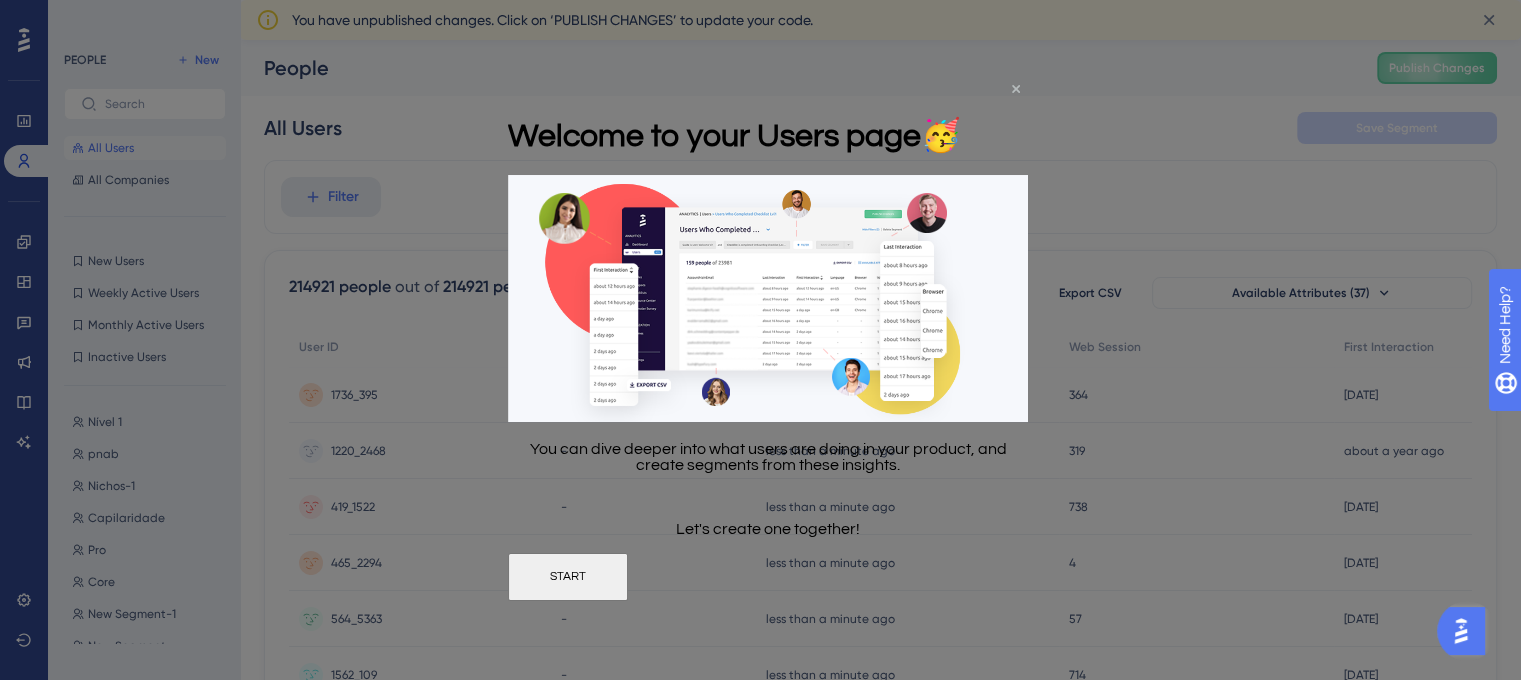 click 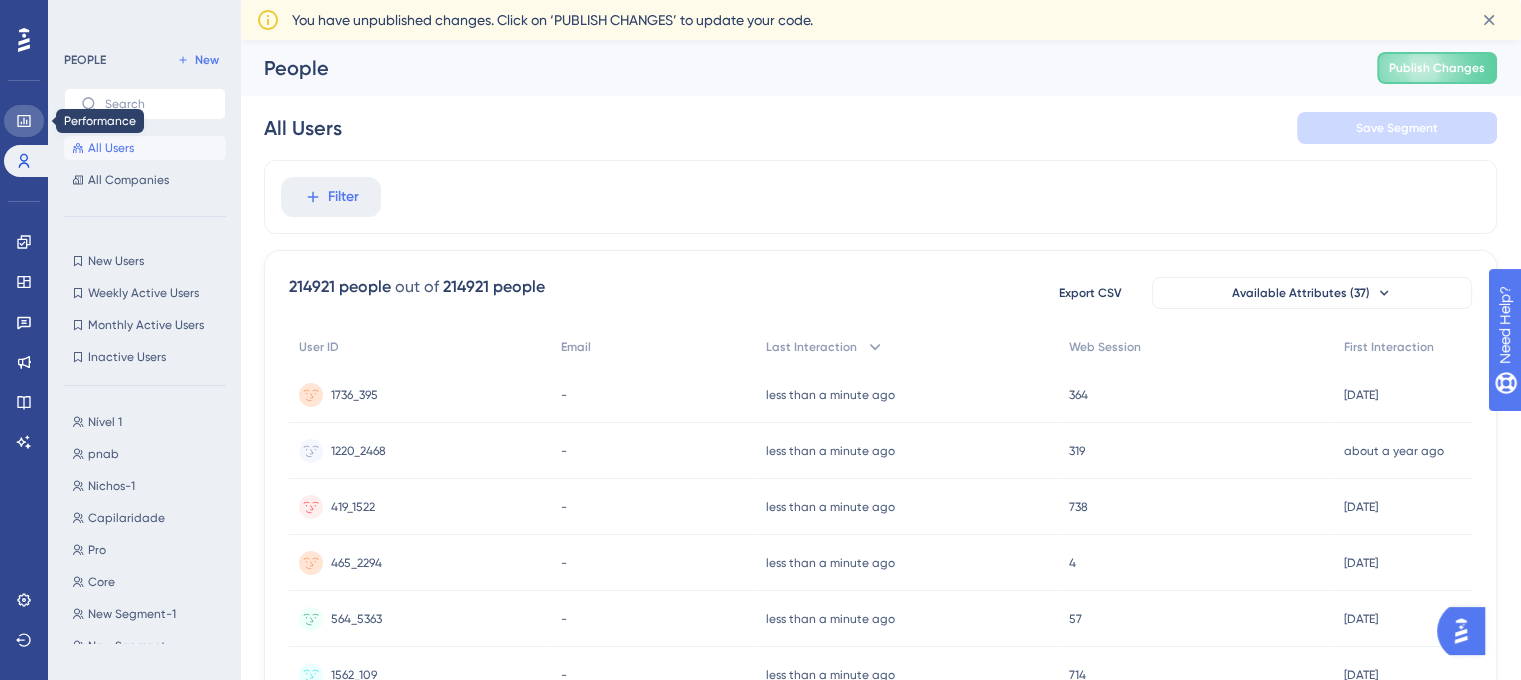 click 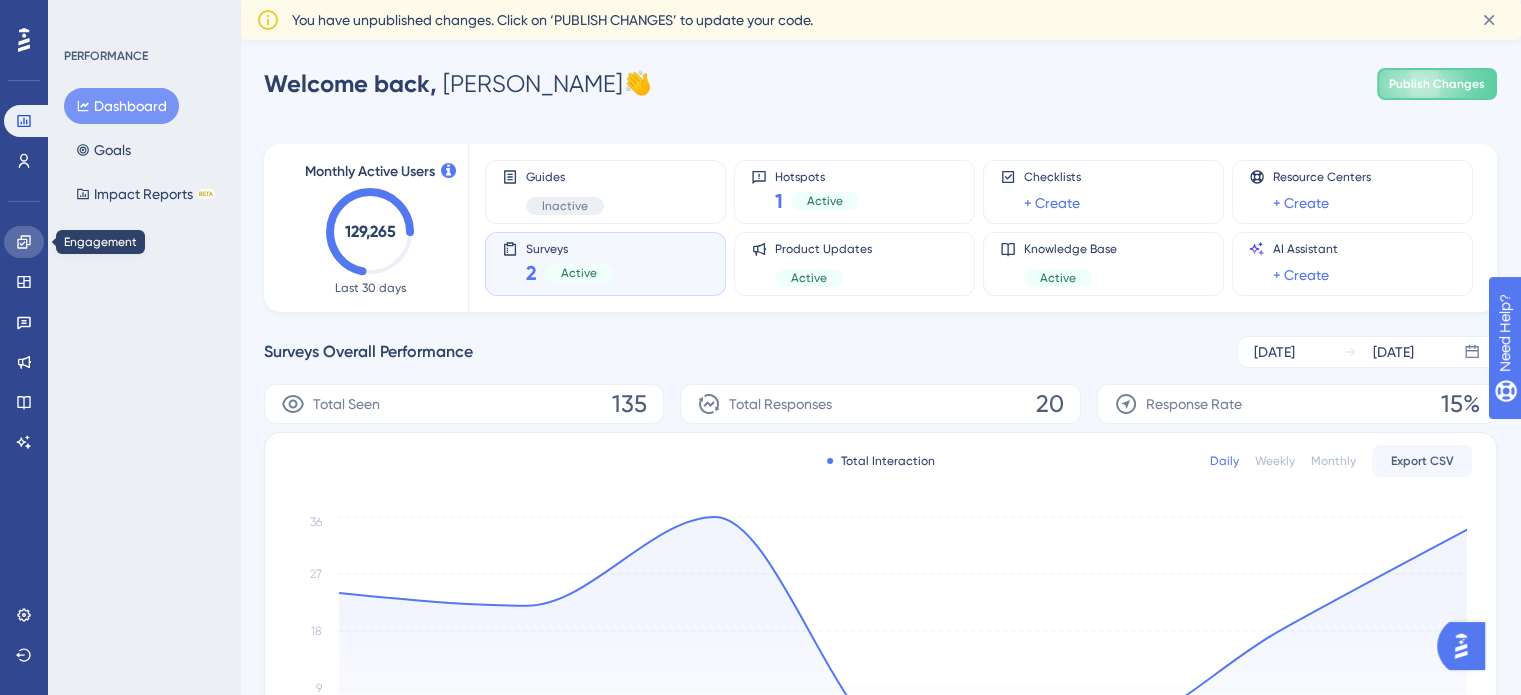 click at bounding box center [24, 242] 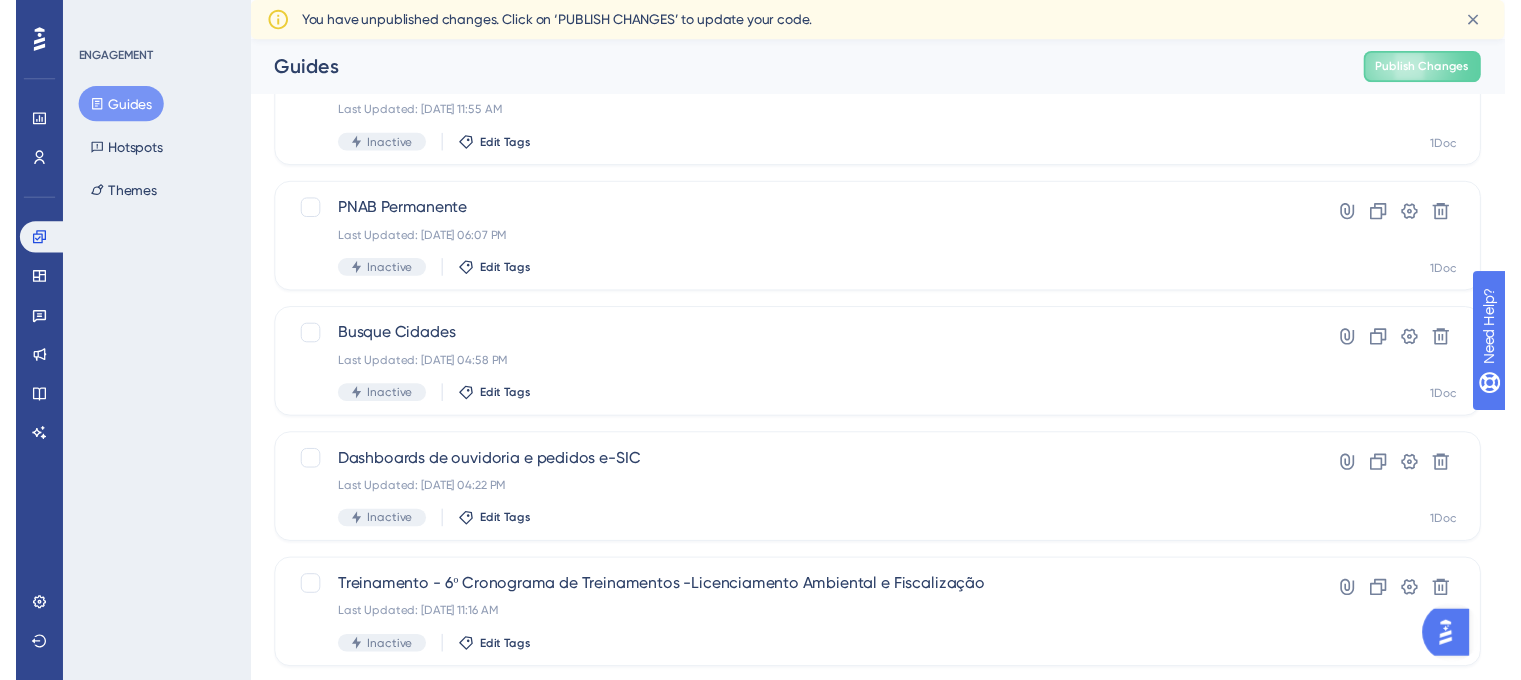 scroll, scrollTop: 0, scrollLeft: 0, axis: both 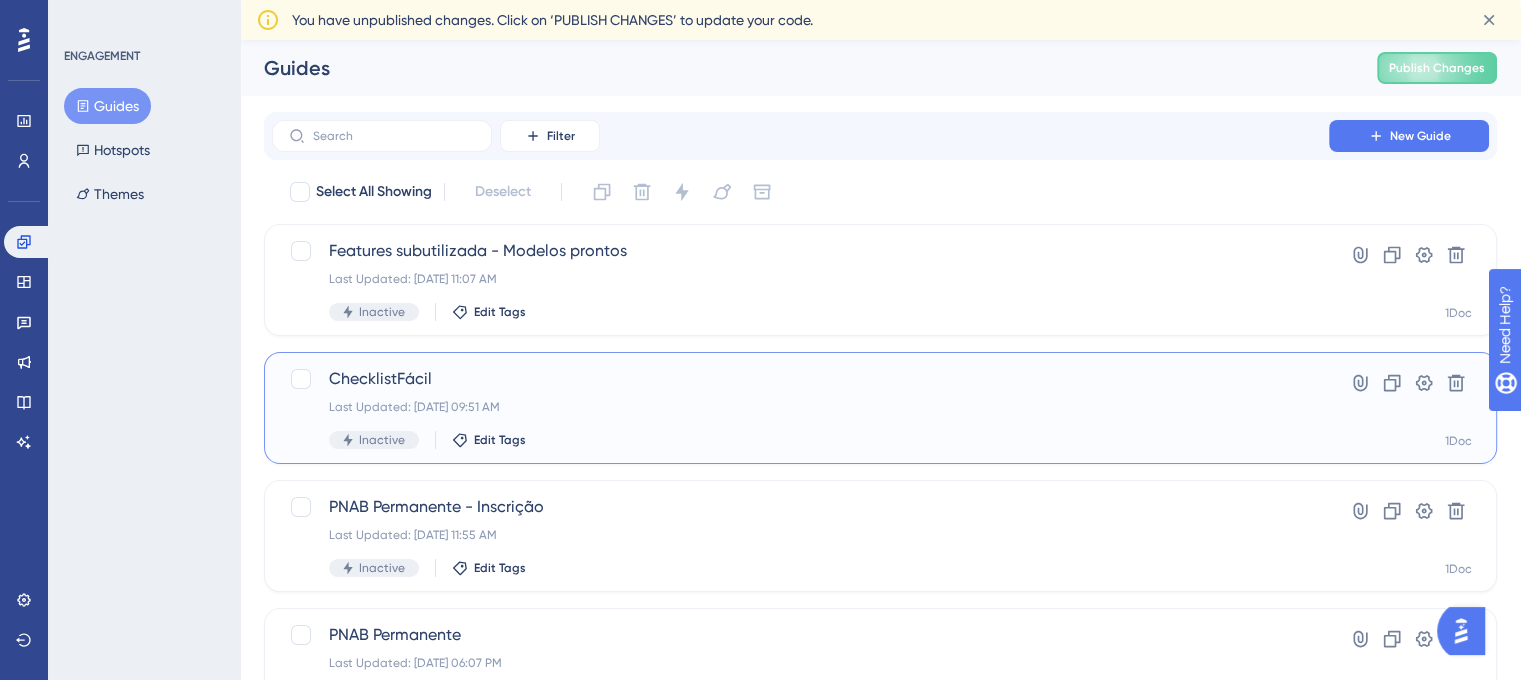 click on "ChecklistFácil Last Updated: 21 de jul. de 2025 09:51 AM Inactive Edit Tags Hyperlink Clone Settings Delete 1Doc" at bounding box center (880, 408) 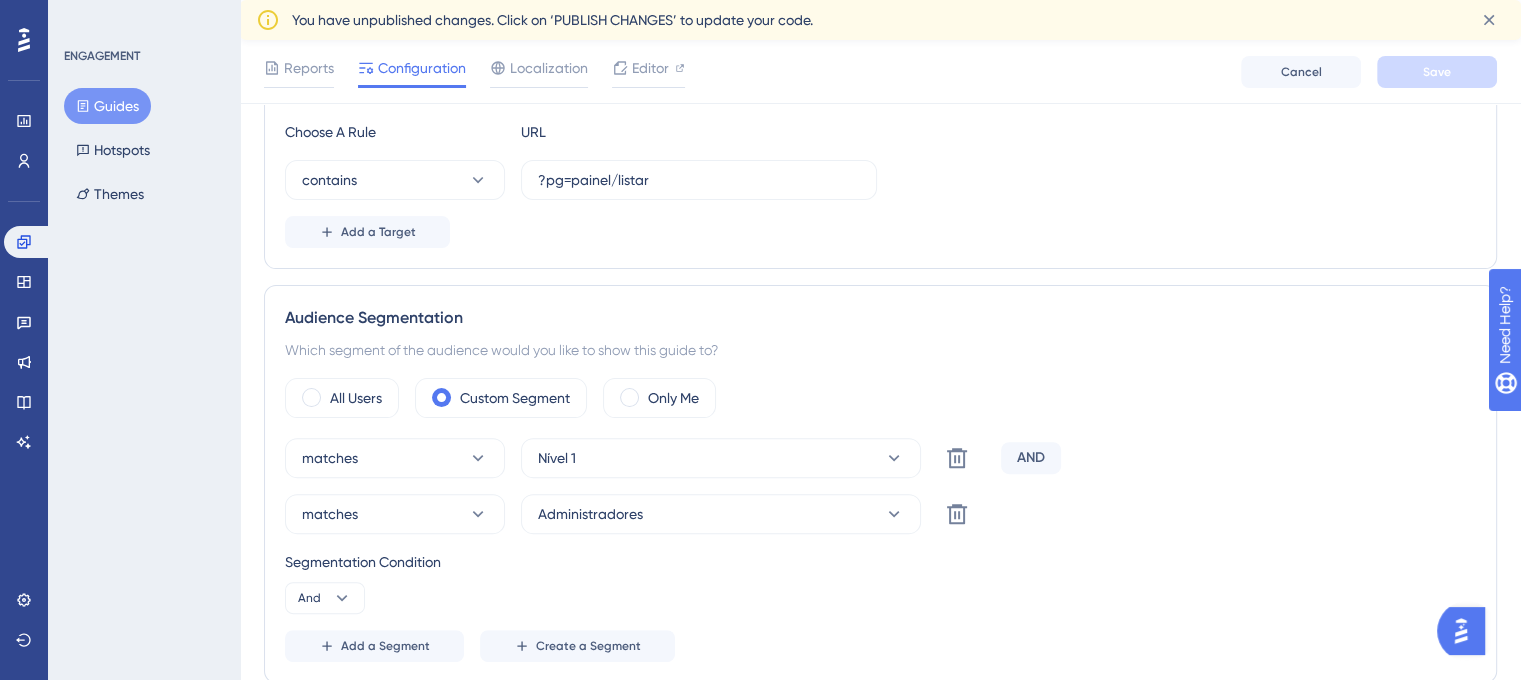 scroll, scrollTop: 0, scrollLeft: 0, axis: both 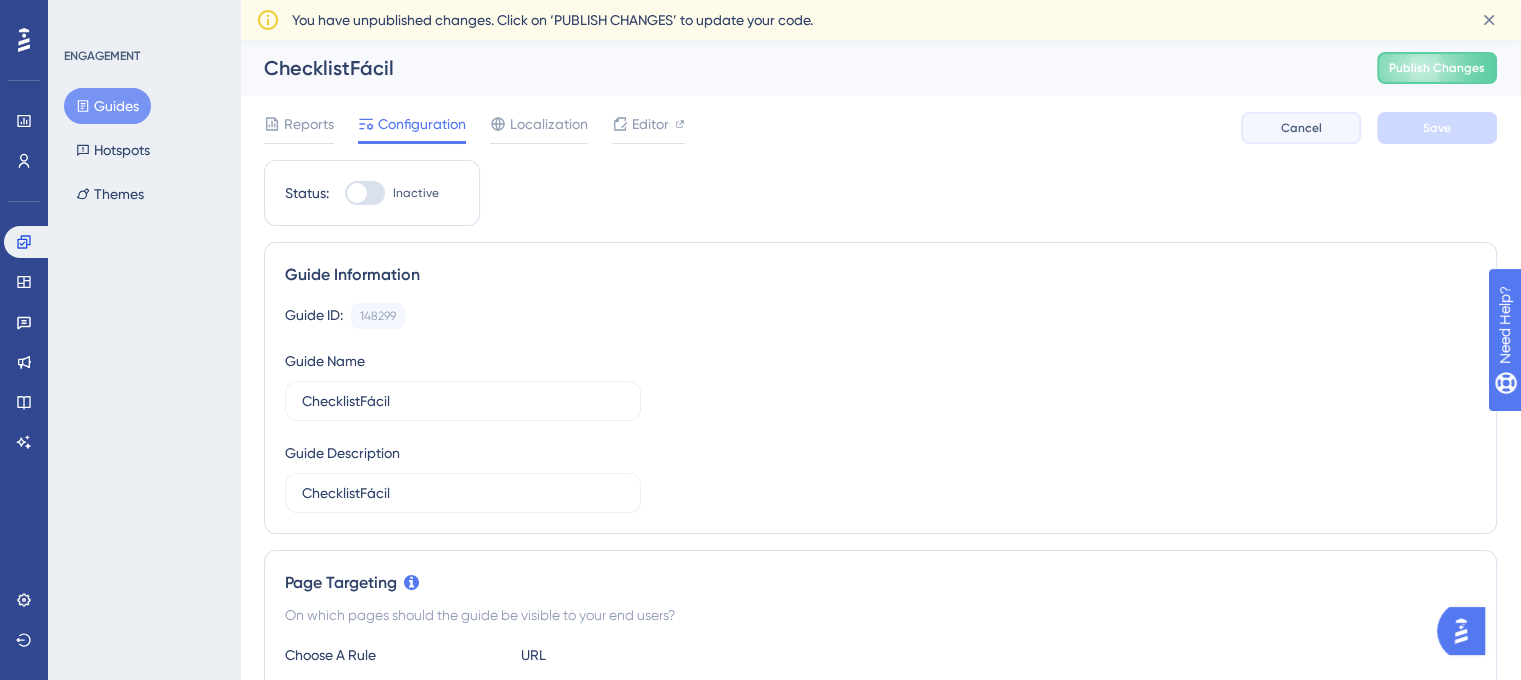 click on "Cancel" at bounding box center (1301, 128) 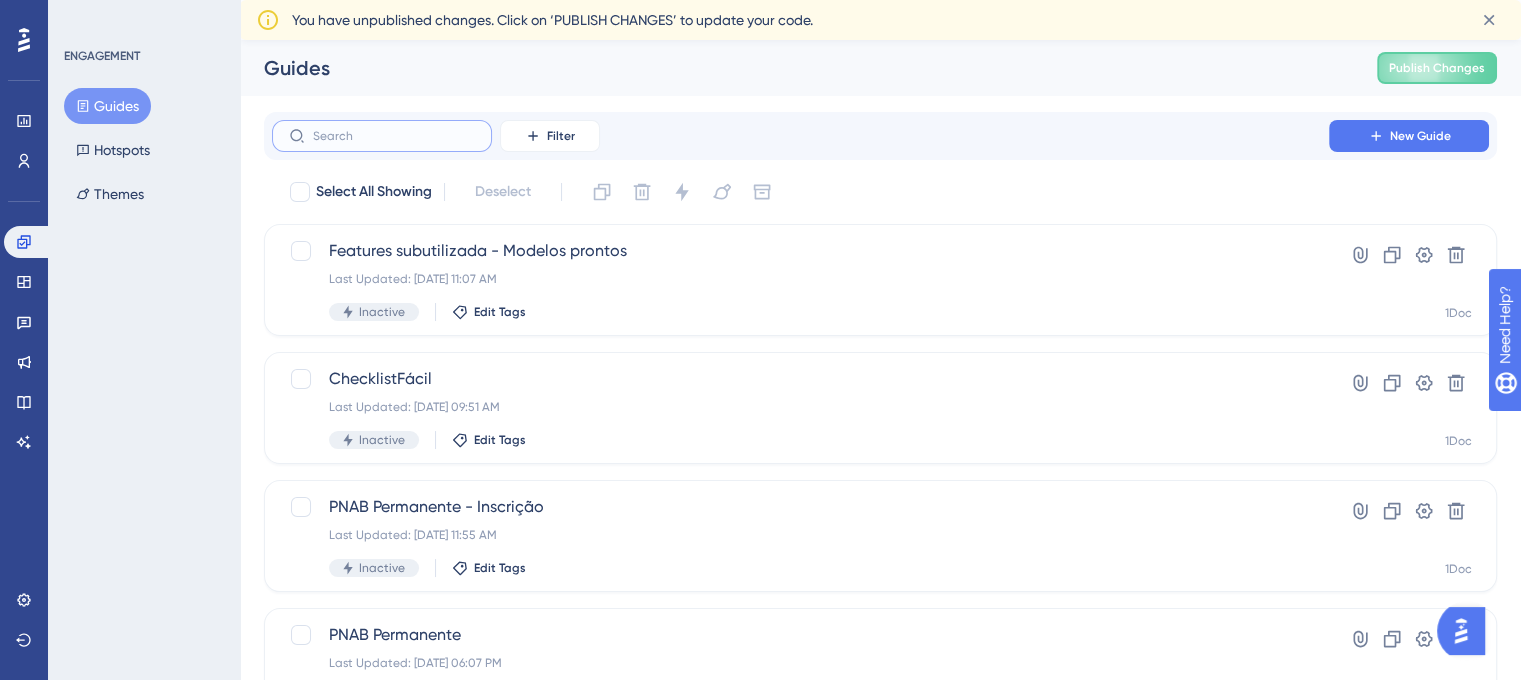 click at bounding box center [394, 136] 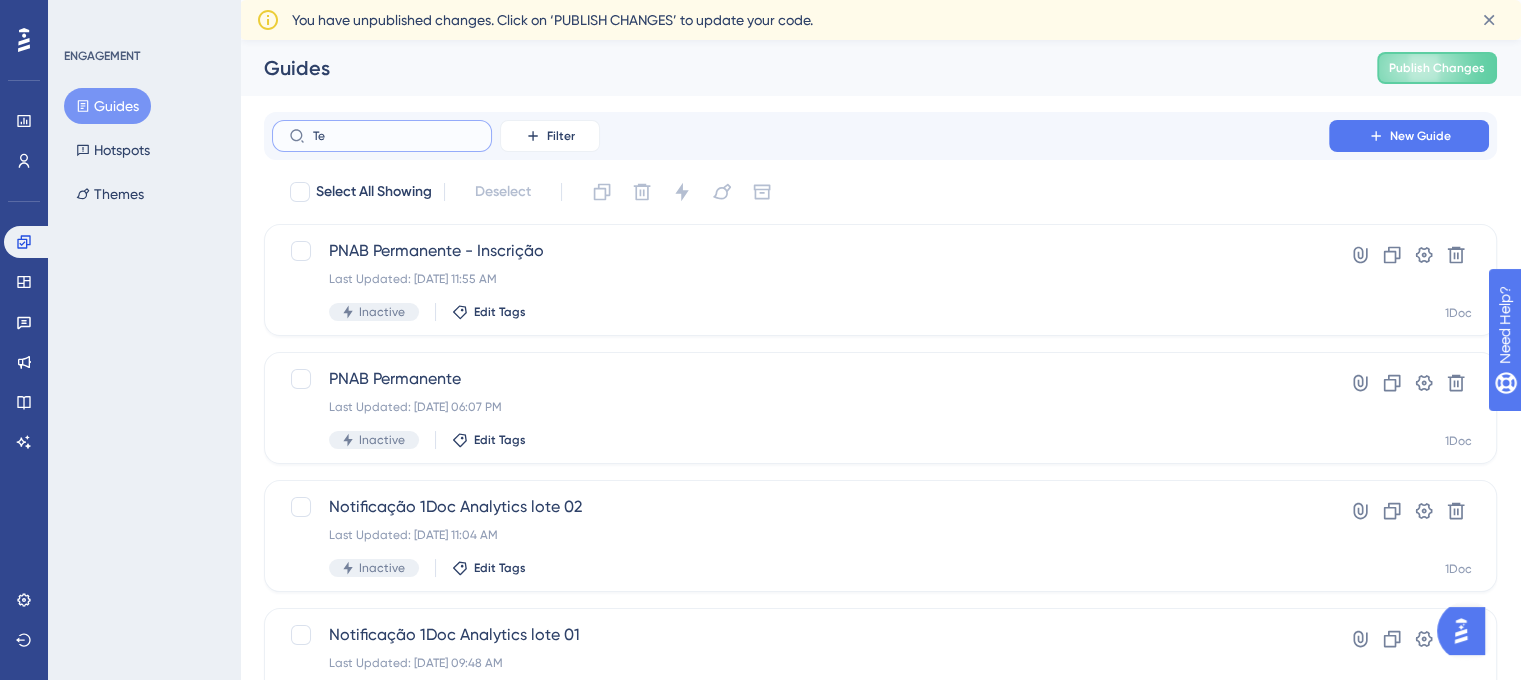 type on "T" 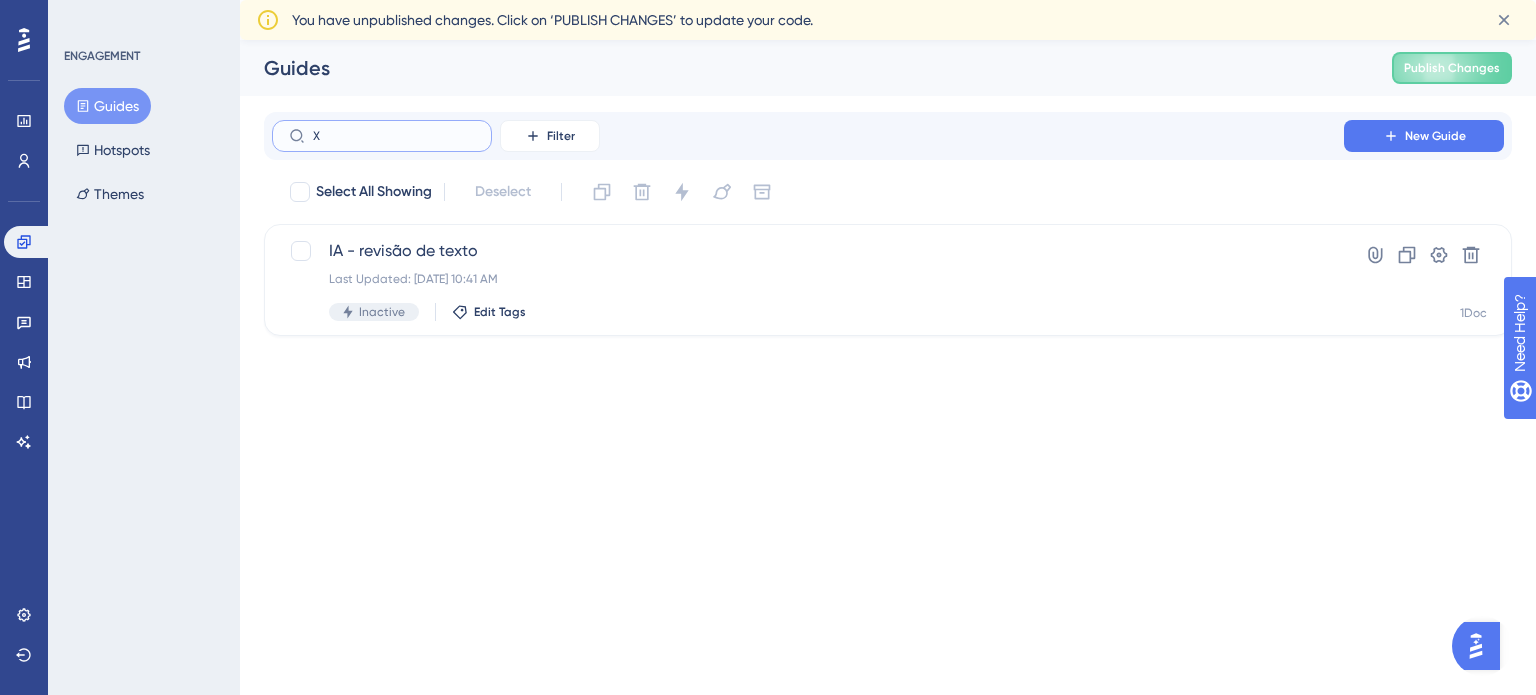 type on "XC" 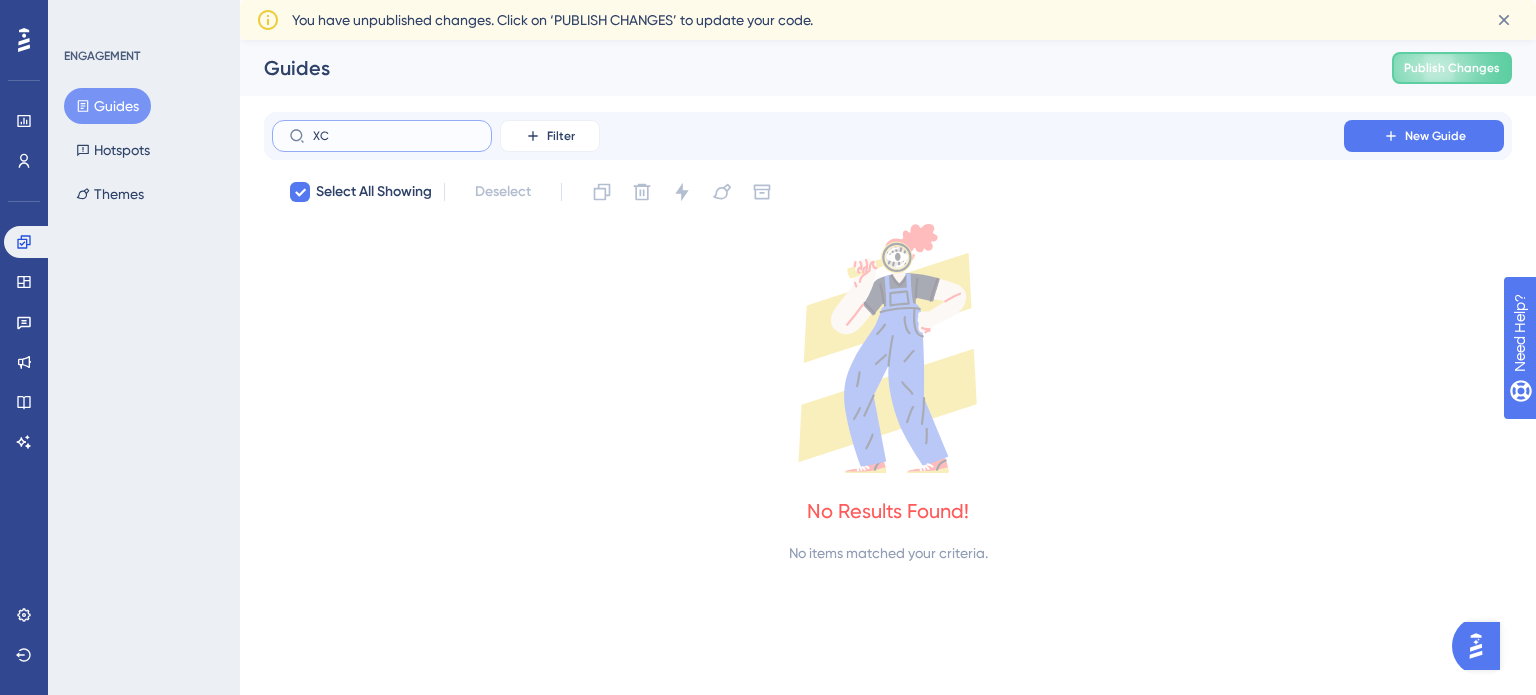 type on "X" 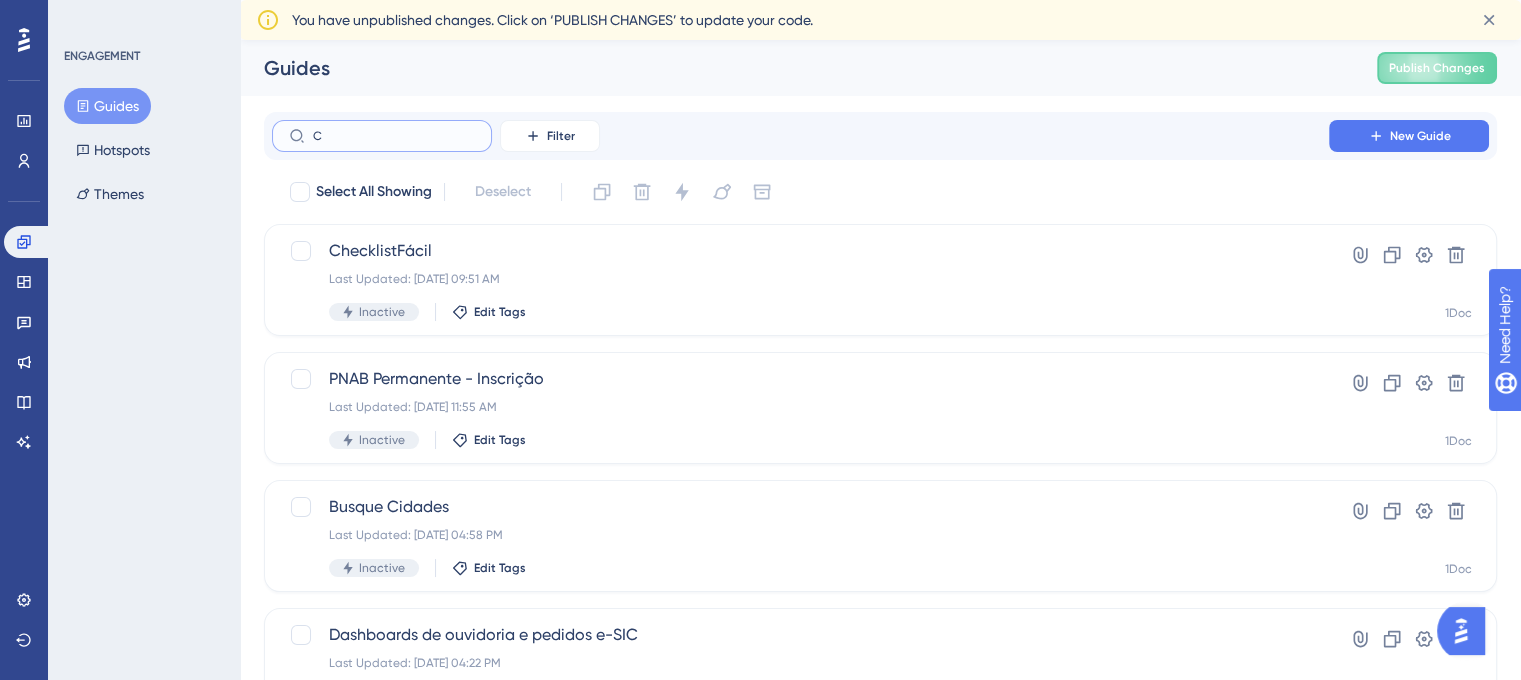 type on "CX" 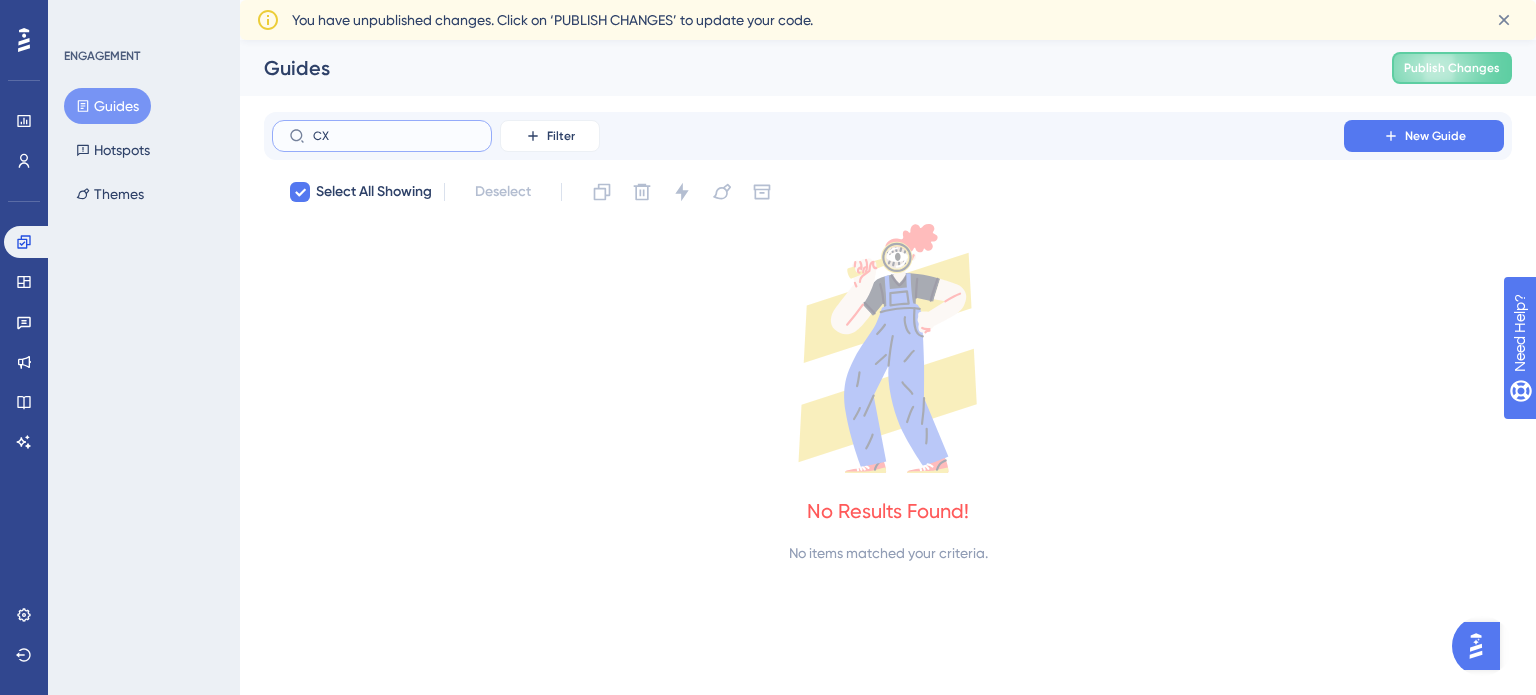 type on "C" 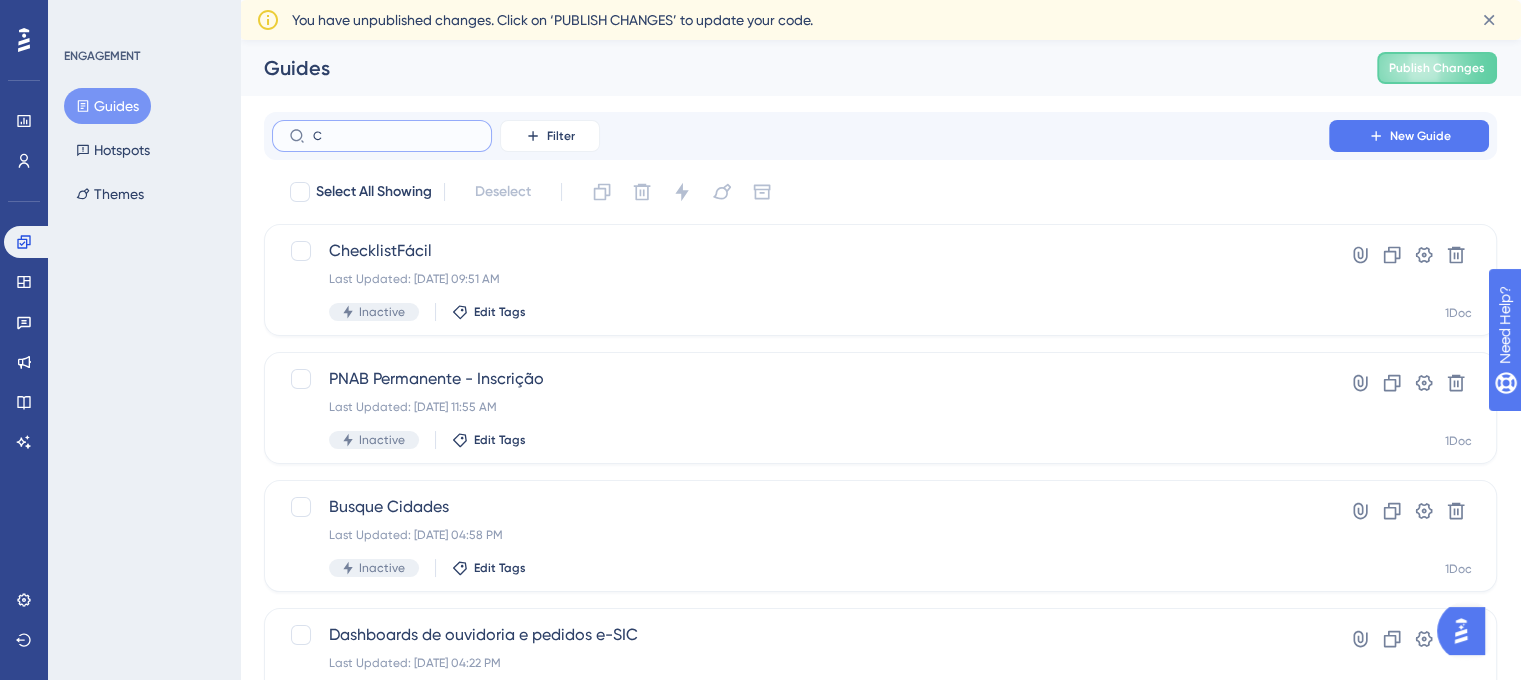 type 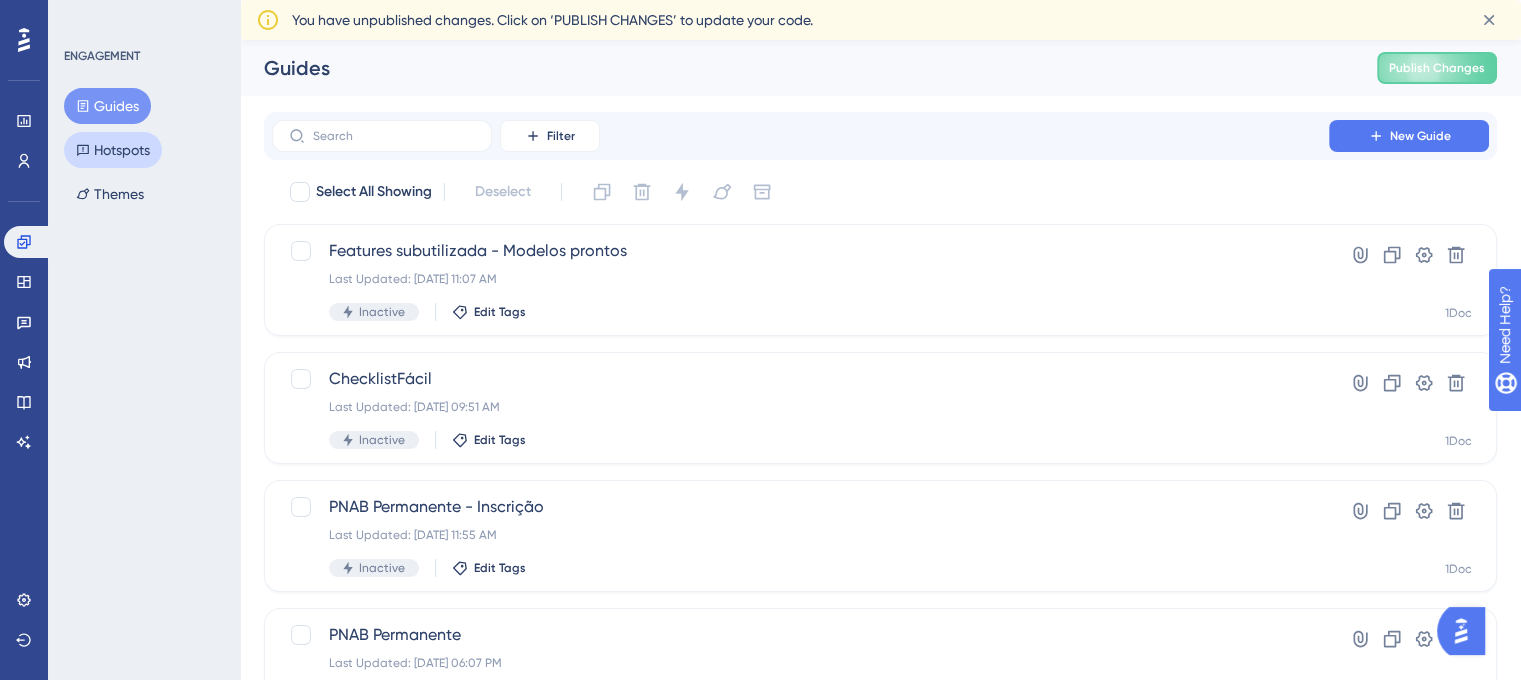 click on "Hotspots" at bounding box center (113, 150) 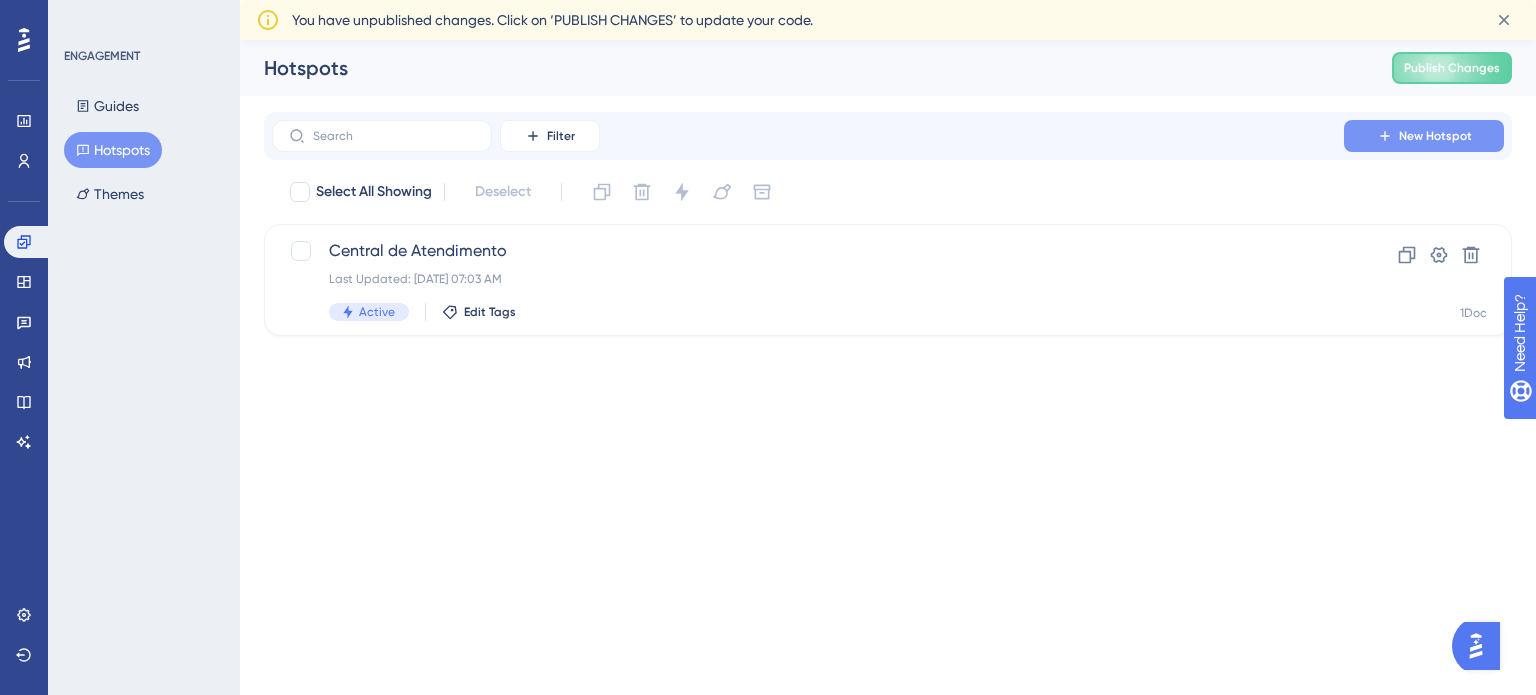 click on "New Hotspot" at bounding box center [1424, 136] 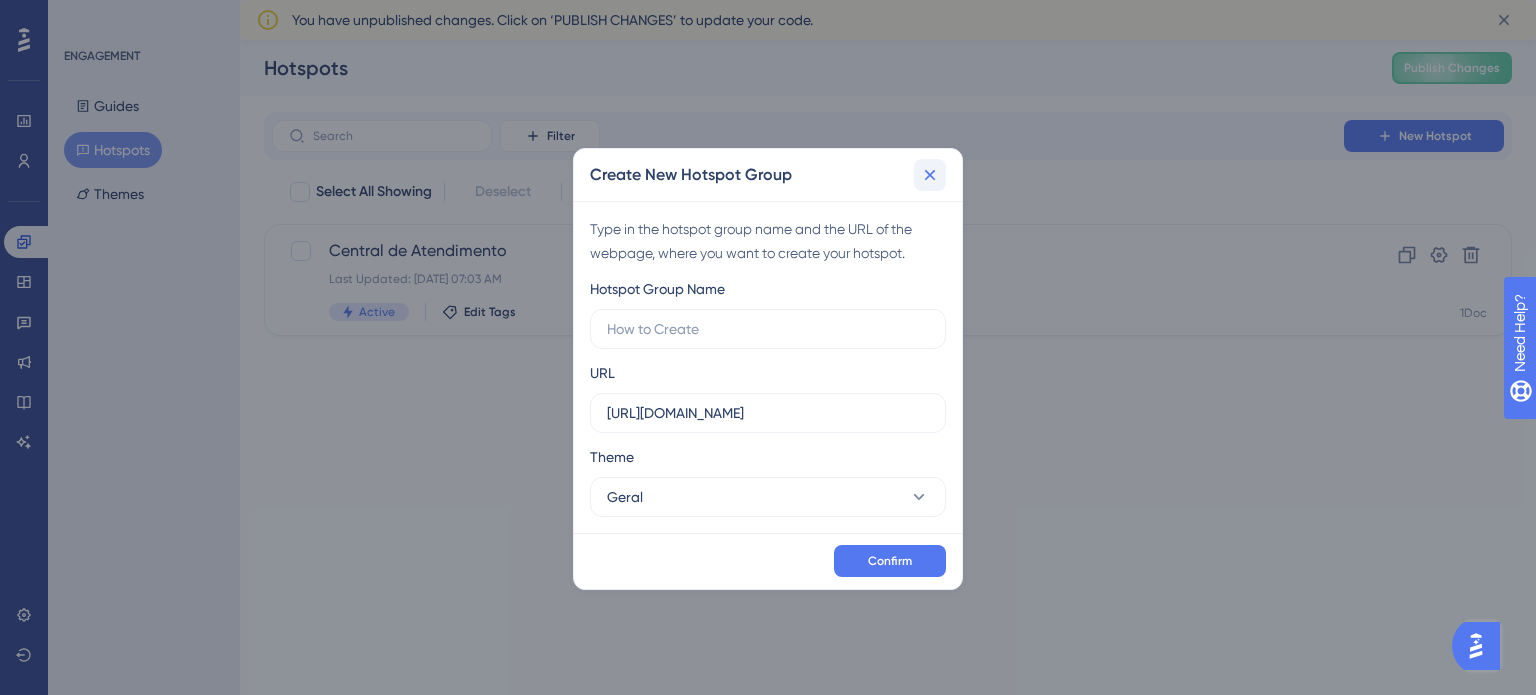 click 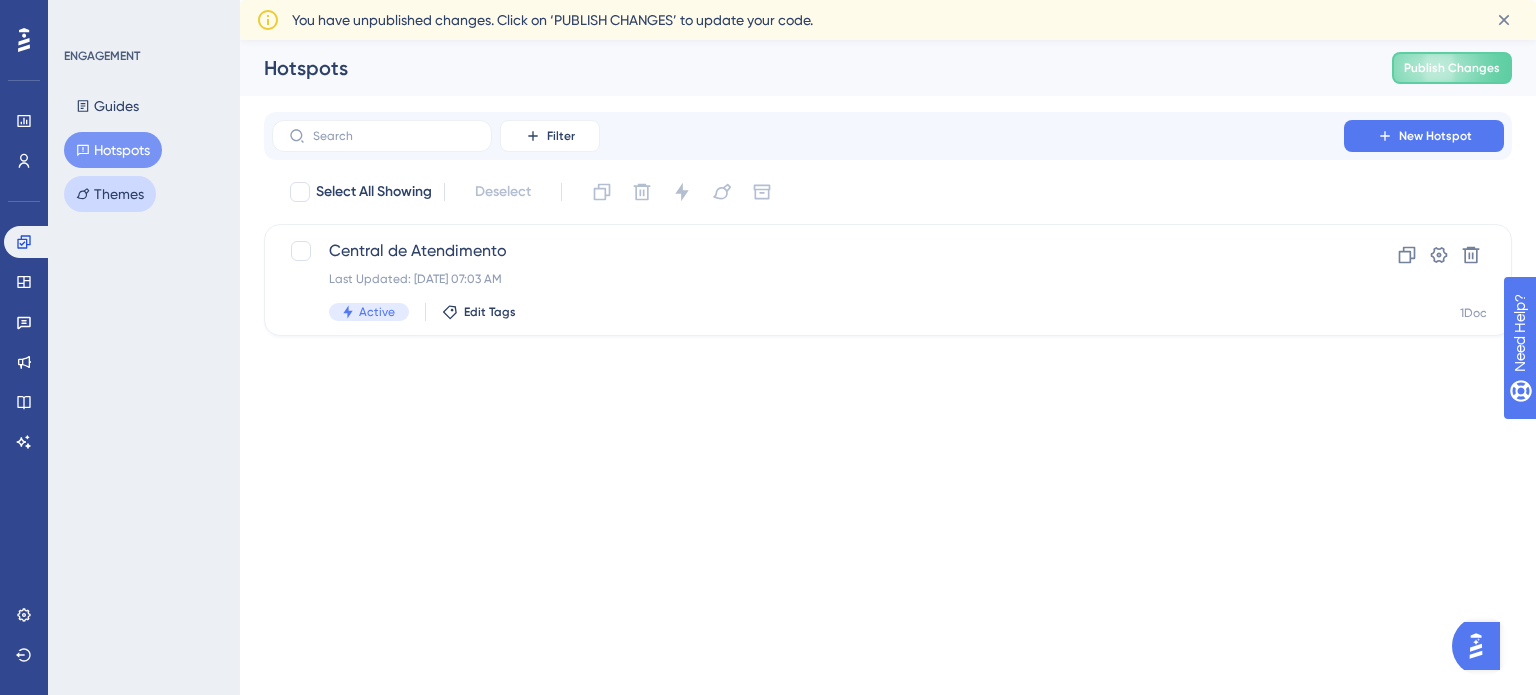 click on "Themes" at bounding box center [110, 194] 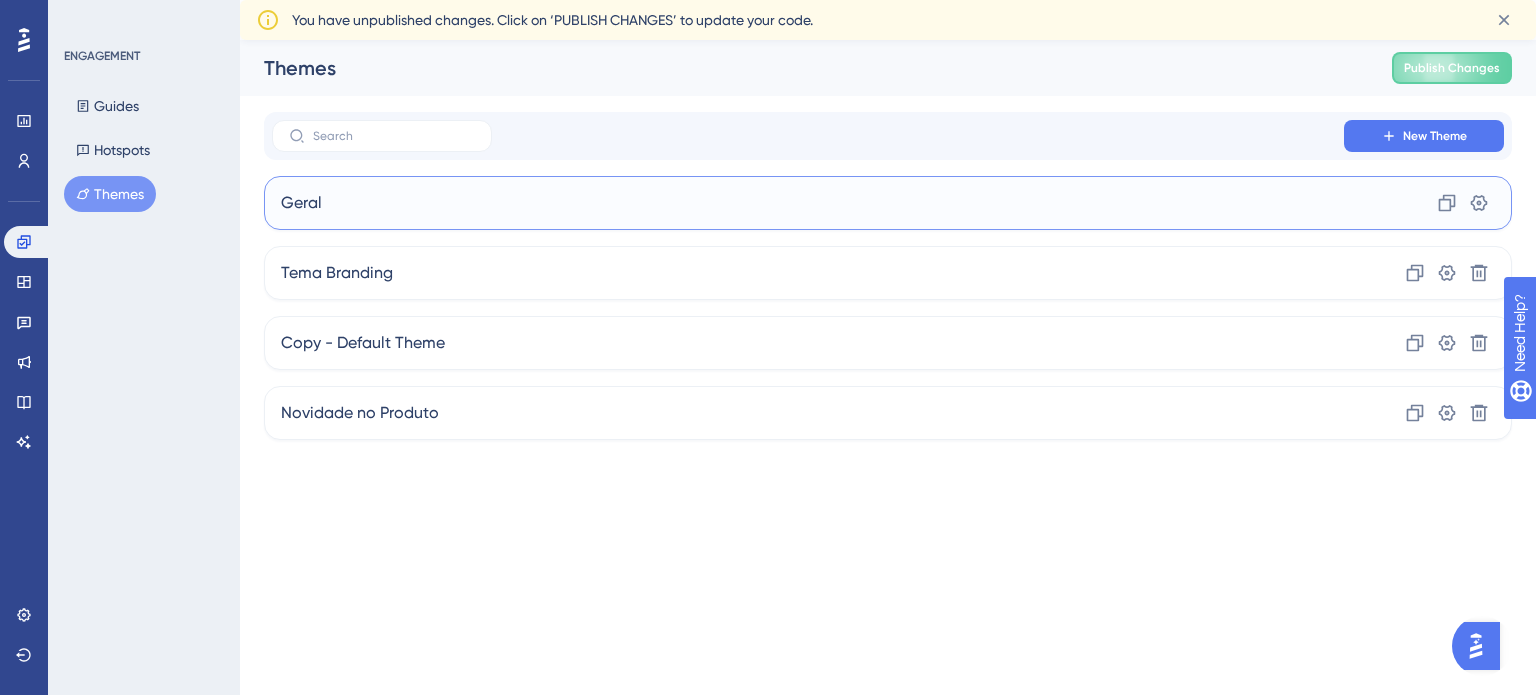 click on "Geral Clone Settings" at bounding box center [888, 203] 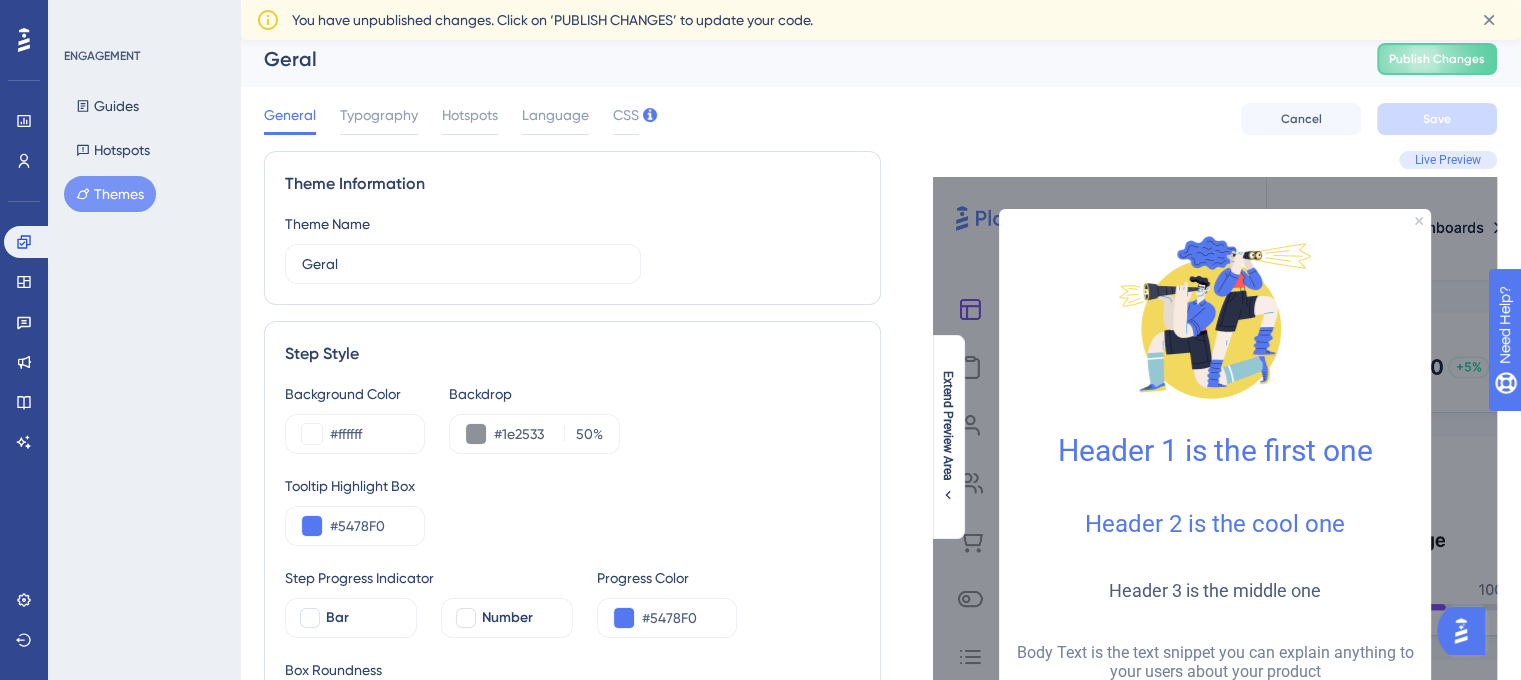 scroll, scrollTop: 8, scrollLeft: 0, axis: vertical 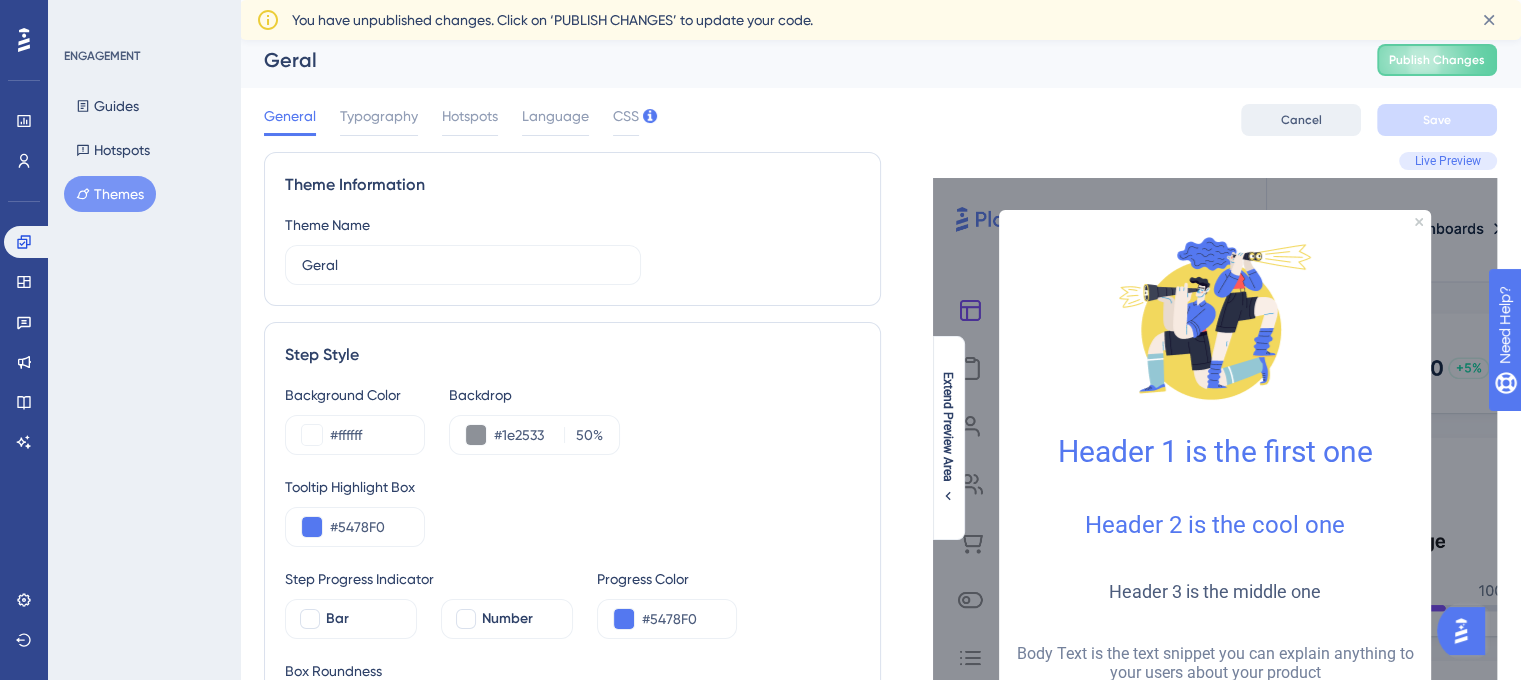 click on "Cancel" at bounding box center (1301, 120) 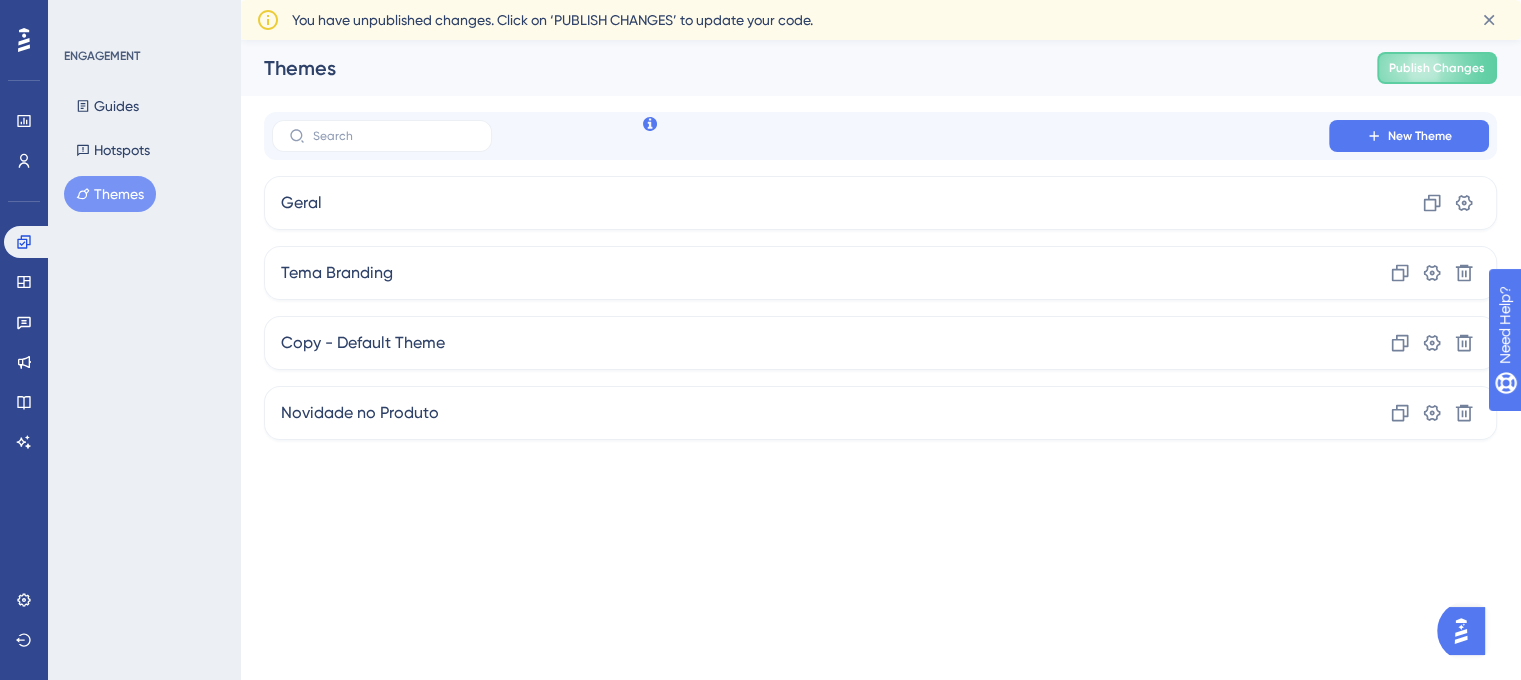 scroll, scrollTop: 0, scrollLeft: 0, axis: both 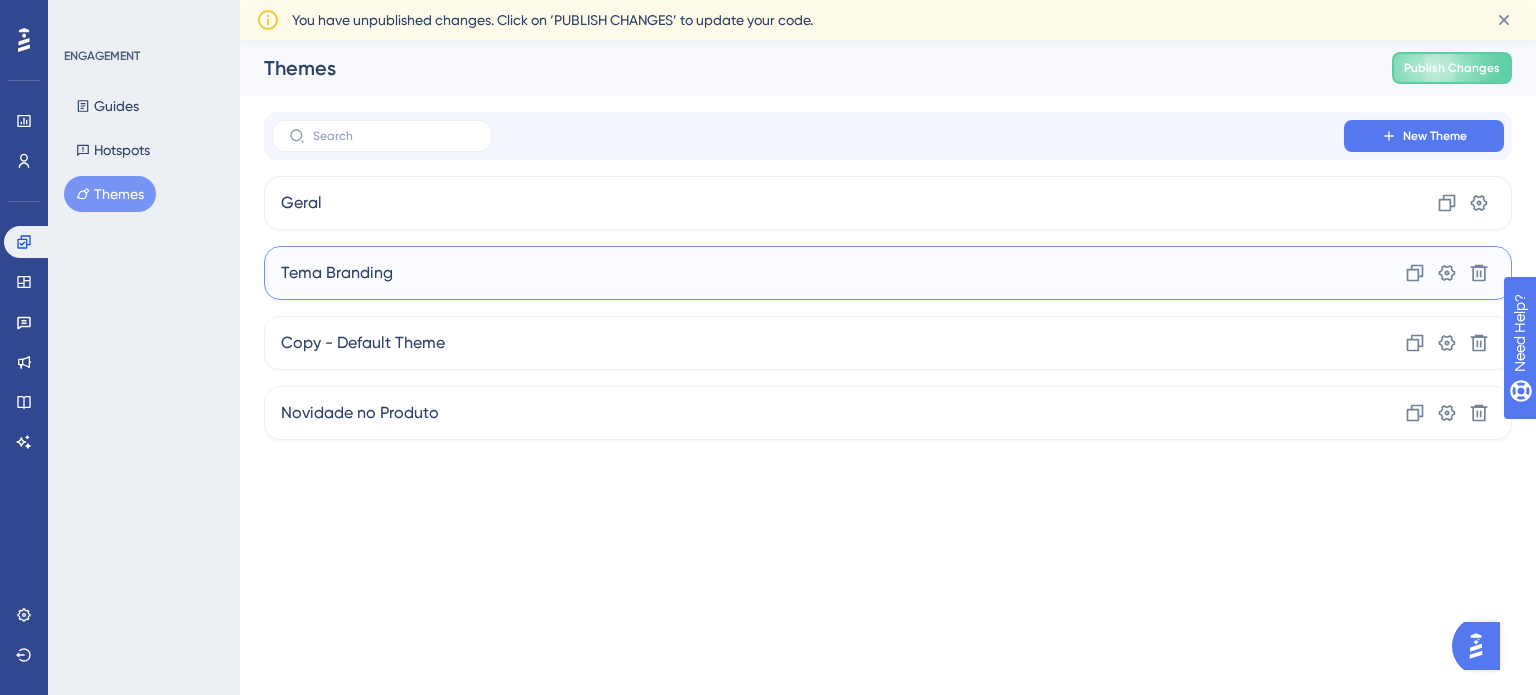 click on "Tema Branding Clone Settings Delete" at bounding box center [888, 273] 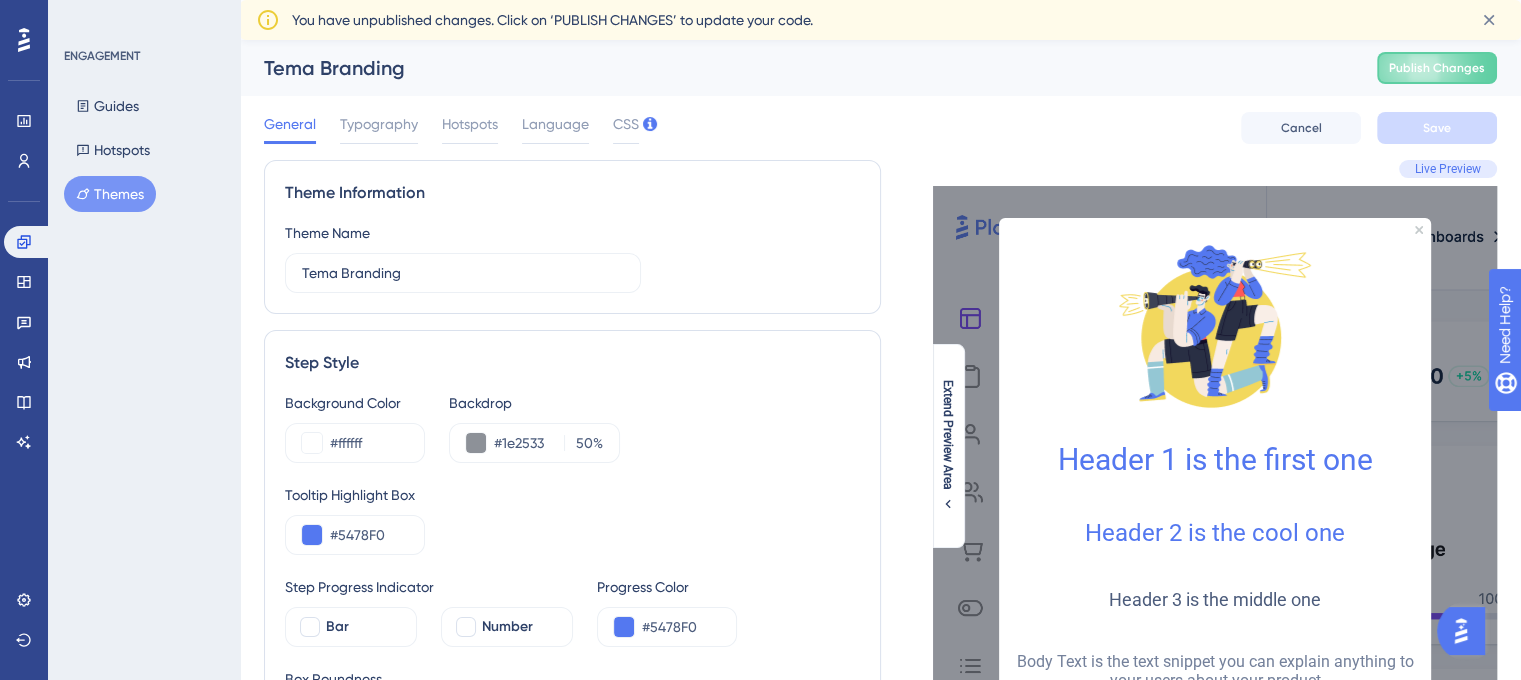 scroll, scrollTop: 32, scrollLeft: 0, axis: vertical 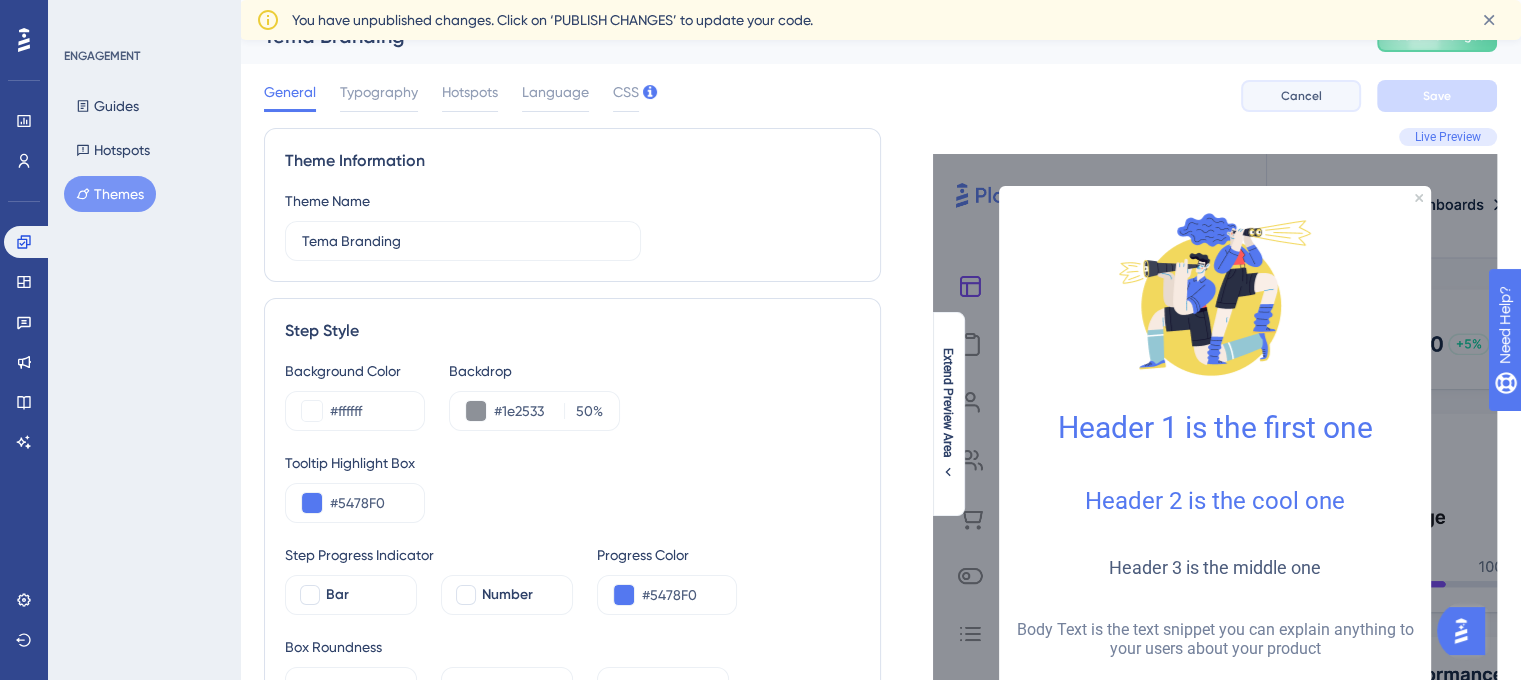 click on "Cancel" at bounding box center (1301, 96) 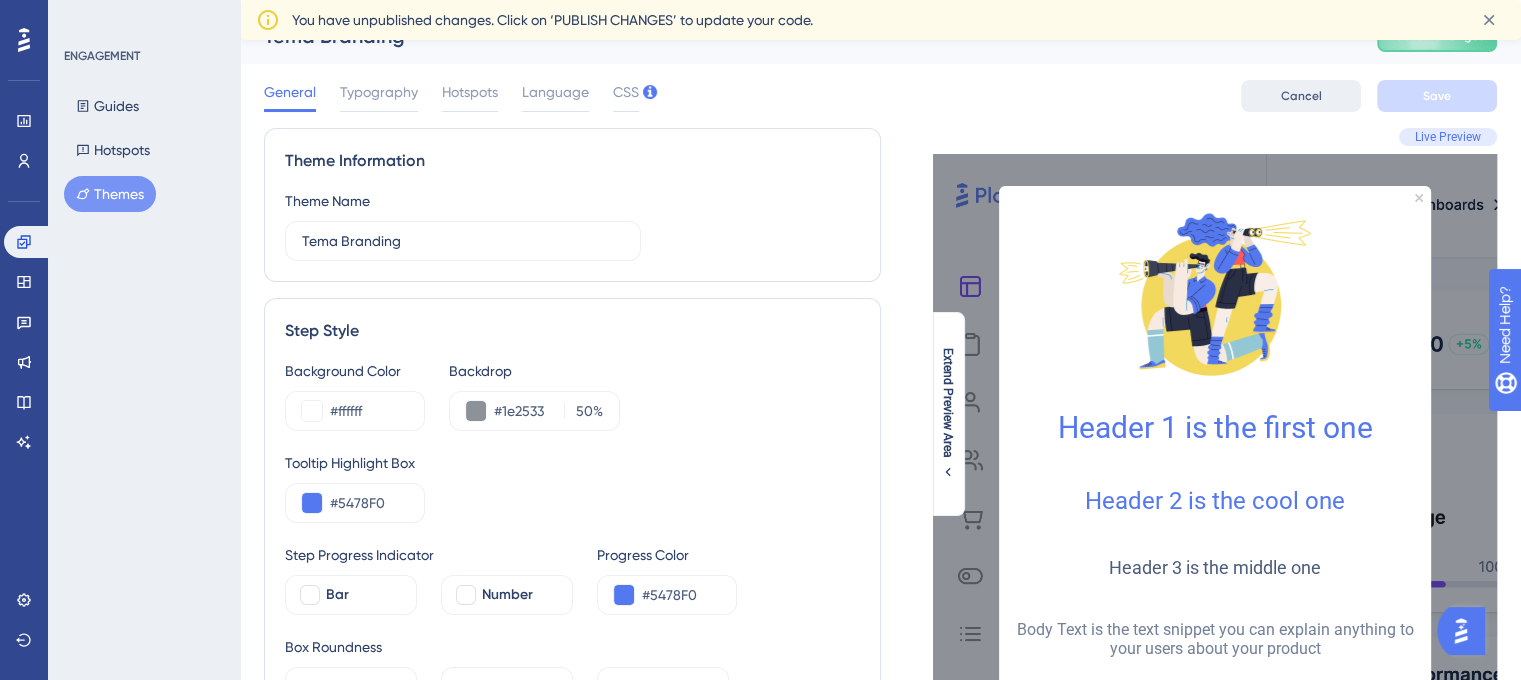 scroll, scrollTop: 0, scrollLeft: 0, axis: both 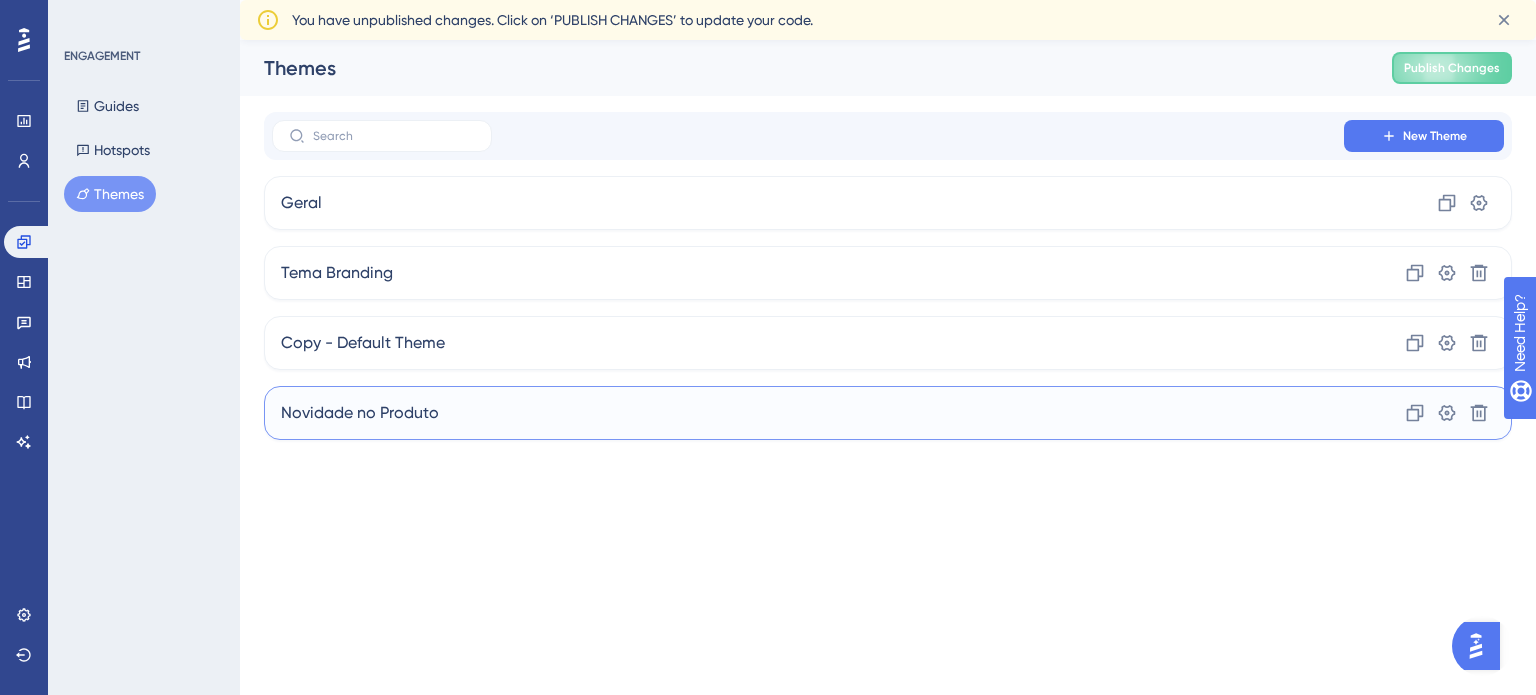 click on "Novidade no Produto Clone Settings Delete" at bounding box center (888, 413) 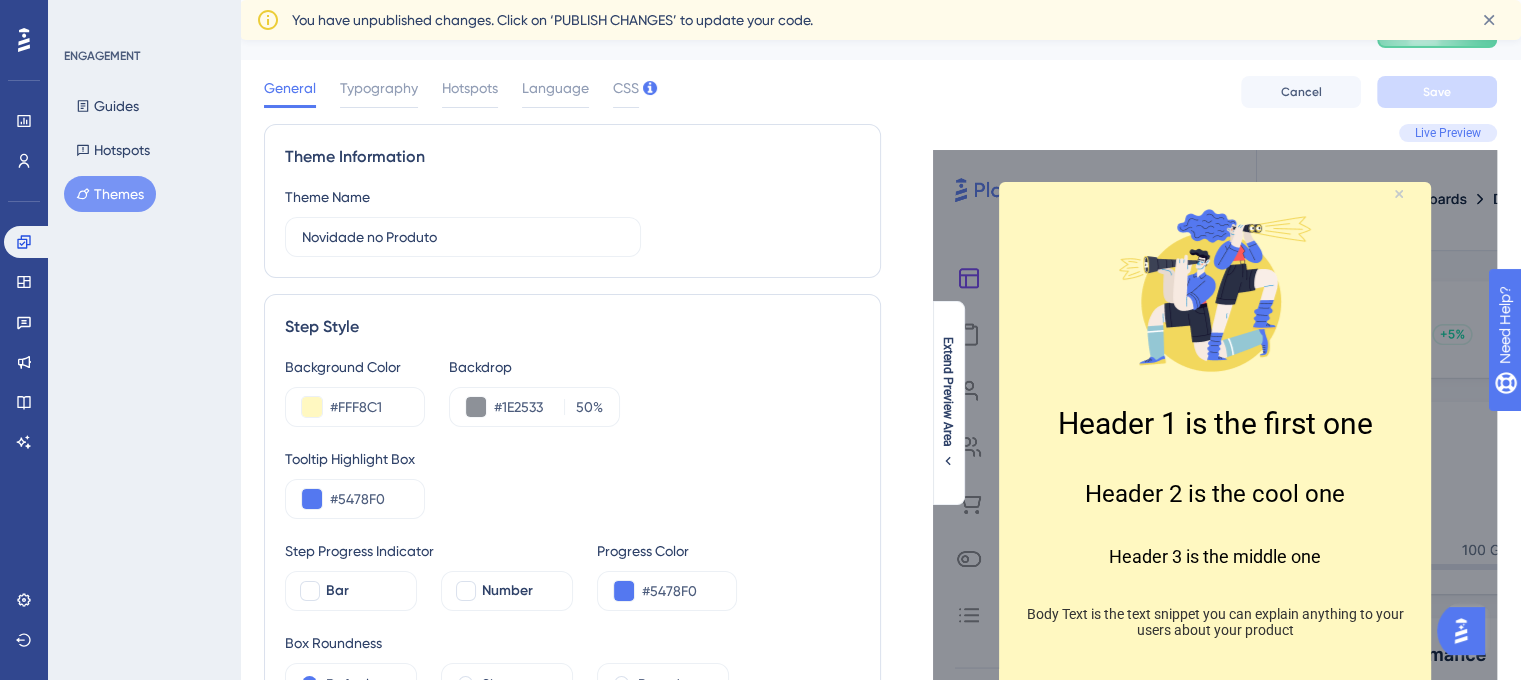scroll, scrollTop: 0, scrollLeft: 0, axis: both 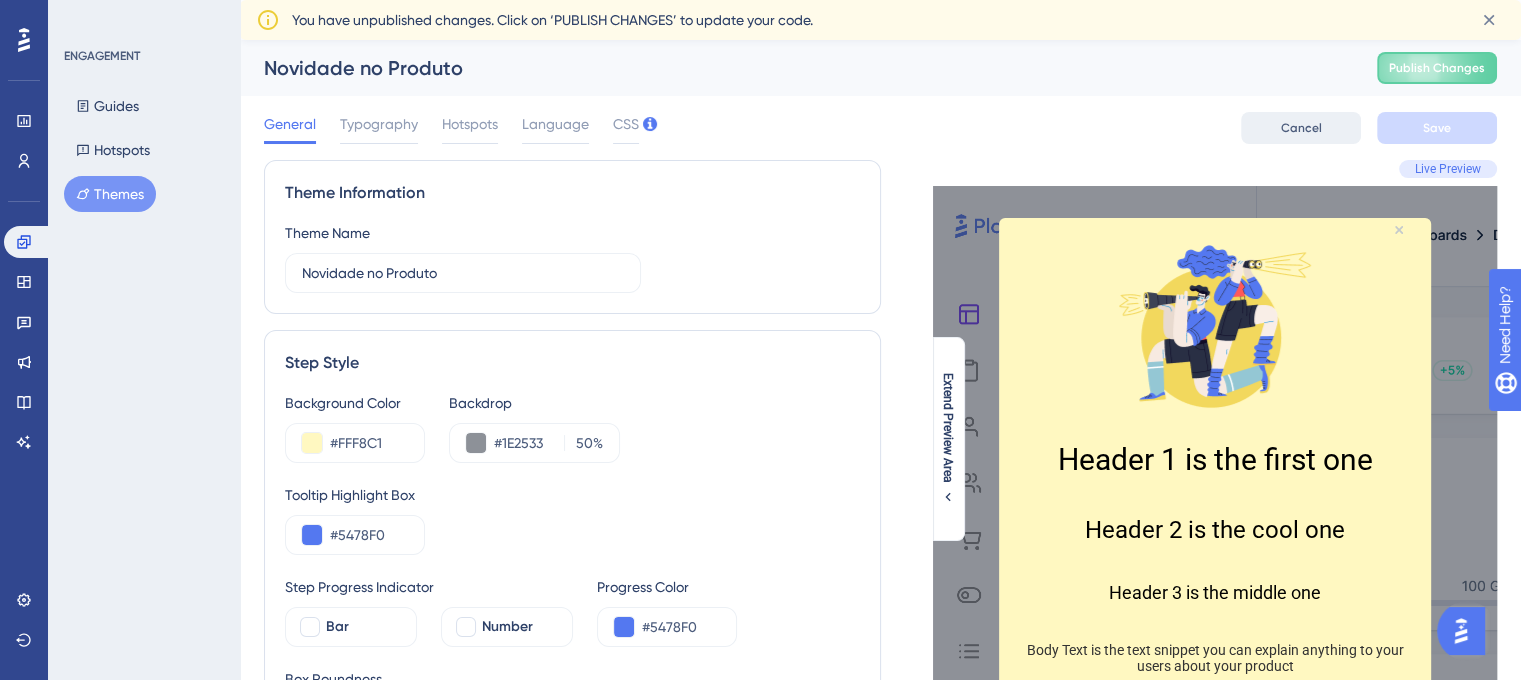click on "Cancel" at bounding box center [1301, 128] 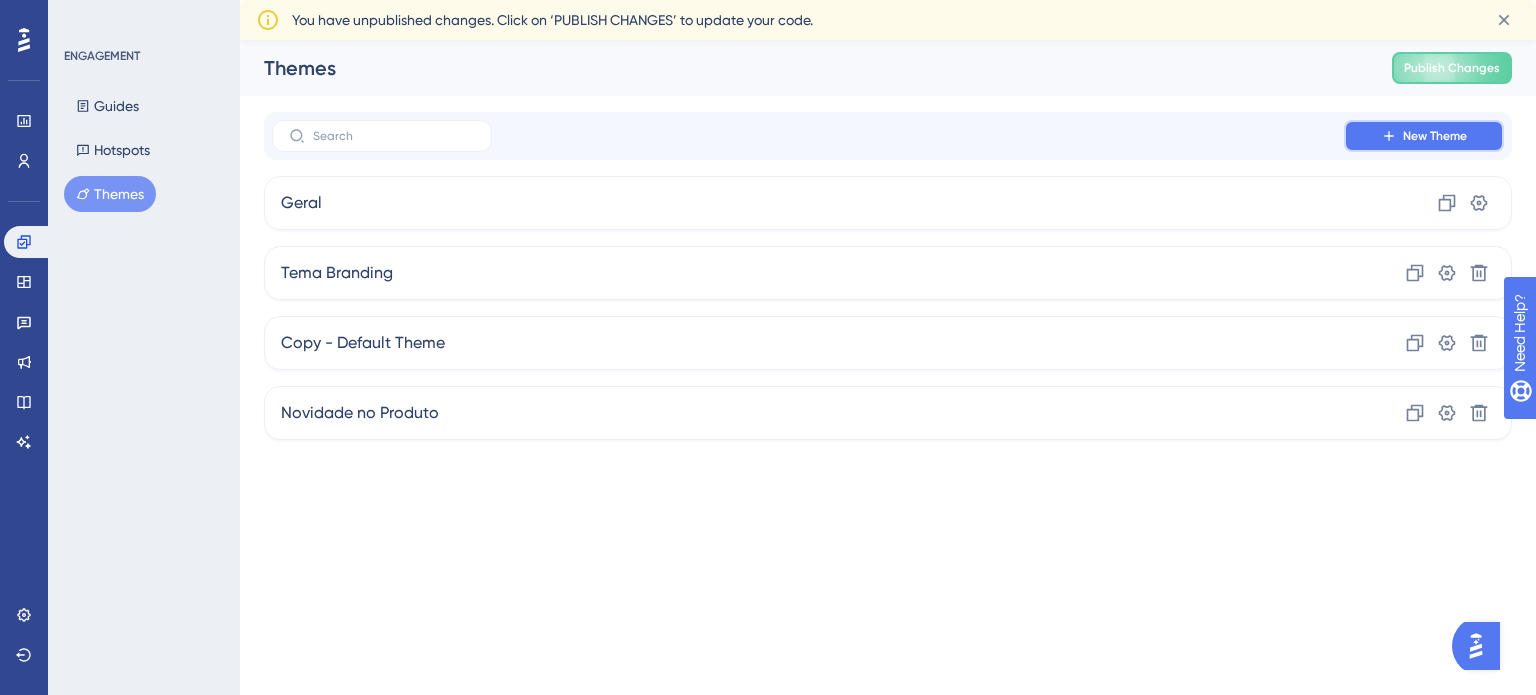 click on "New Theme" at bounding box center (1435, 136) 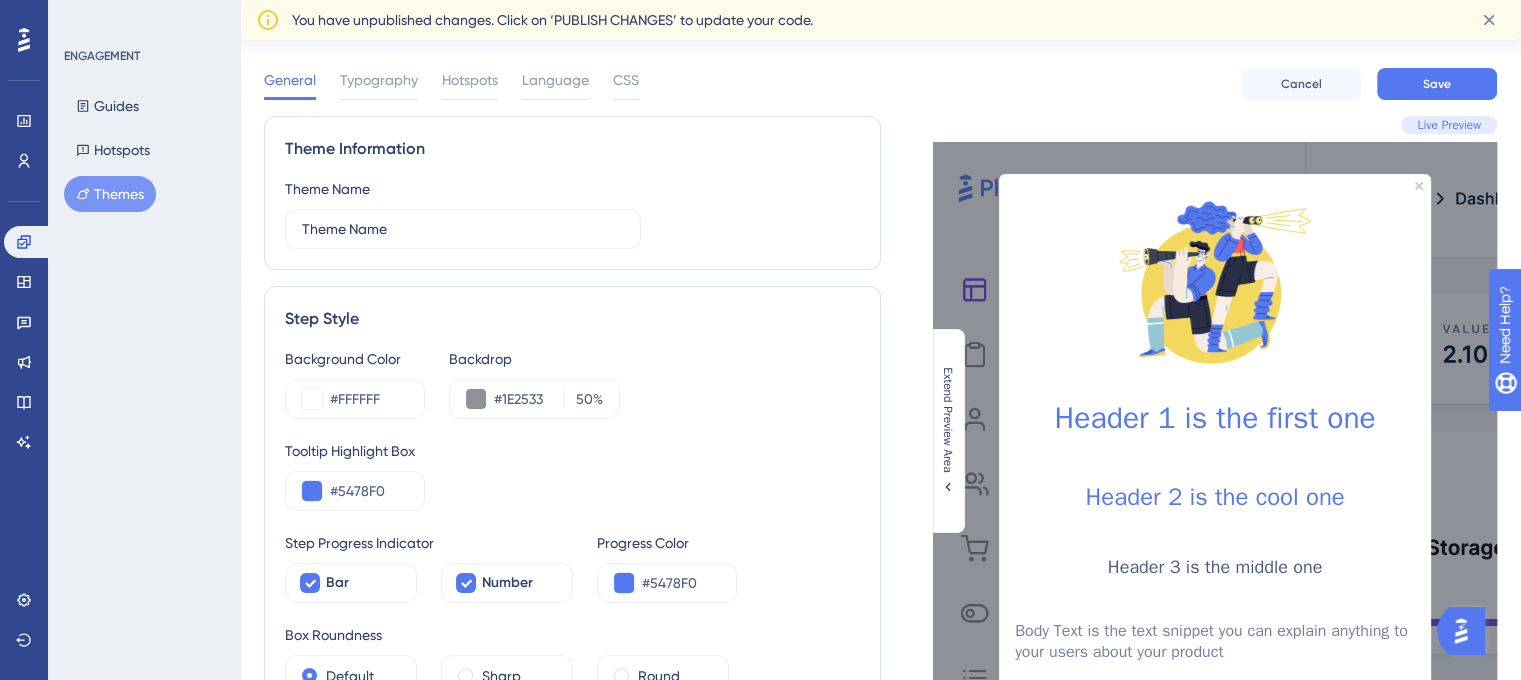 scroll, scrollTop: 36, scrollLeft: 0, axis: vertical 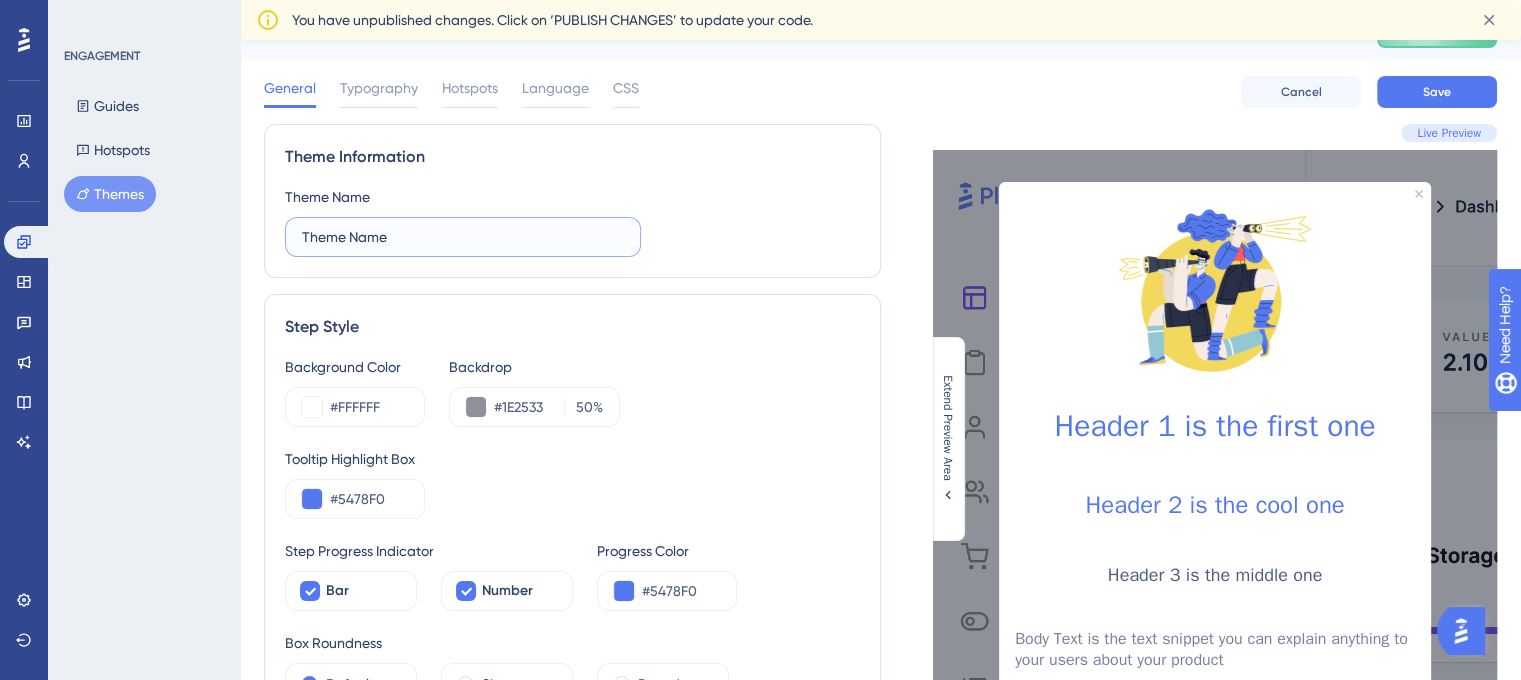 click on "Theme Name" at bounding box center (463, 237) 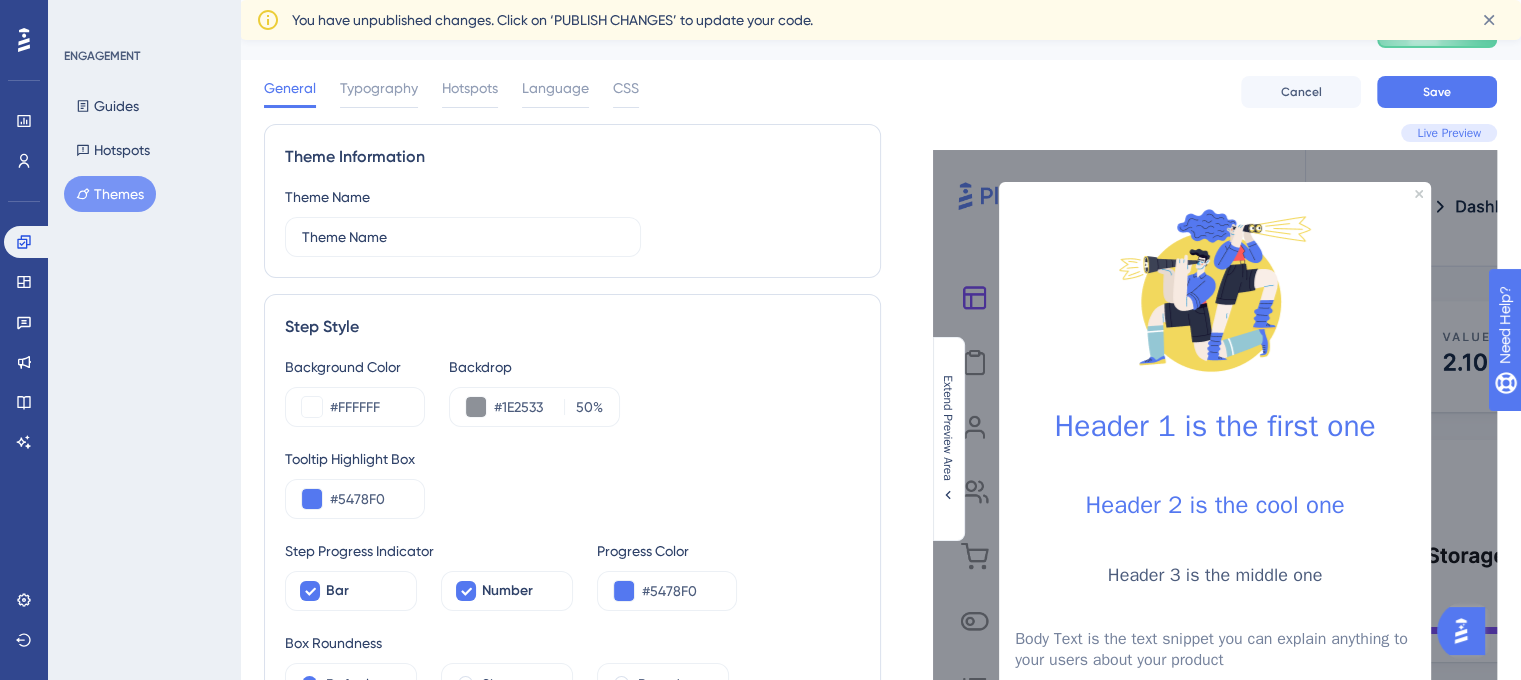 click on "Theme Name Theme Name" at bounding box center [572, 221] 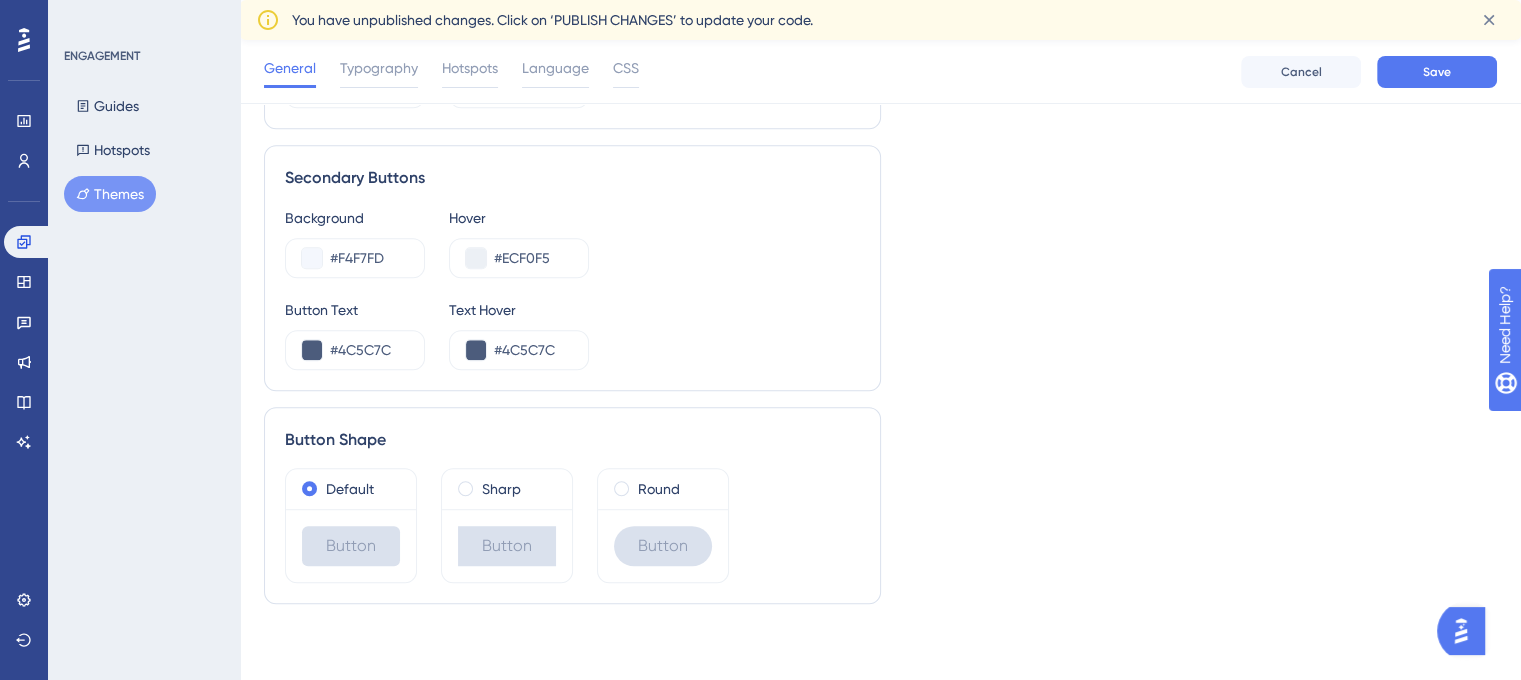 scroll, scrollTop: 0, scrollLeft: 0, axis: both 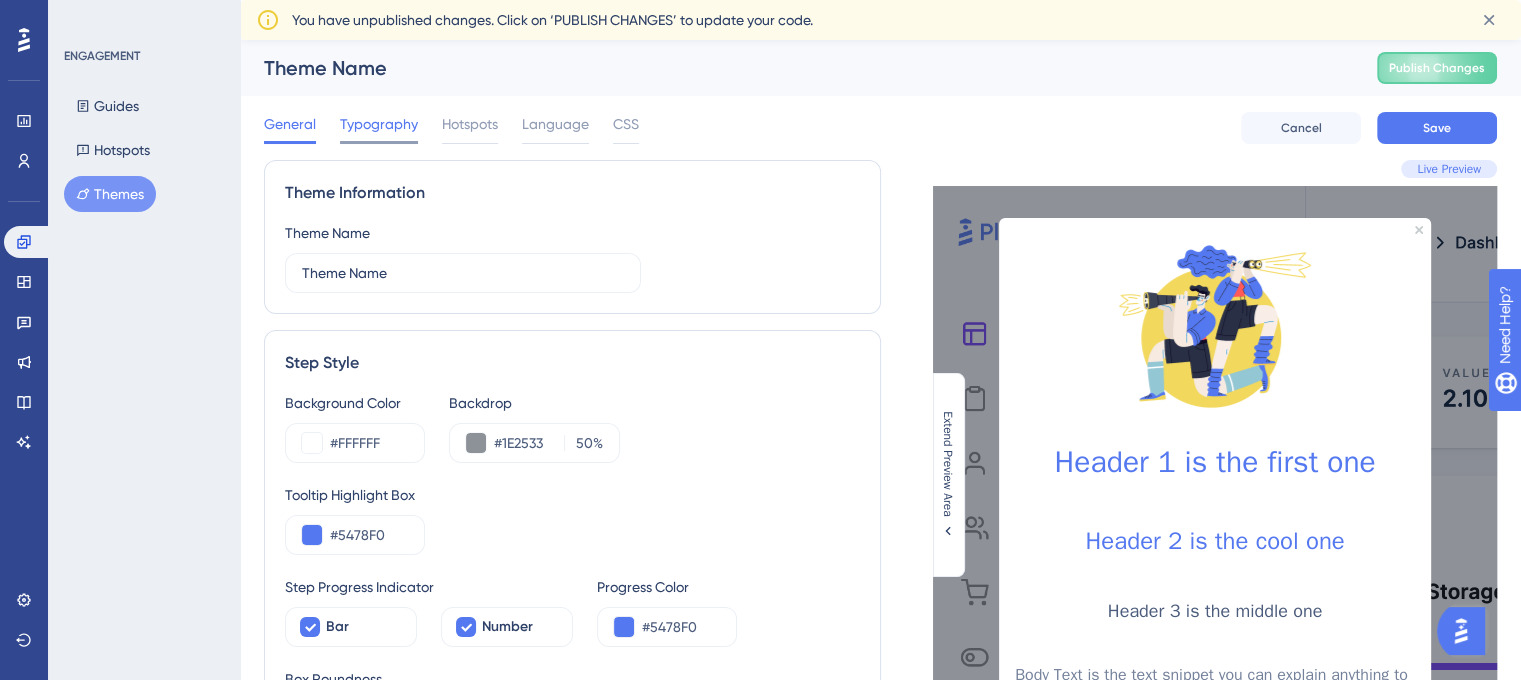 click on "Typography" at bounding box center (379, 128) 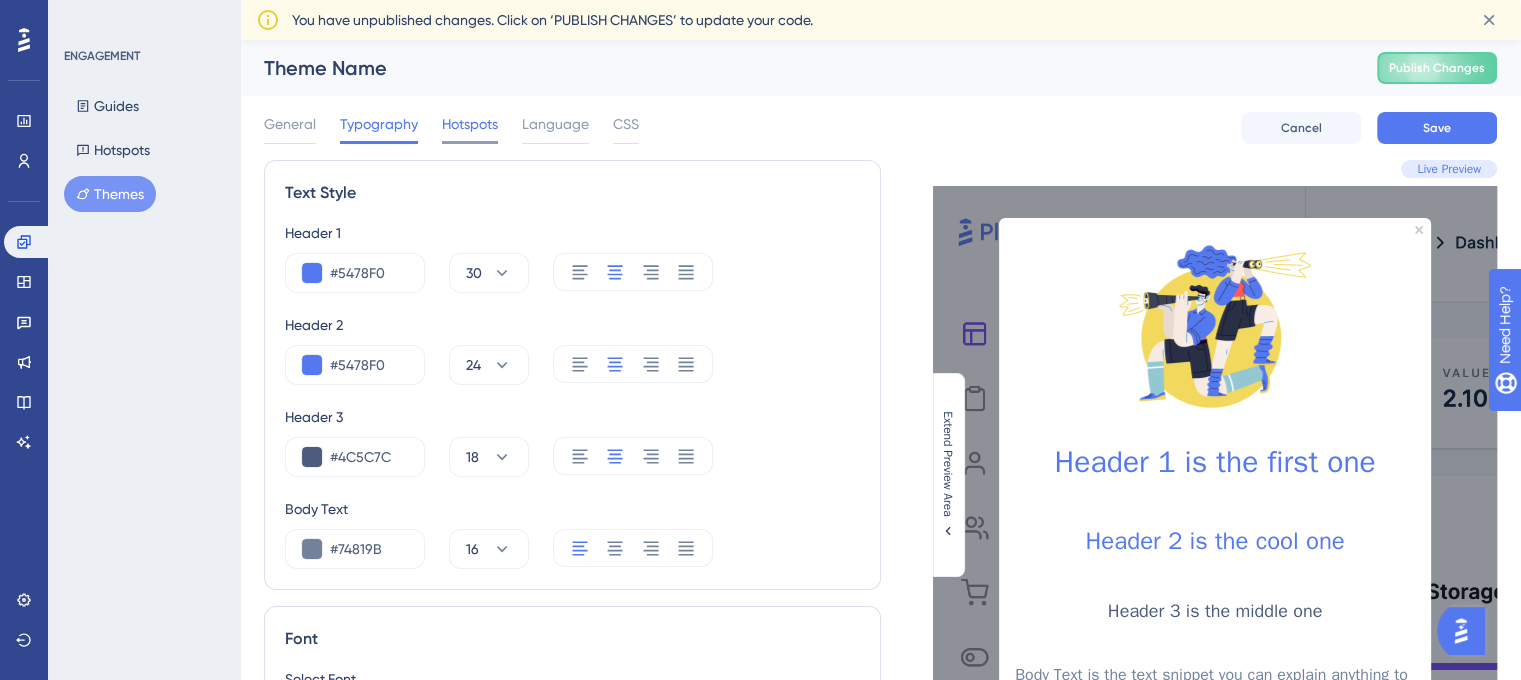 click on "Hotspots" at bounding box center [470, 124] 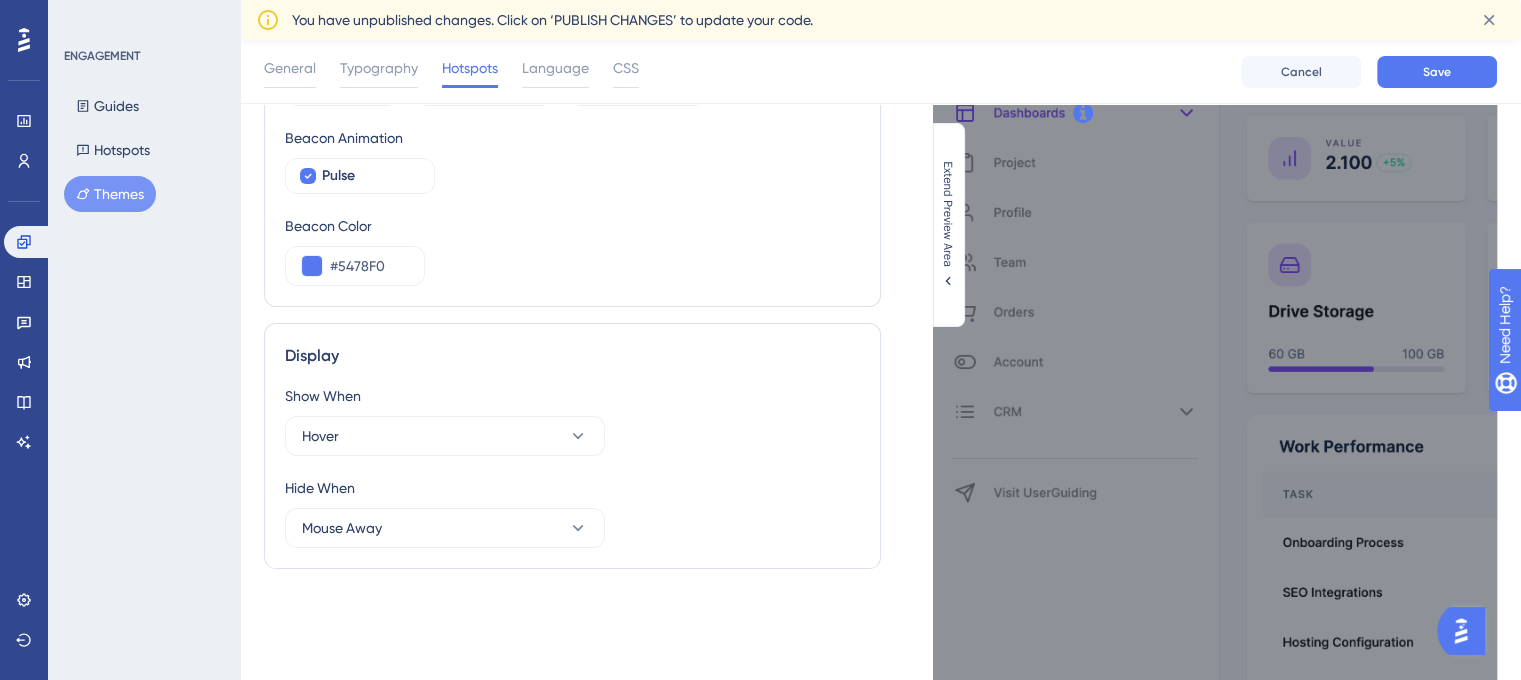 scroll, scrollTop: 0, scrollLeft: 0, axis: both 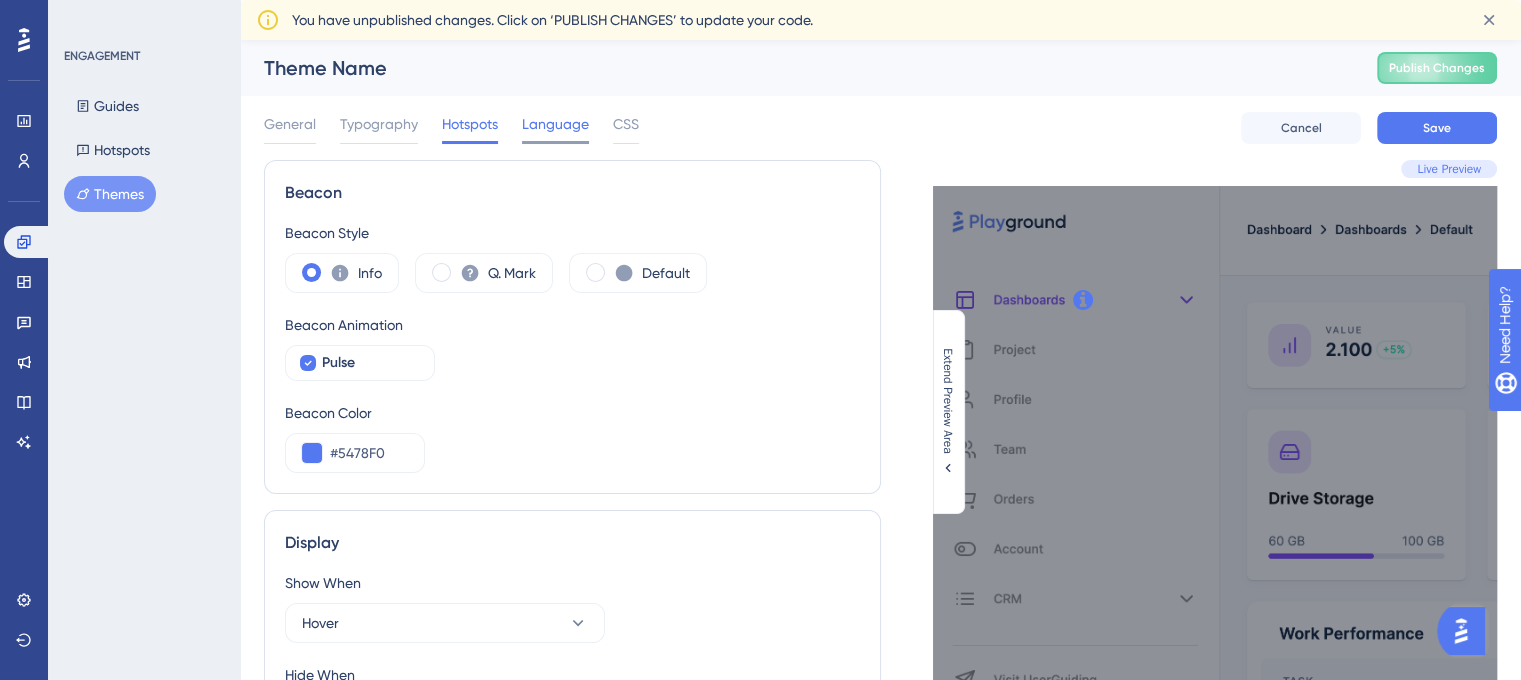 click on "Language" at bounding box center [555, 124] 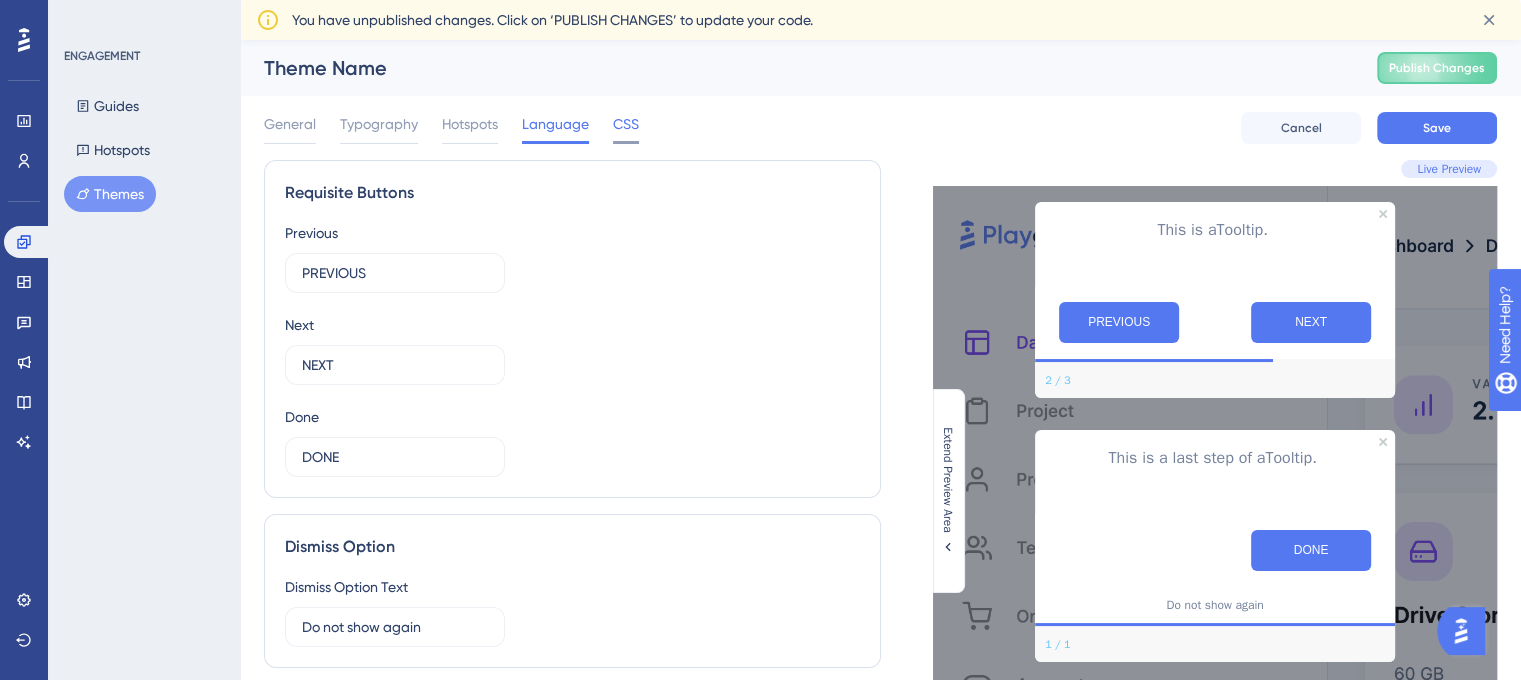 click on "CSS" at bounding box center (626, 124) 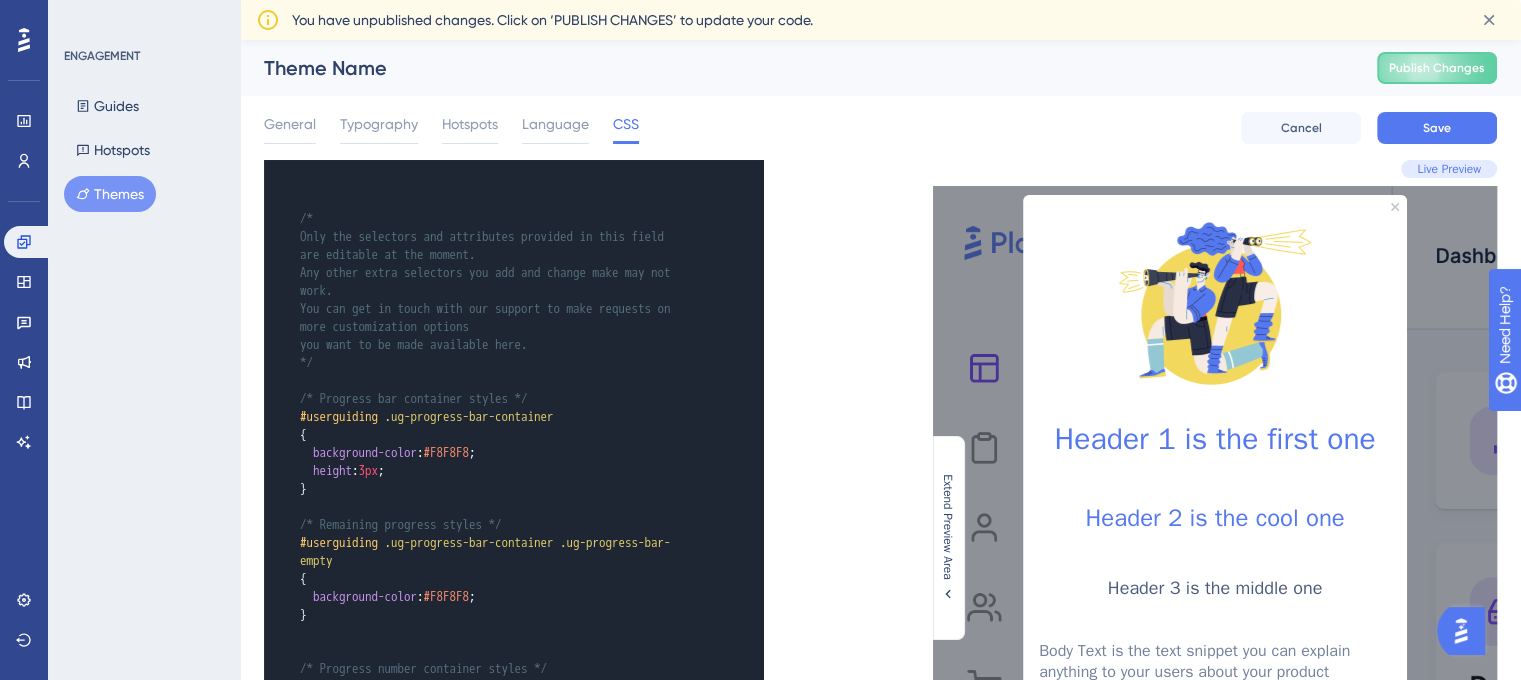 scroll, scrollTop: 0, scrollLeft: 0, axis: both 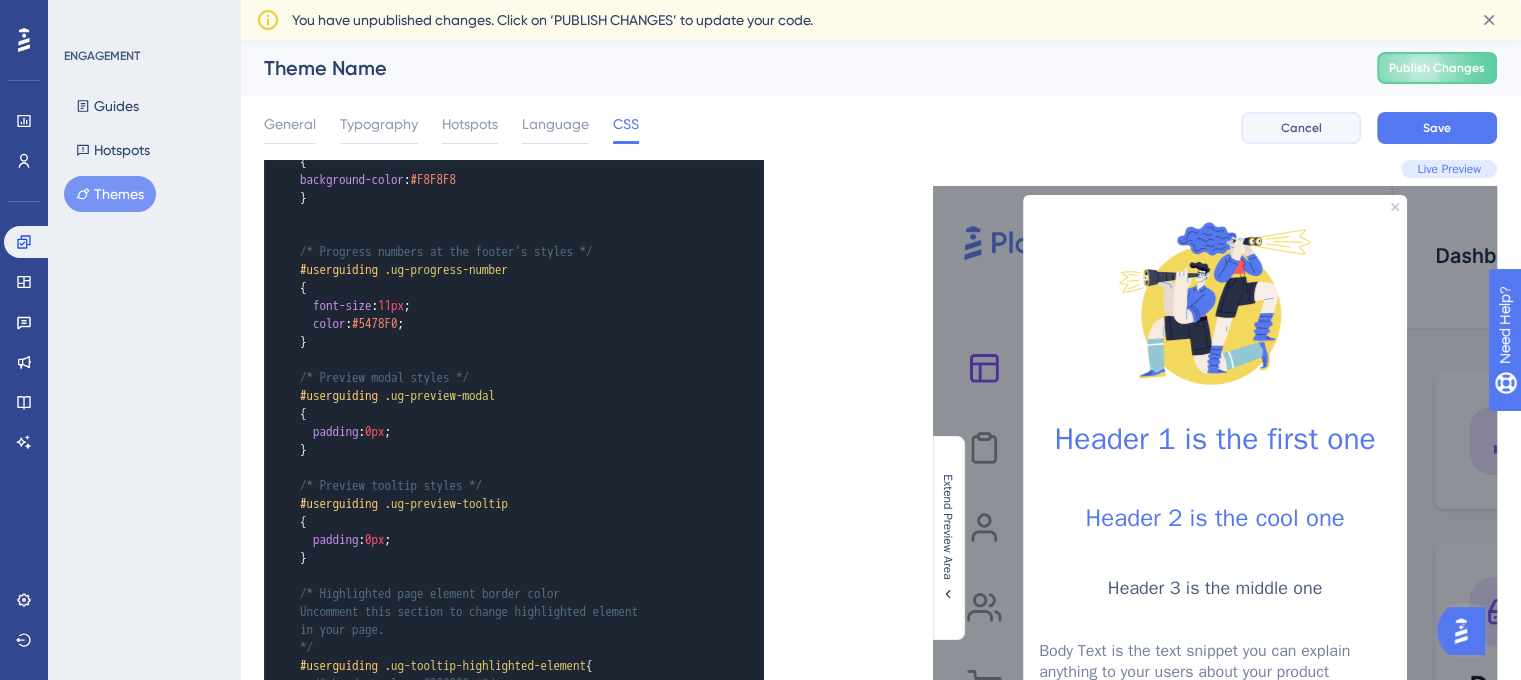 click on "Cancel" at bounding box center (1301, 128) 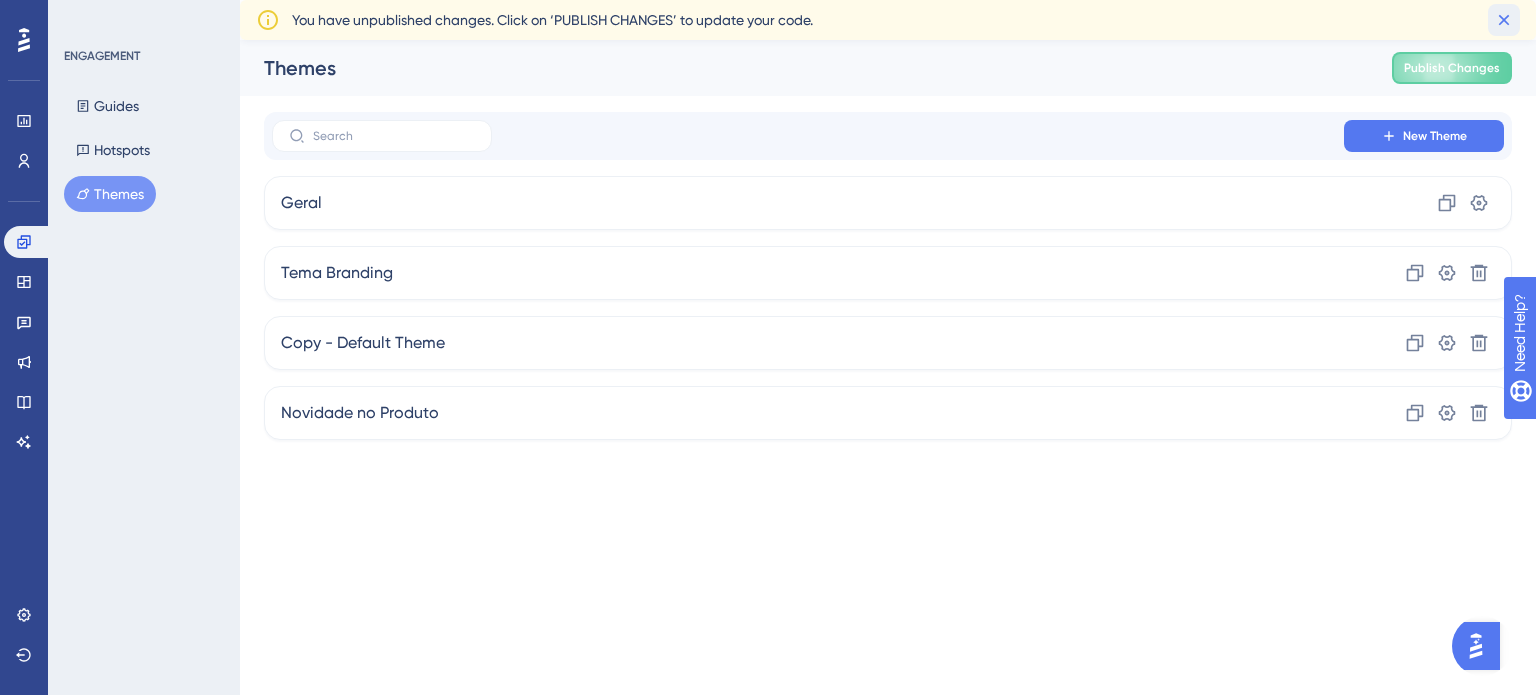 click 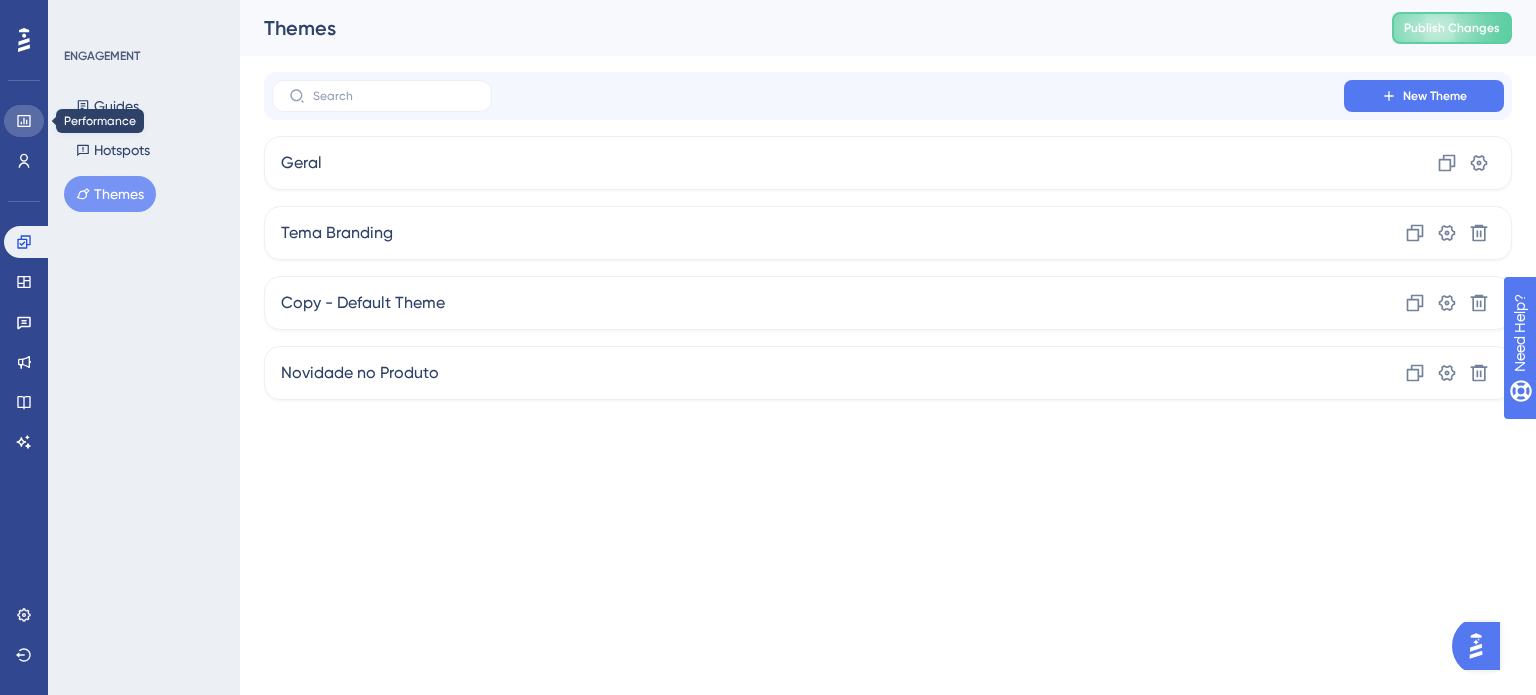 click at bounding box center (24, 121) 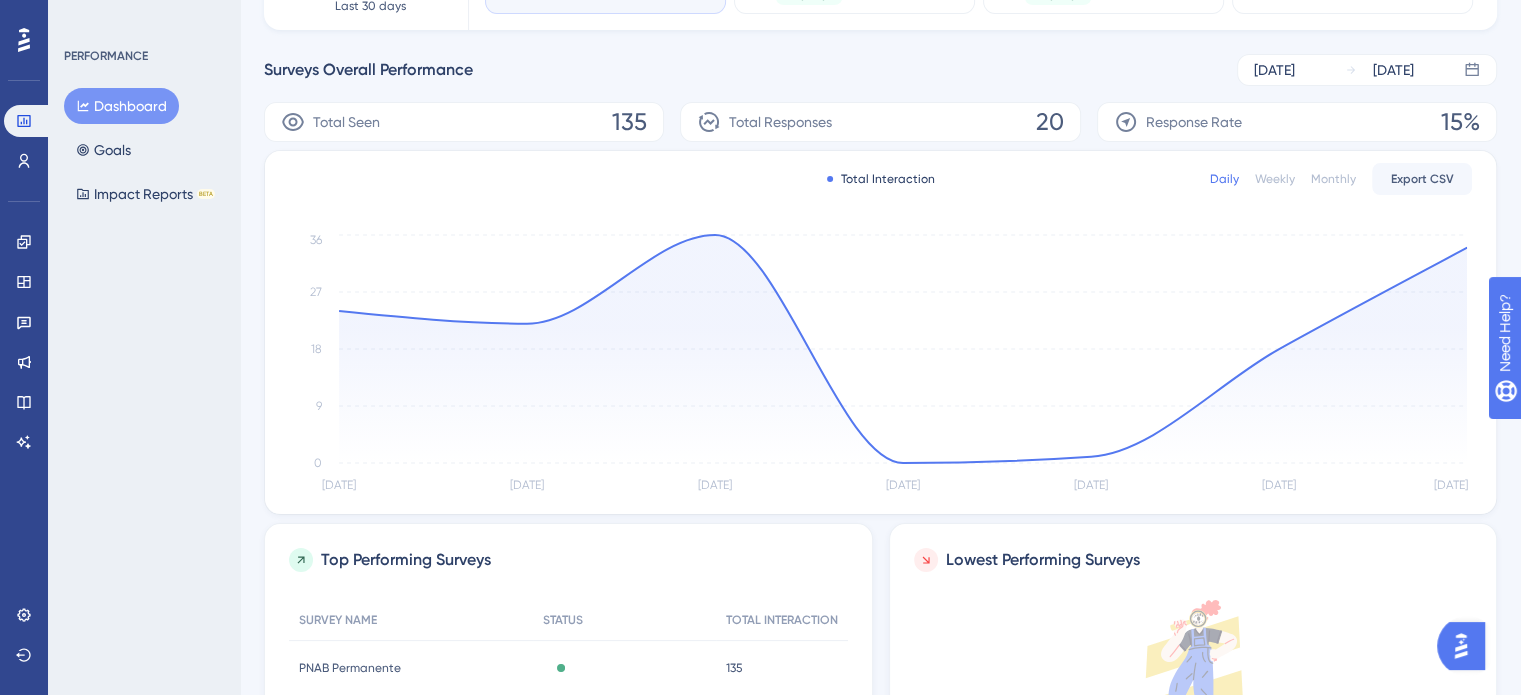scroll, scrollTop: 0, scrollLeft: 0, axis: both 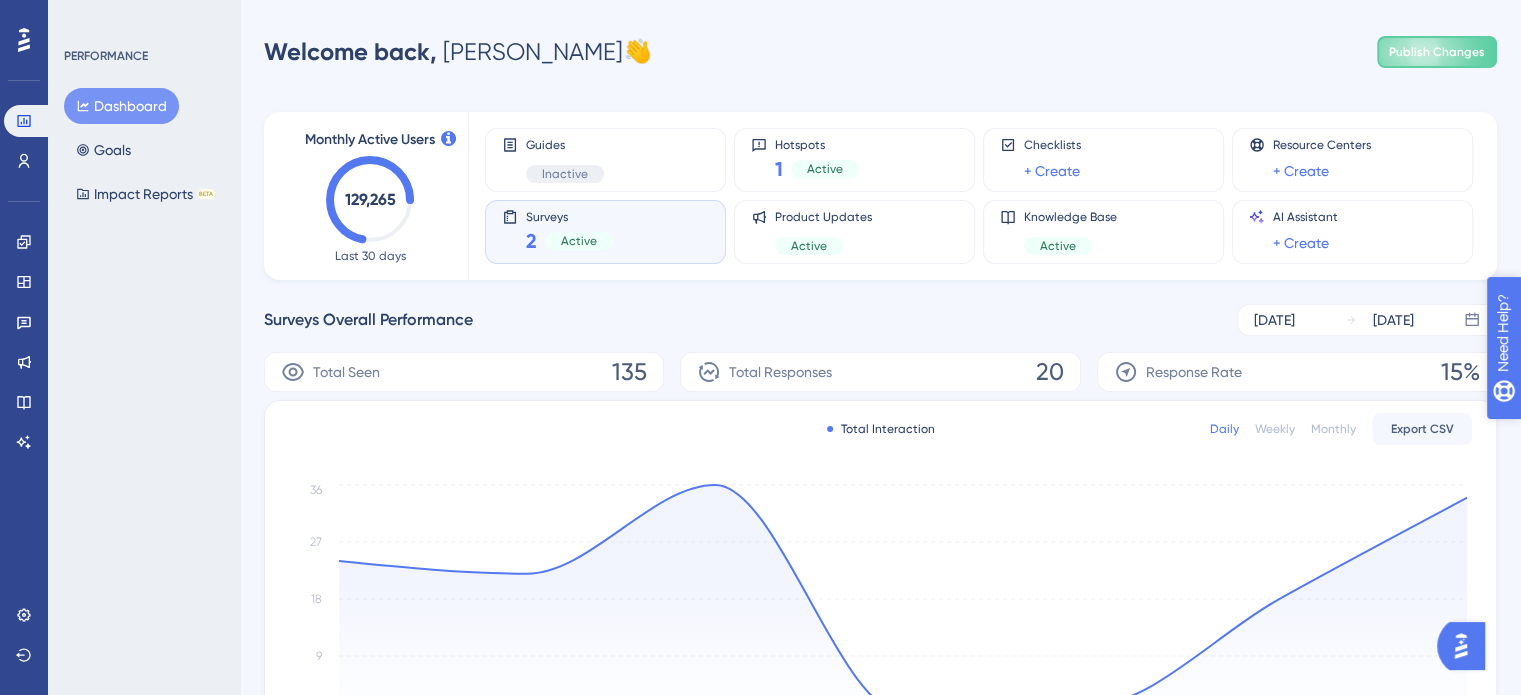 click on "Need Help?" at bounding box center (1573, 435) 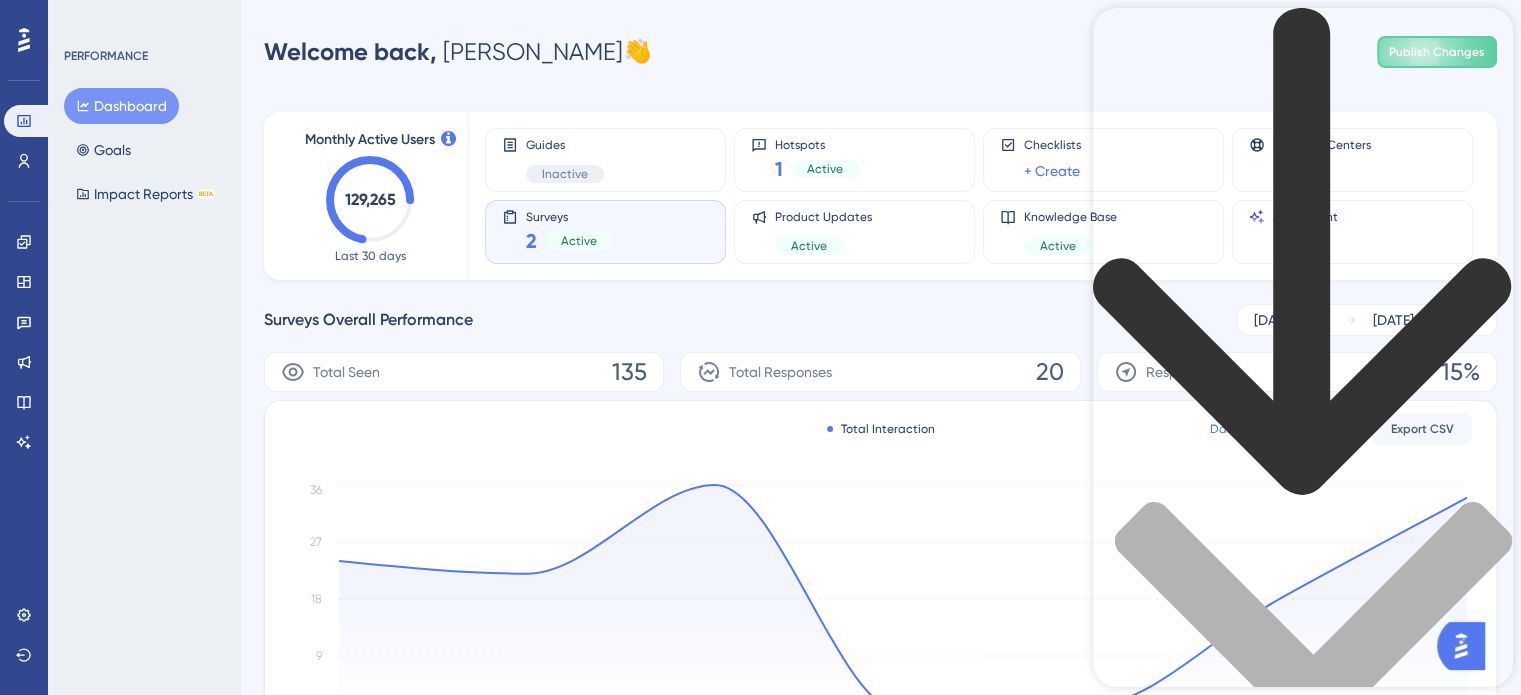 click at bounding box center (1303, 488) 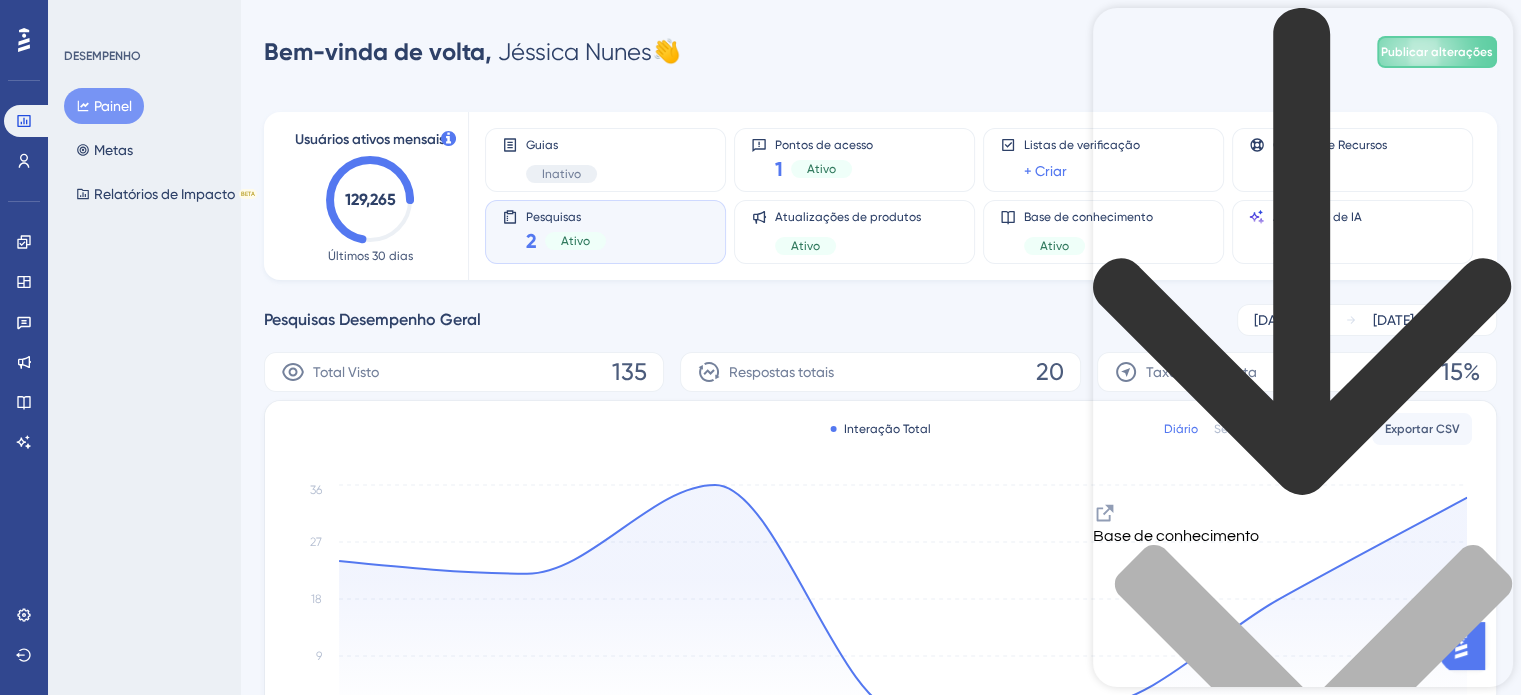 click on "DESEMPENHO Painel Metas Relatórios de Impacto BETA" at bounding box center (144, 347) 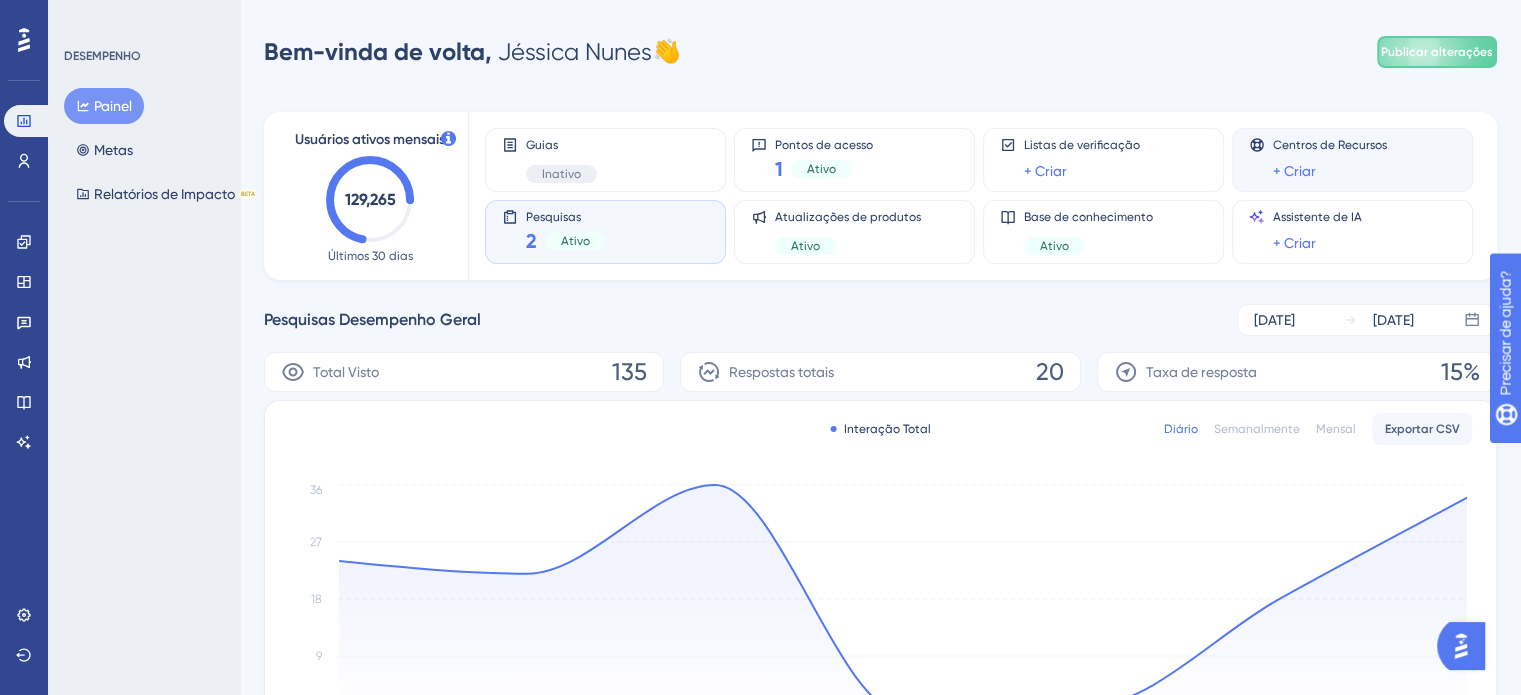 scroll, scrollTop: 6, scrollLeft: 0, axis: vertical 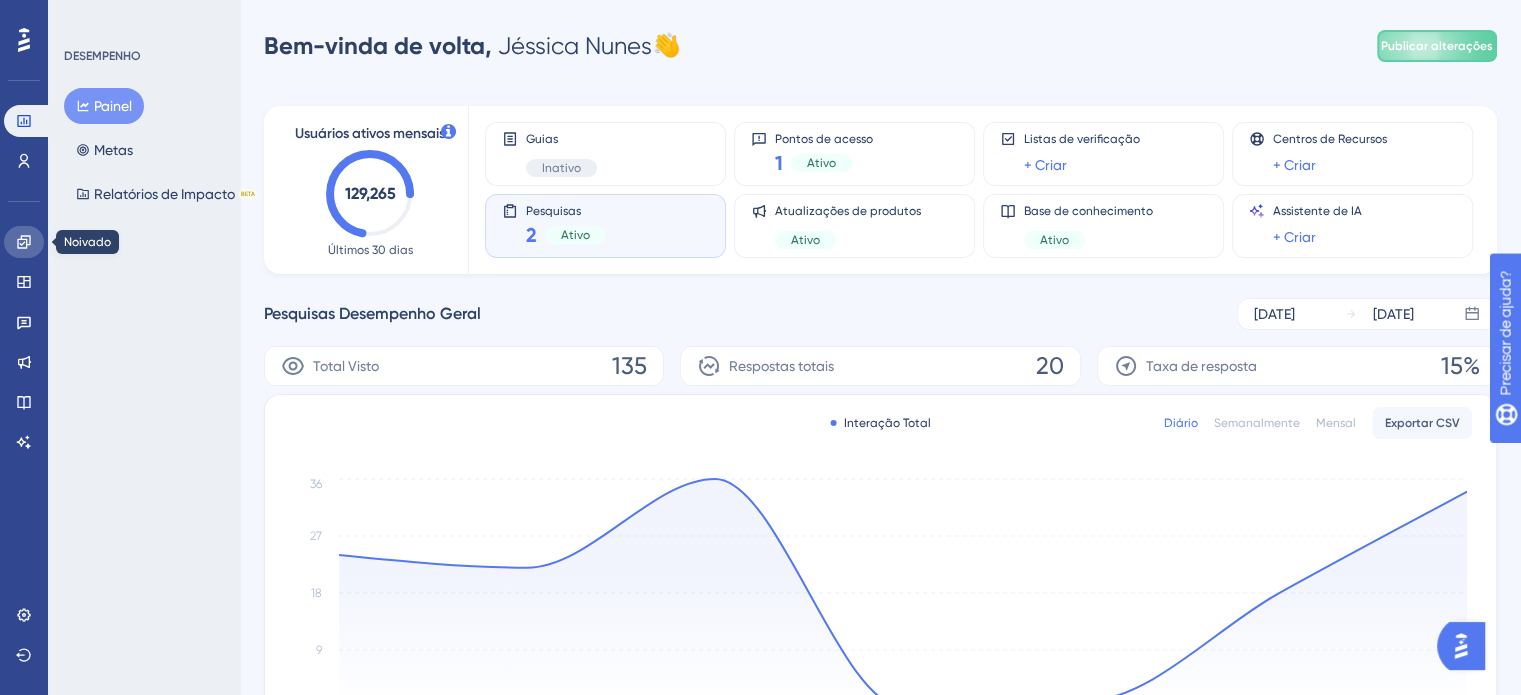 click 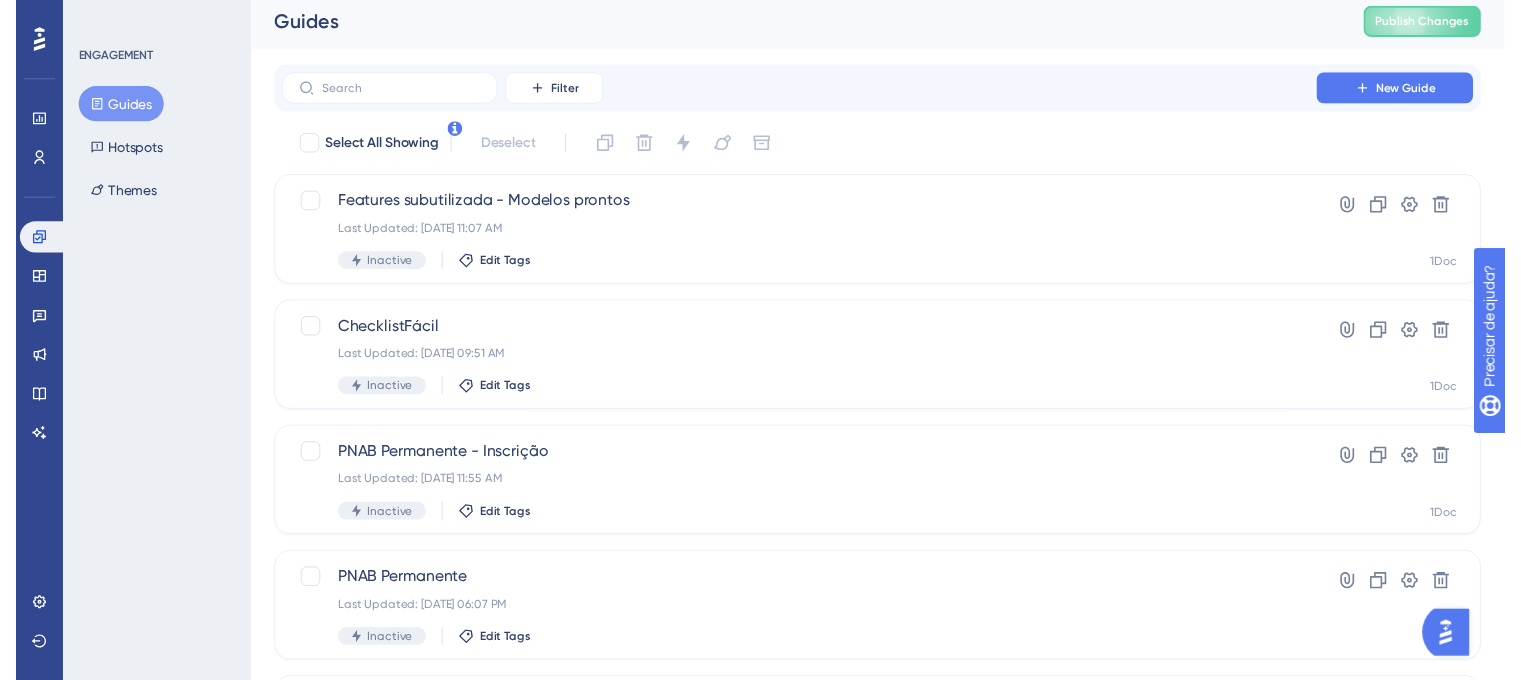 scroll, scrollTop: 0, scrollLeft: 0, axis: both 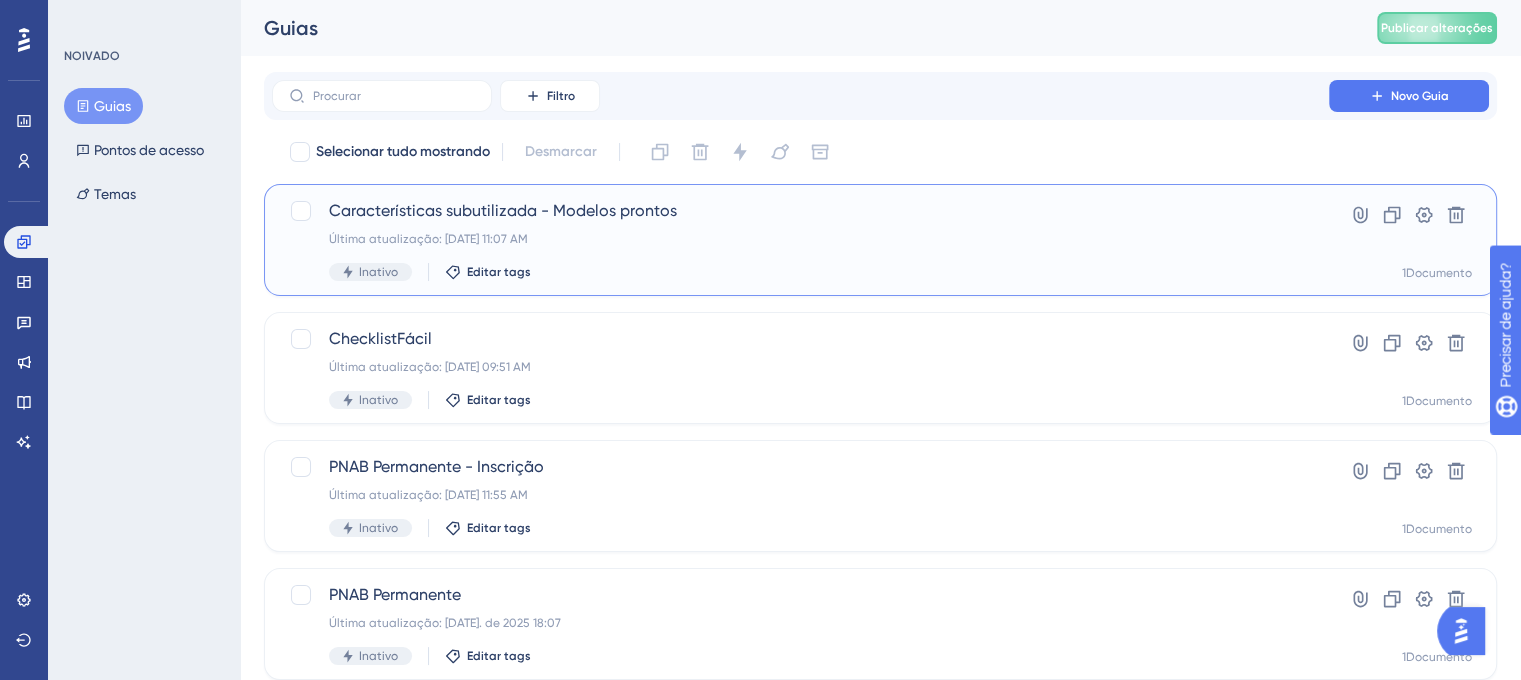 click on "Características subutilizada - Modelos prontos" at bounding box center (503, 210) 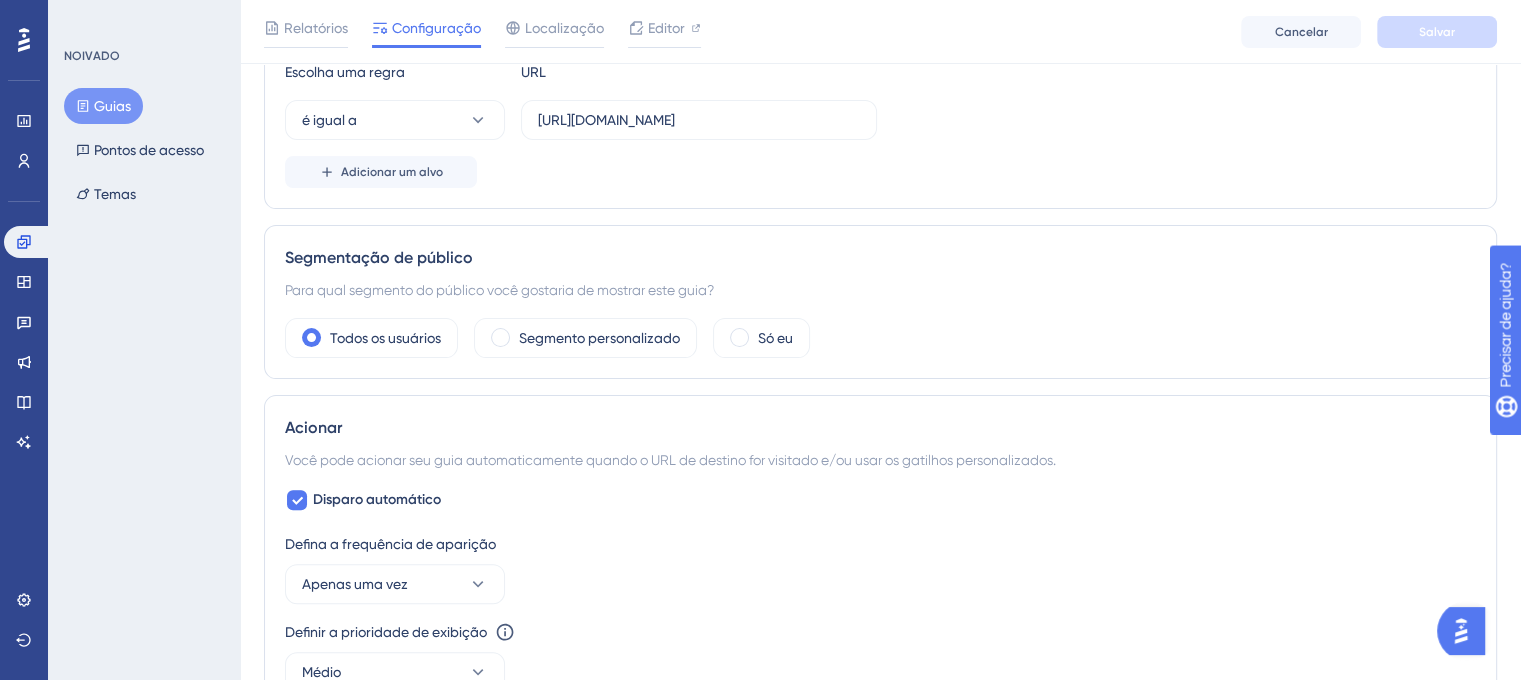 scroll, scrollTop: 552, scrollLeft: 0, axis: vertical 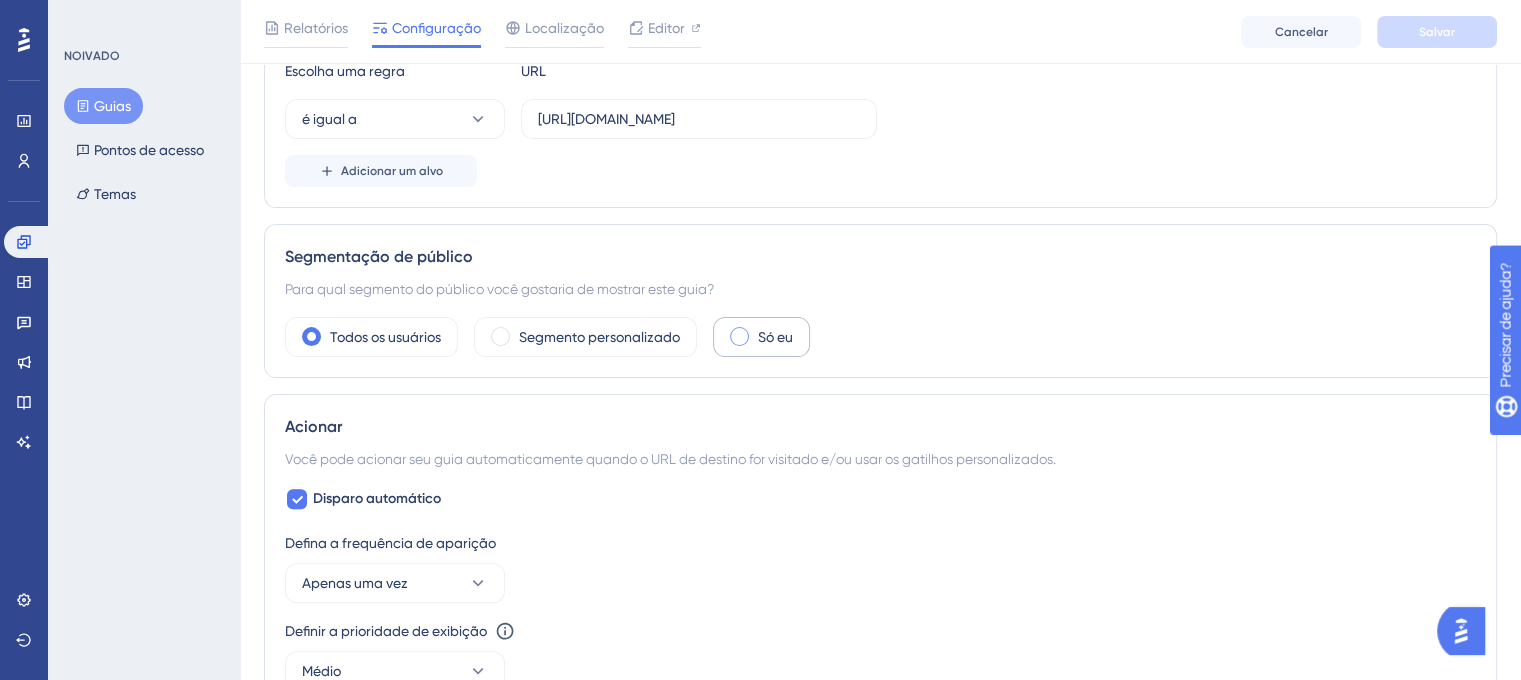 click at bounding box center (739, 336) 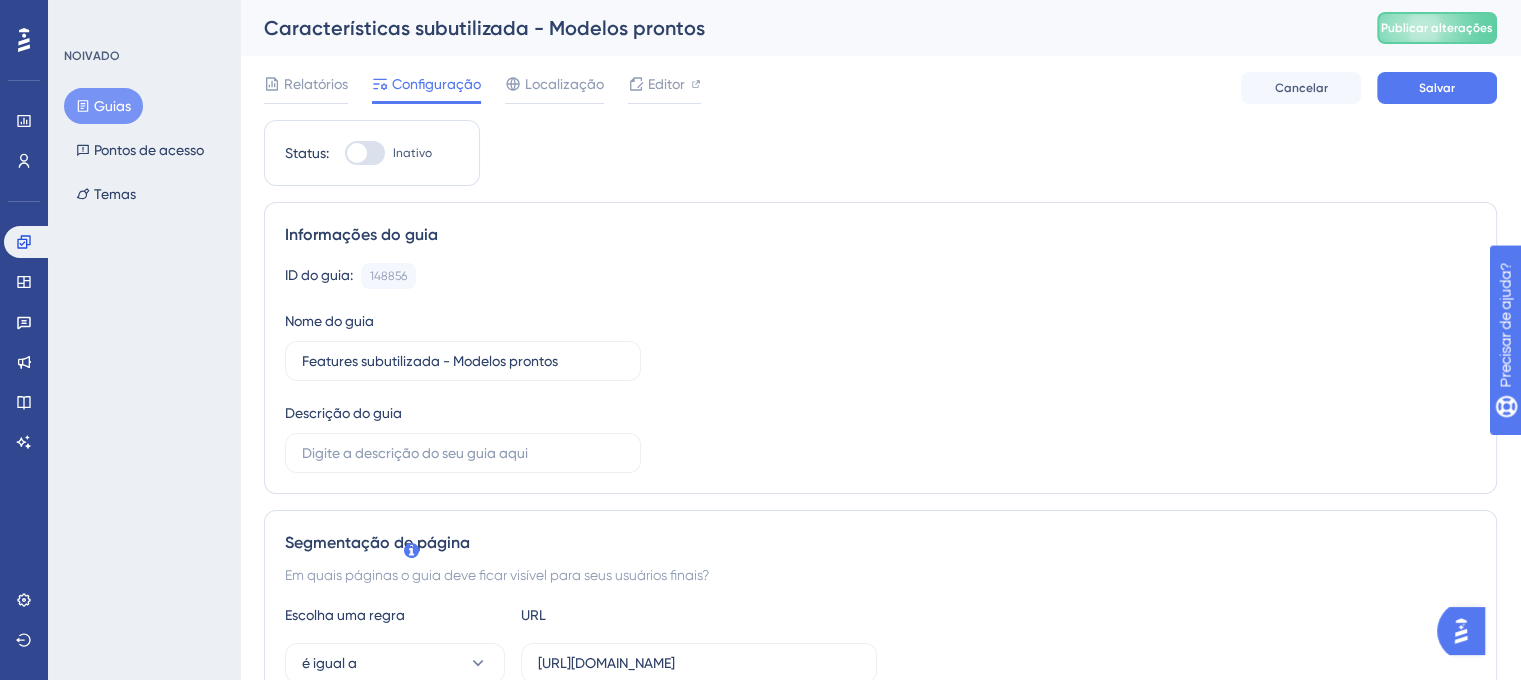 scroll, scrollTop: 0, scrollLeft: 0, axis: both 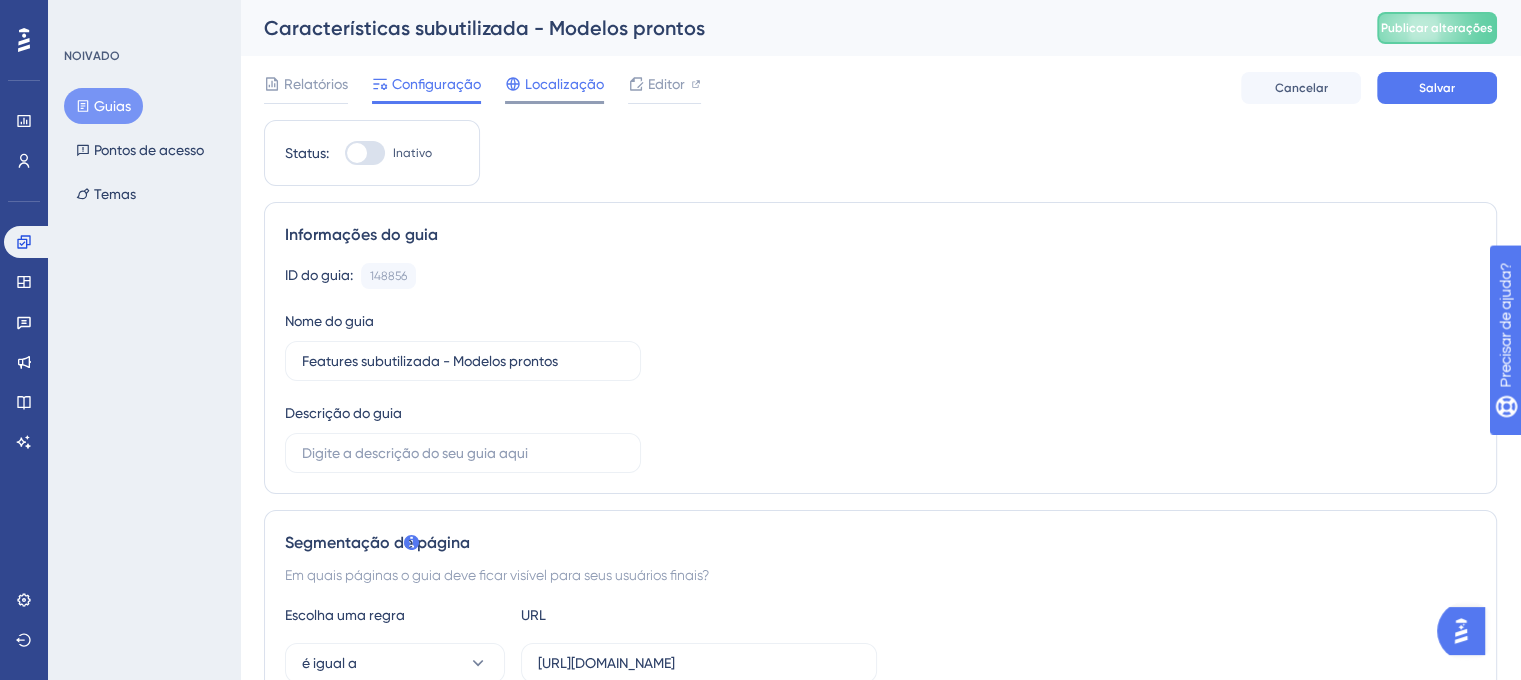 click on "Localização" at bounding box center (564, 84) 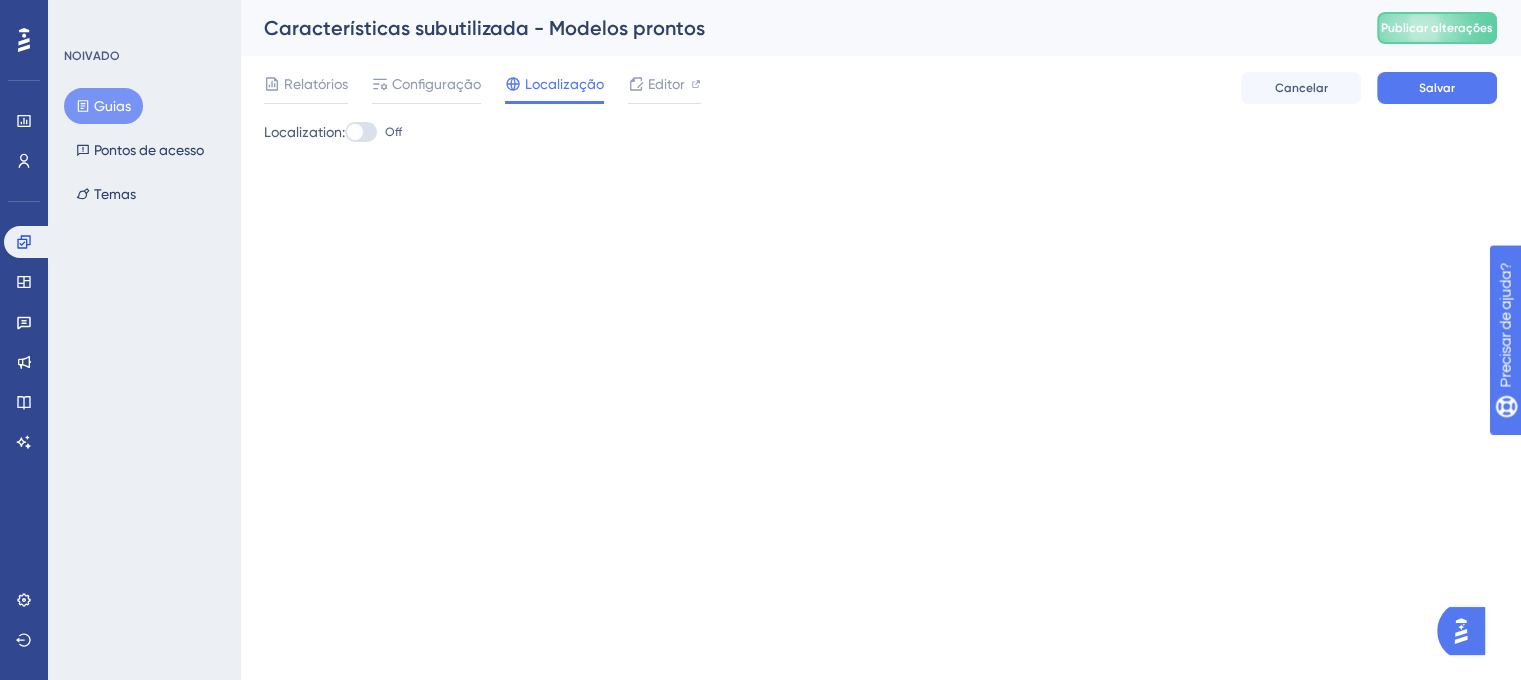 scroll, scrollTop: 0, scrollLeft: 0, axis: both 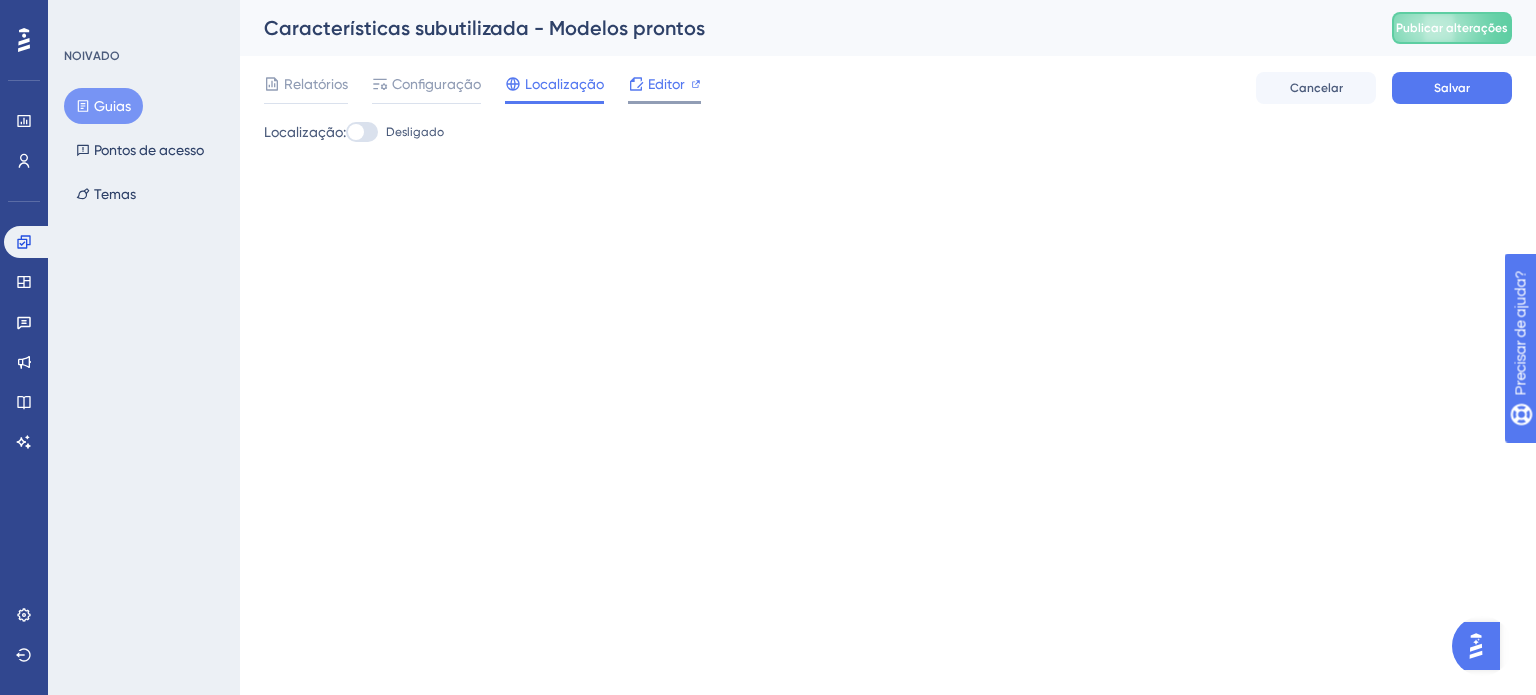 click on "Editor" at bounding box center [666, 84] 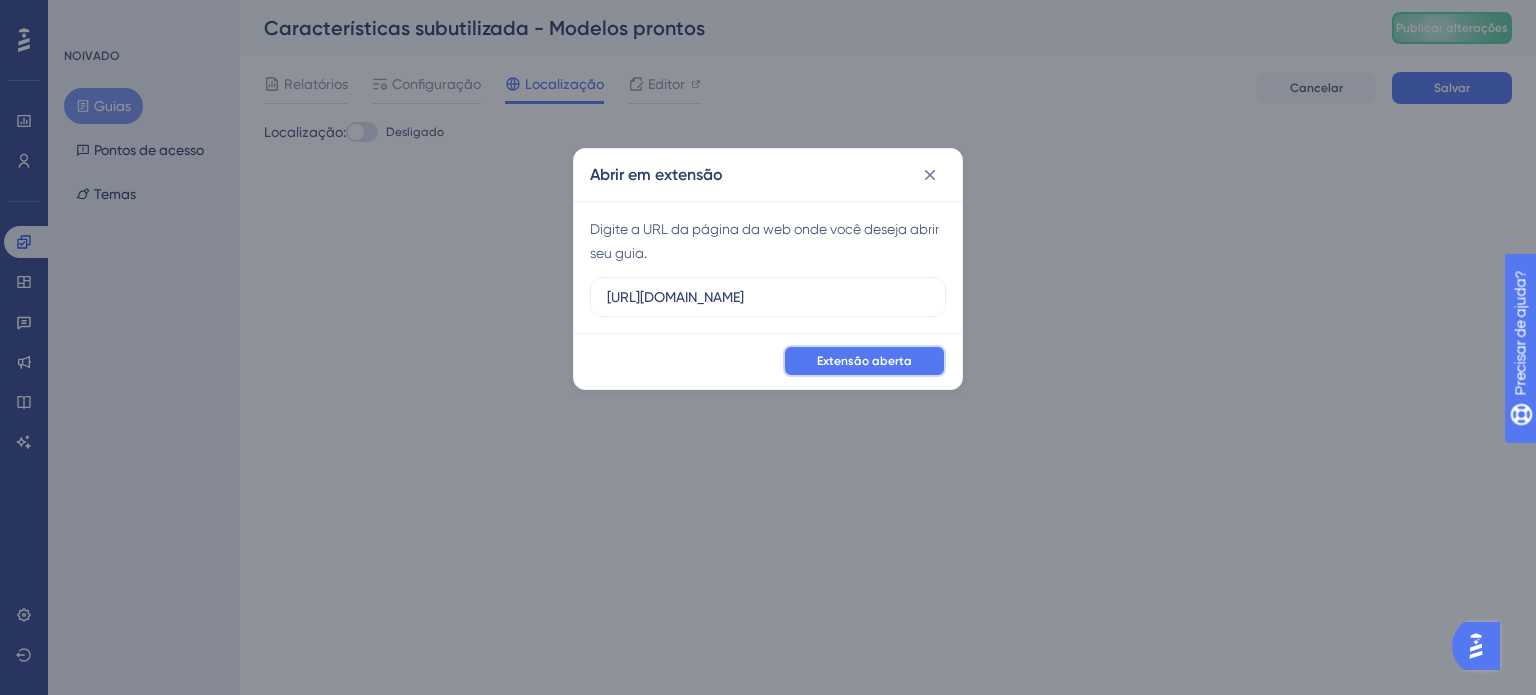click on "Extensão aberta" at bounding box center (864, 361) 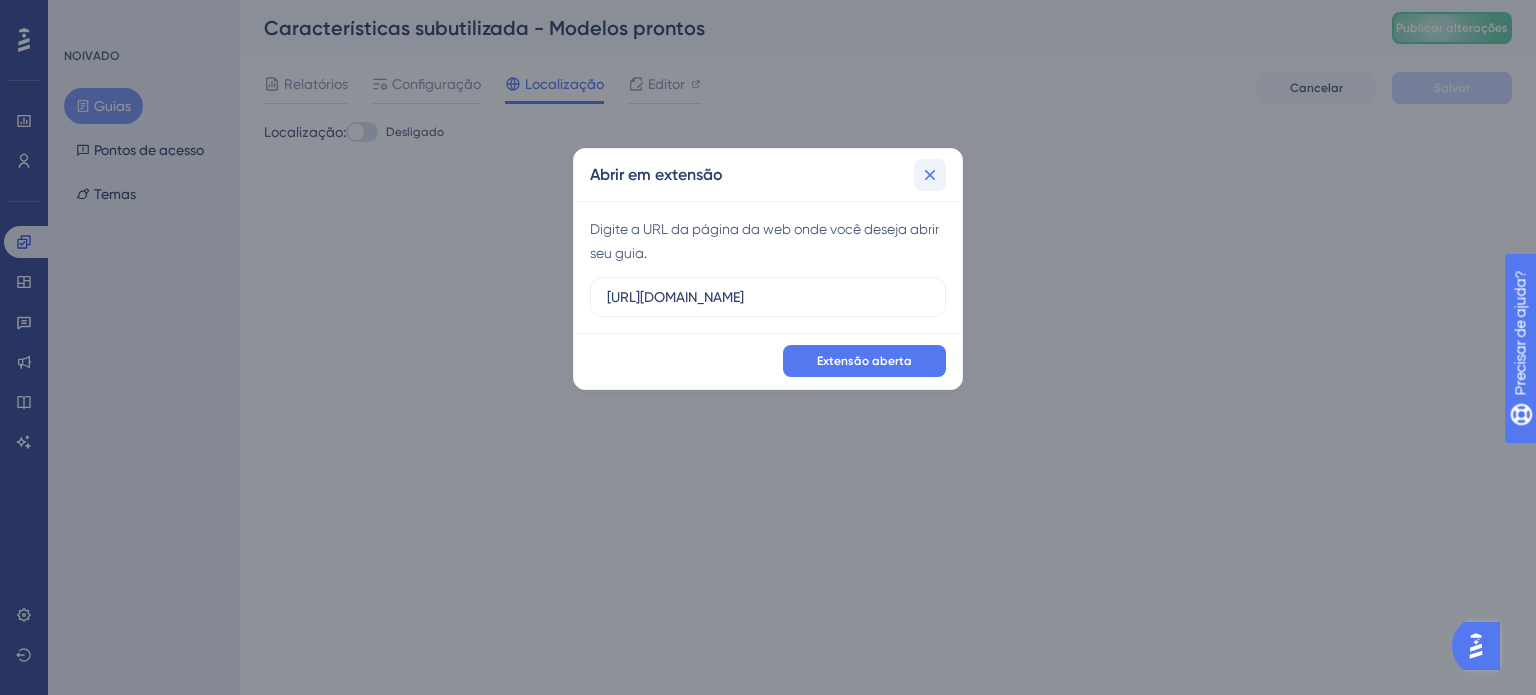 click 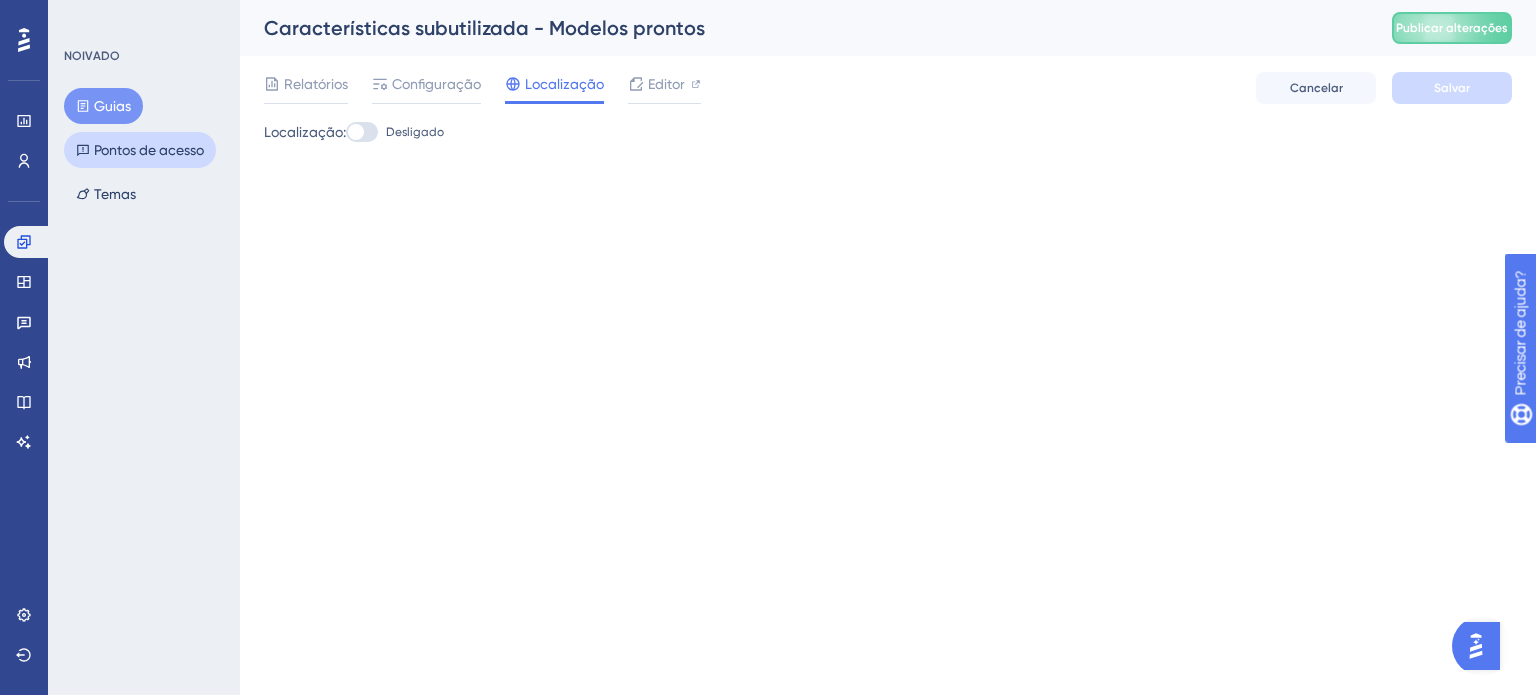 click on "Pontos de acesso" at bounding box center [149, 150] 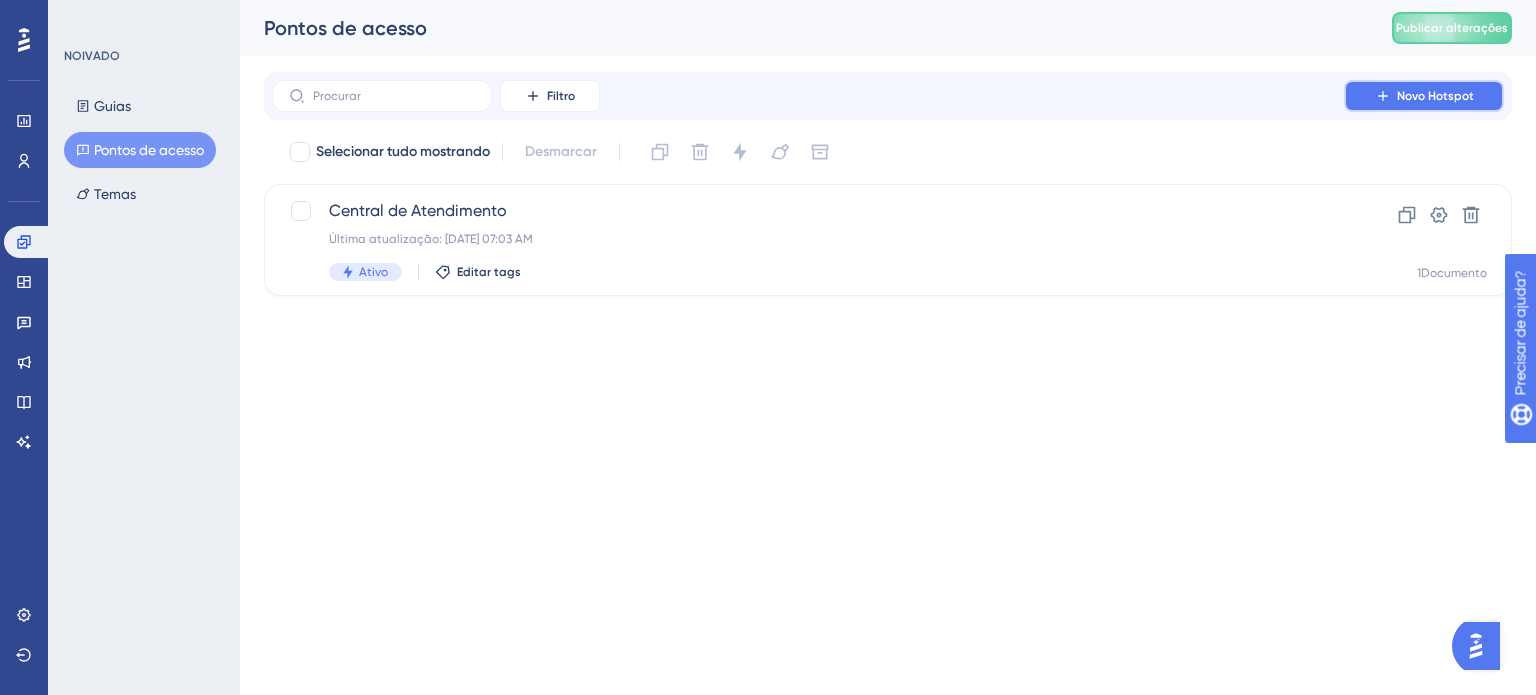 click on "Novo Hotspot" at bounding box center [1435, 96] 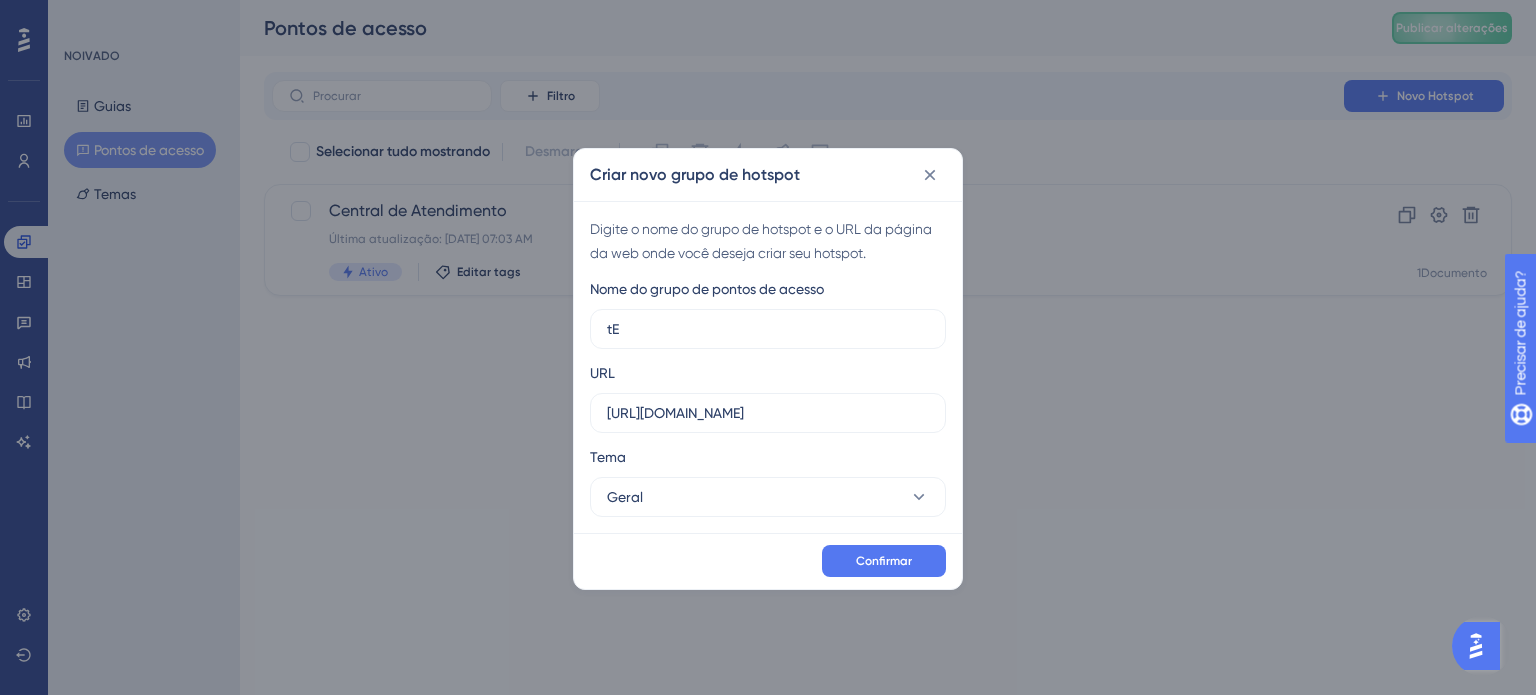 type on "t" 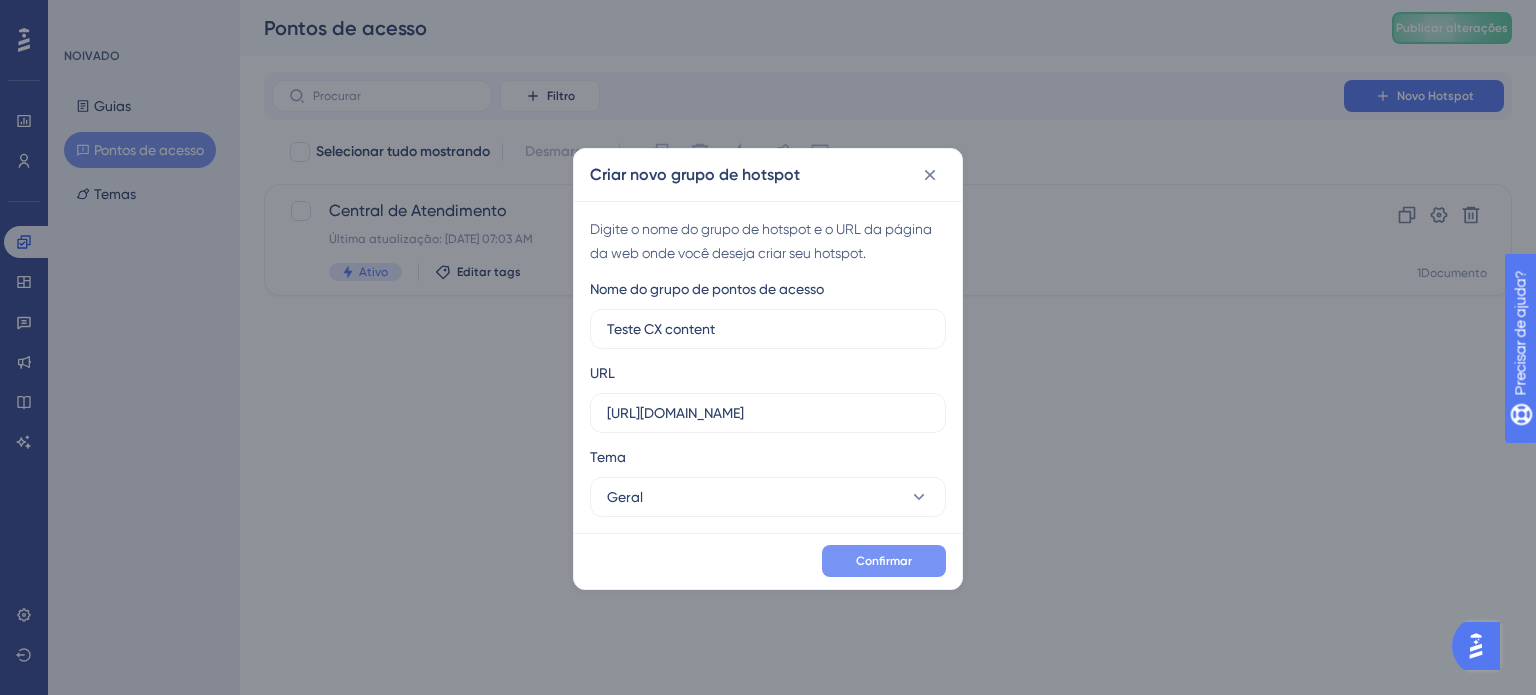 type on "Teste CX content" 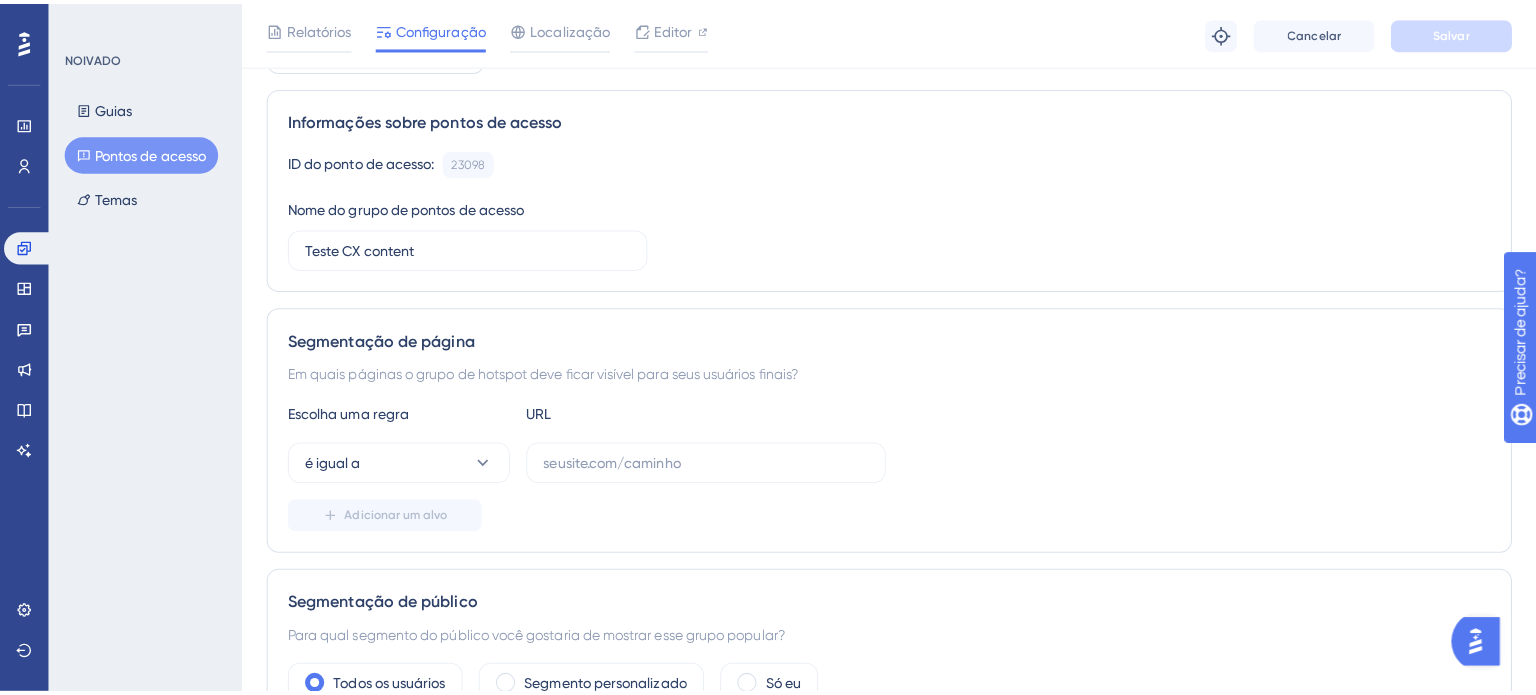 scroll, scrollTop: 0, scrollLeft: 0, axis: both 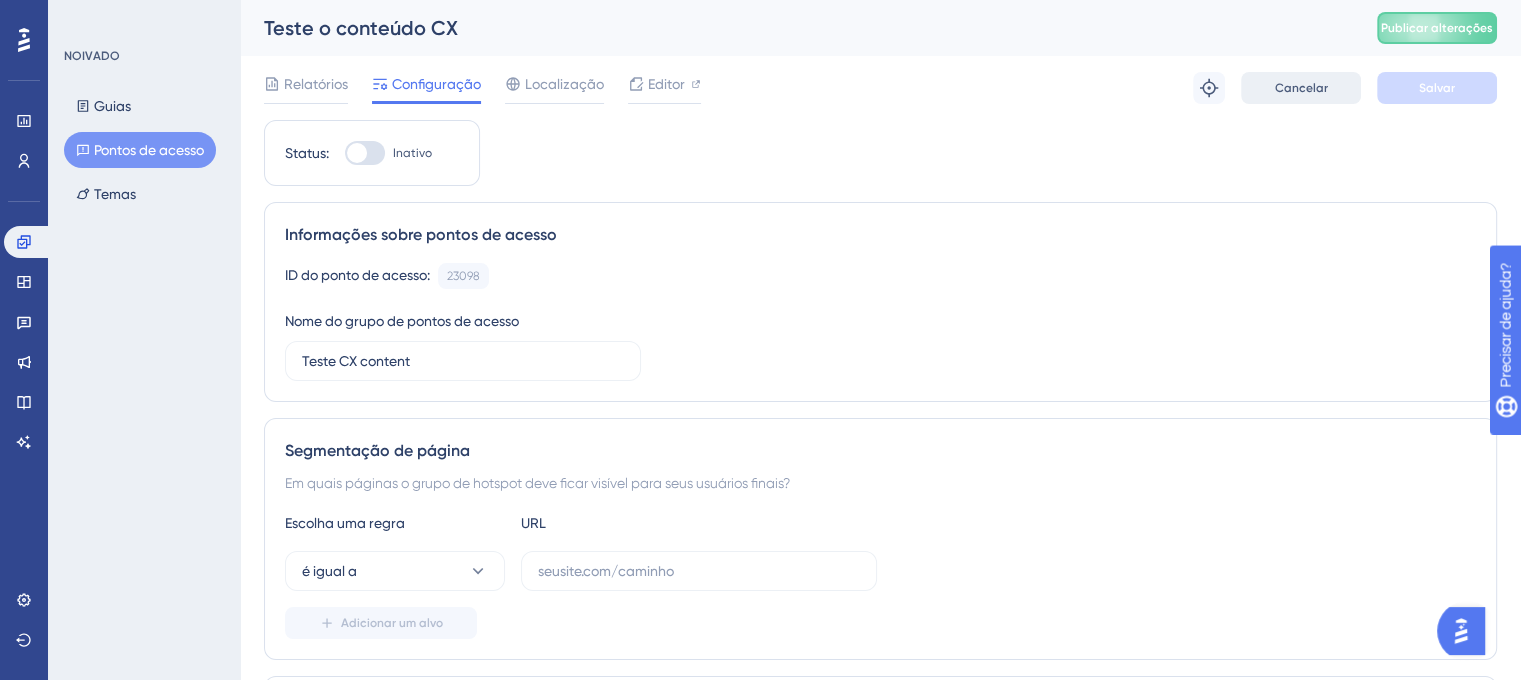 click on "Cancelar" at bounding box center (1301, 88) 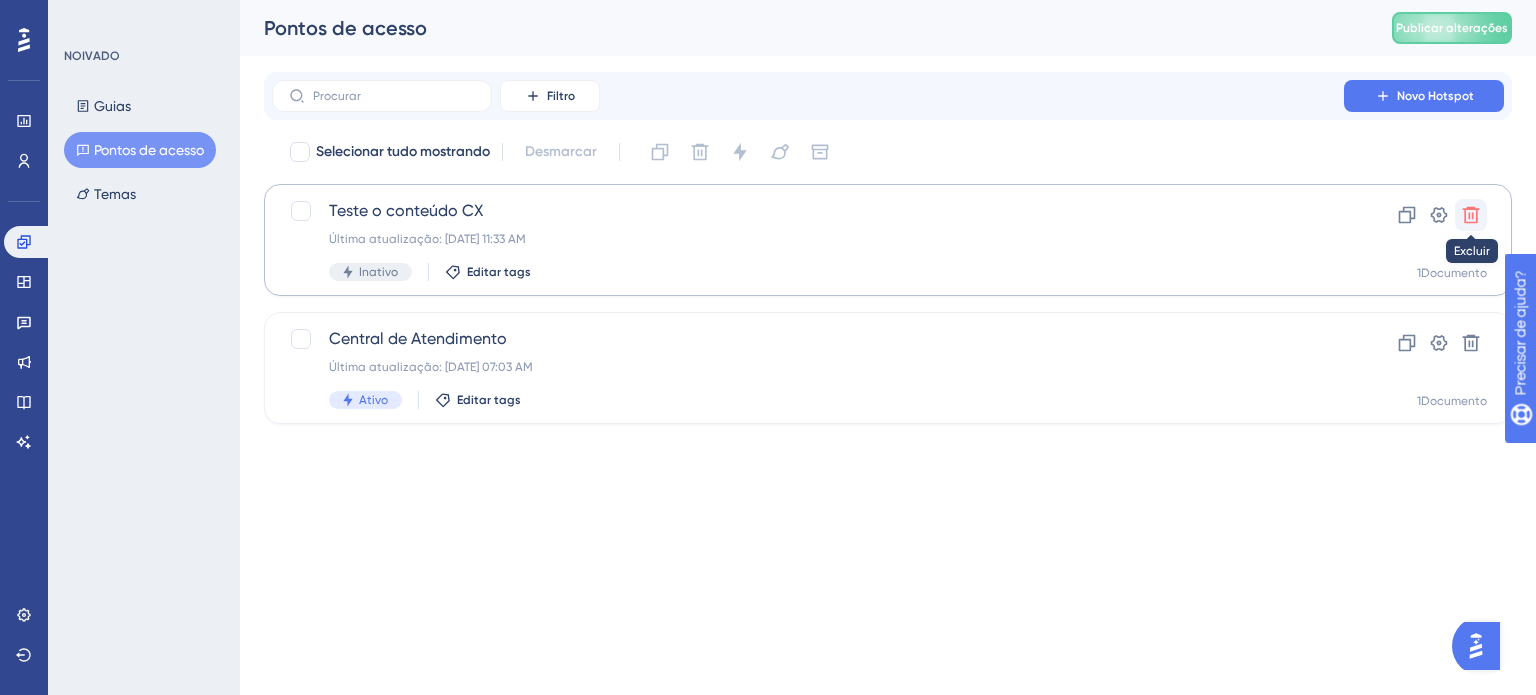 click 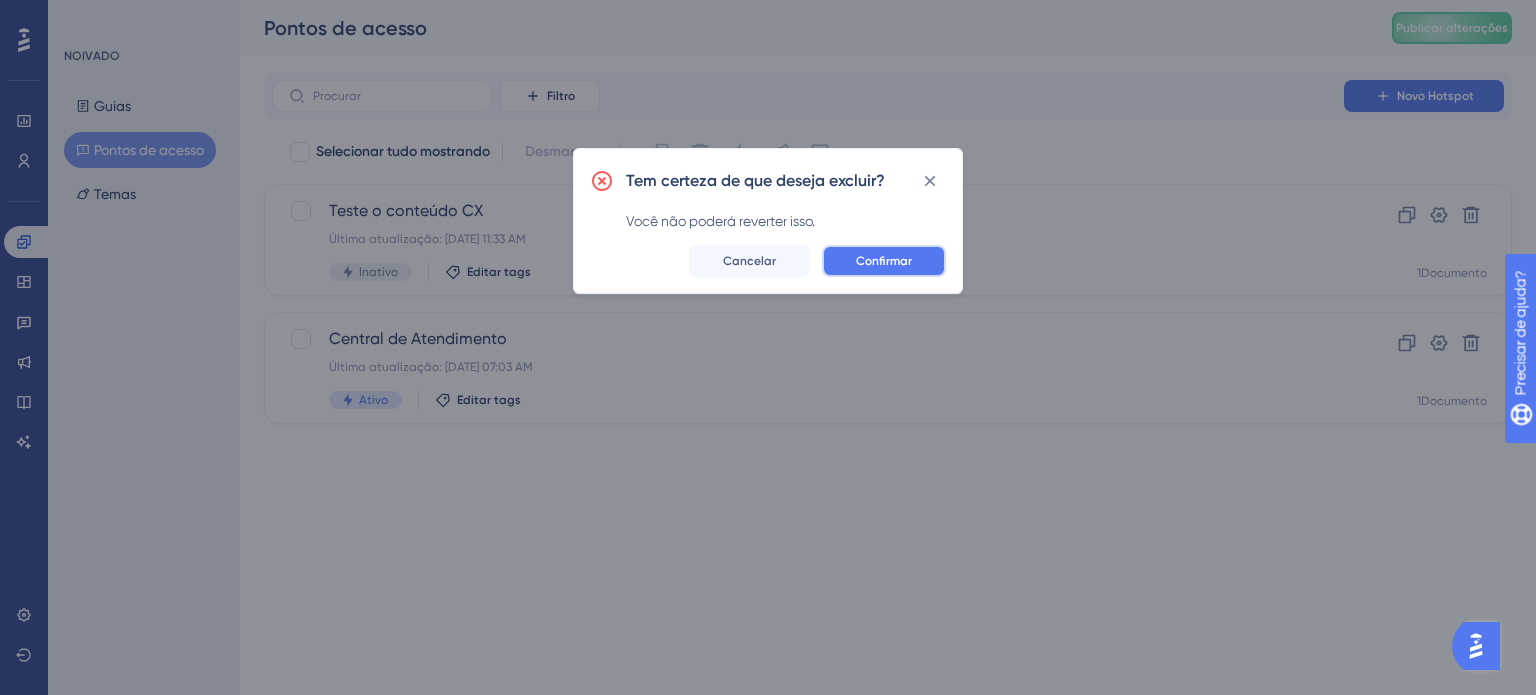 click on "Confirmar" at bounding box center (884, 261) 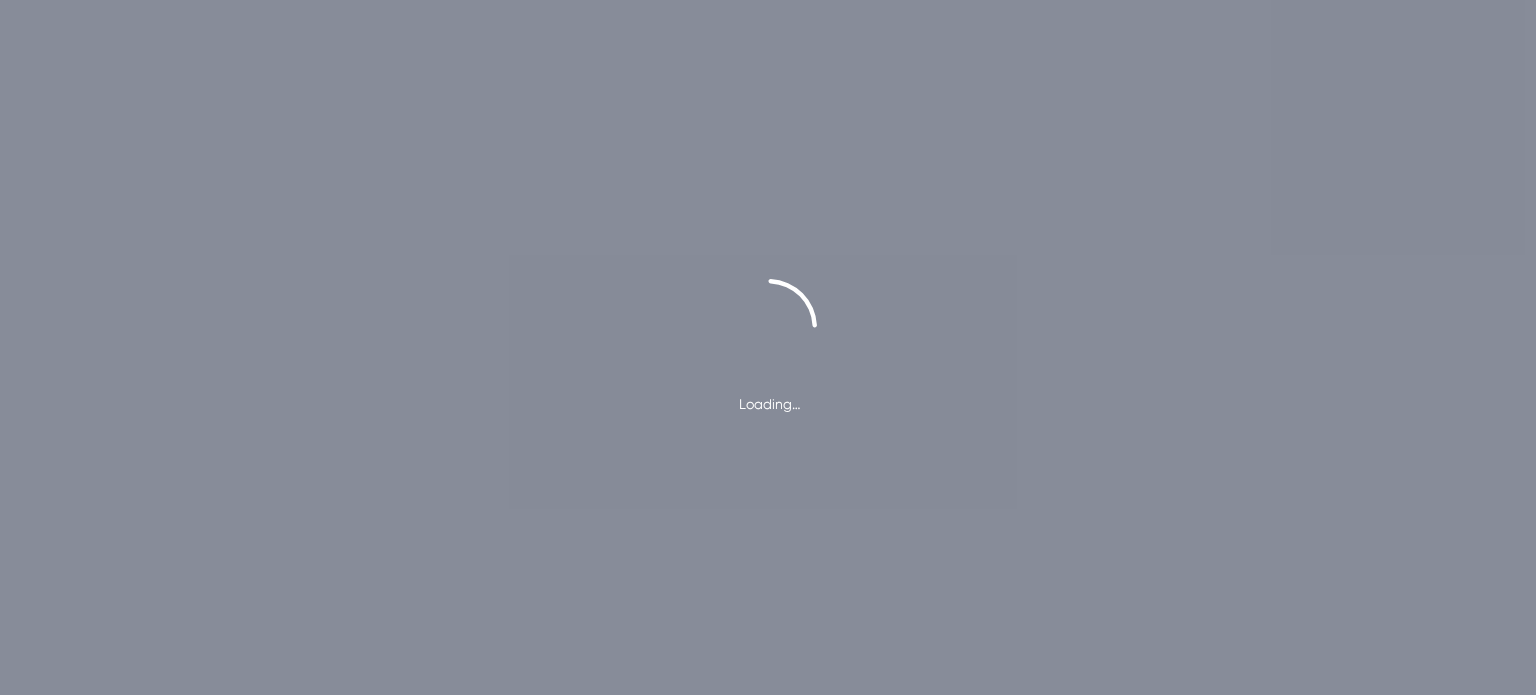 scroll, scrollTop: 0, scrollLeft: 0, axis: both 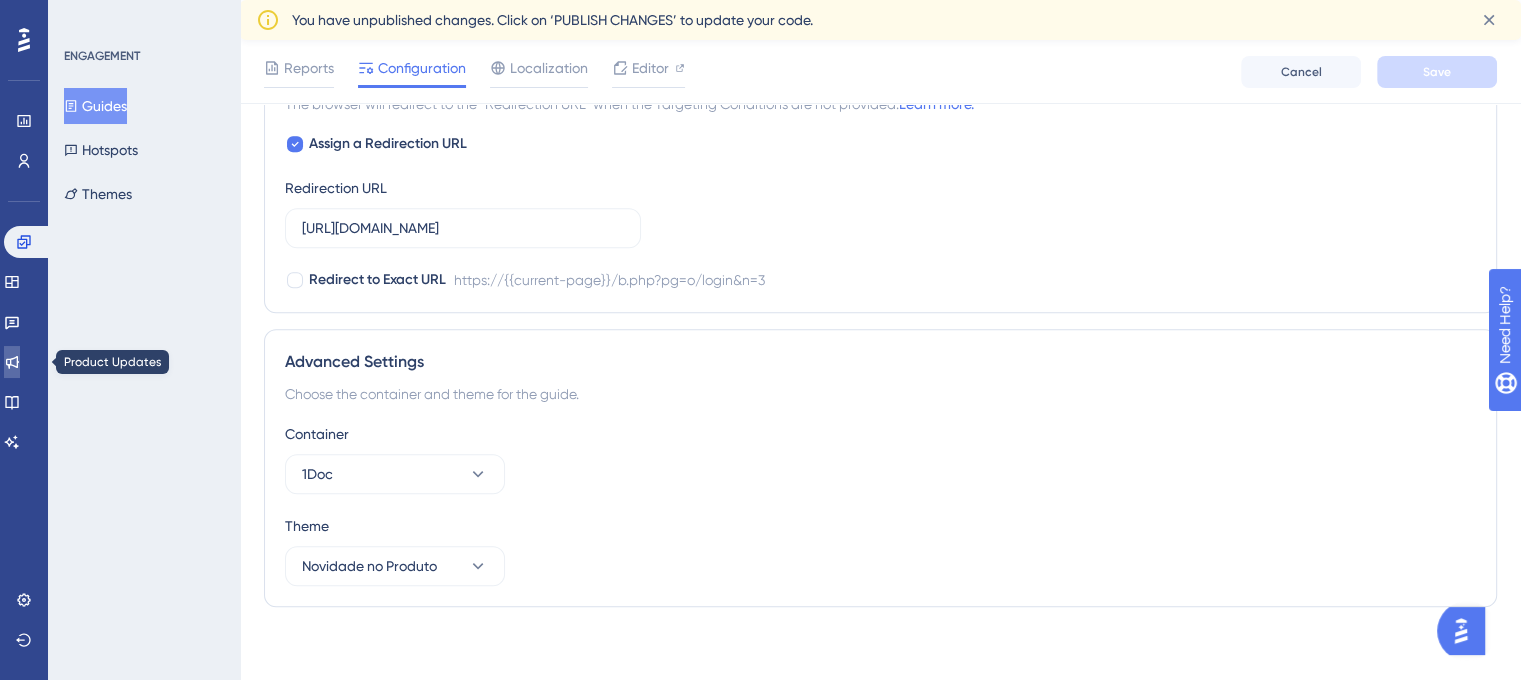 click at bounding box center (12, 362) 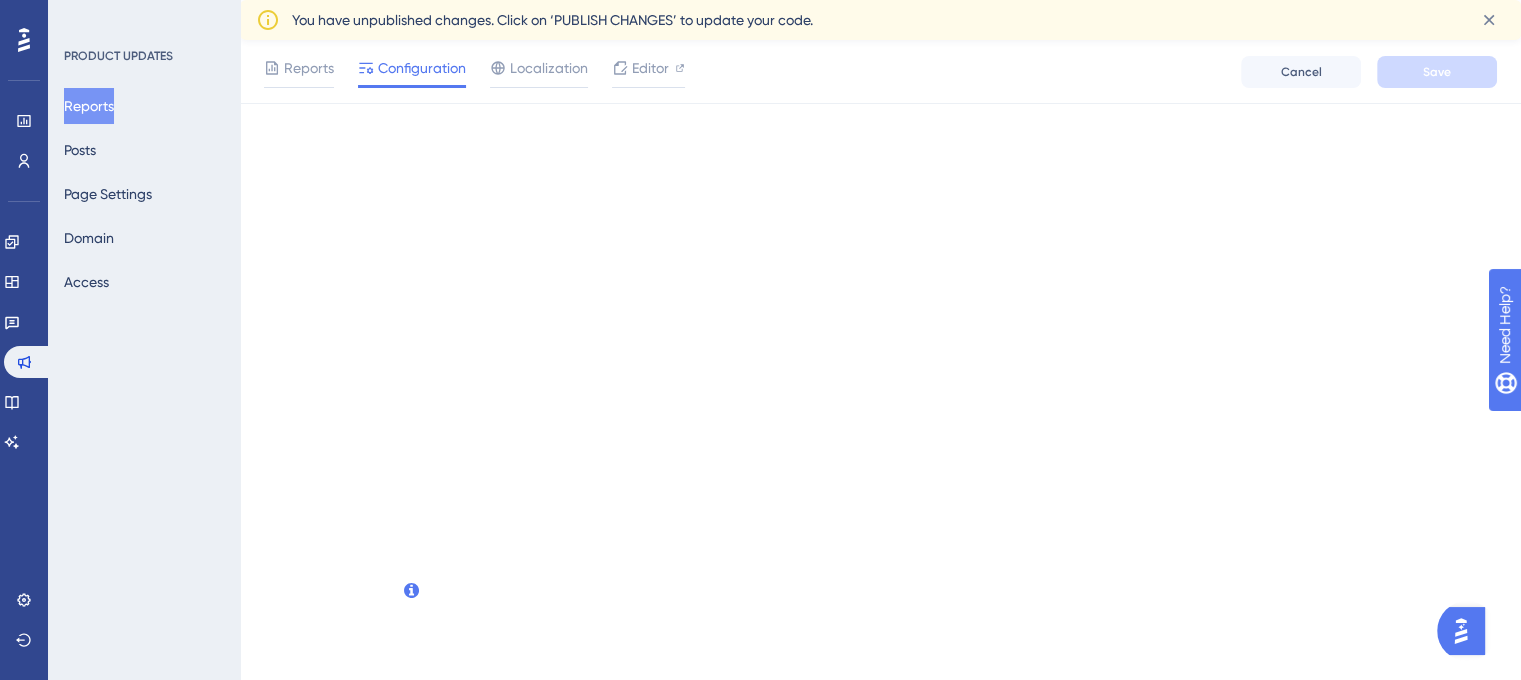 scroll, scrollTop: 0, scrollLeft: 0, axis: both 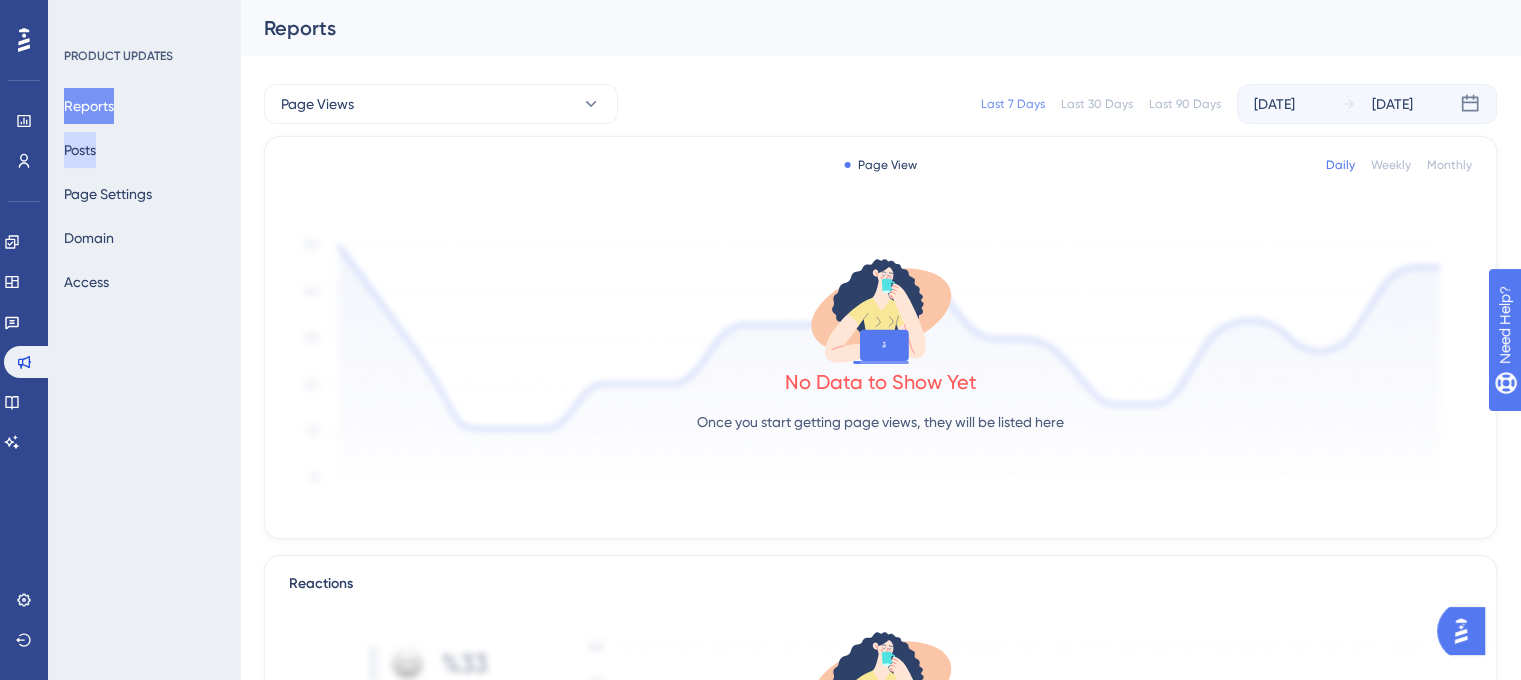 click on "Posts" at bounding box center (80, 150) 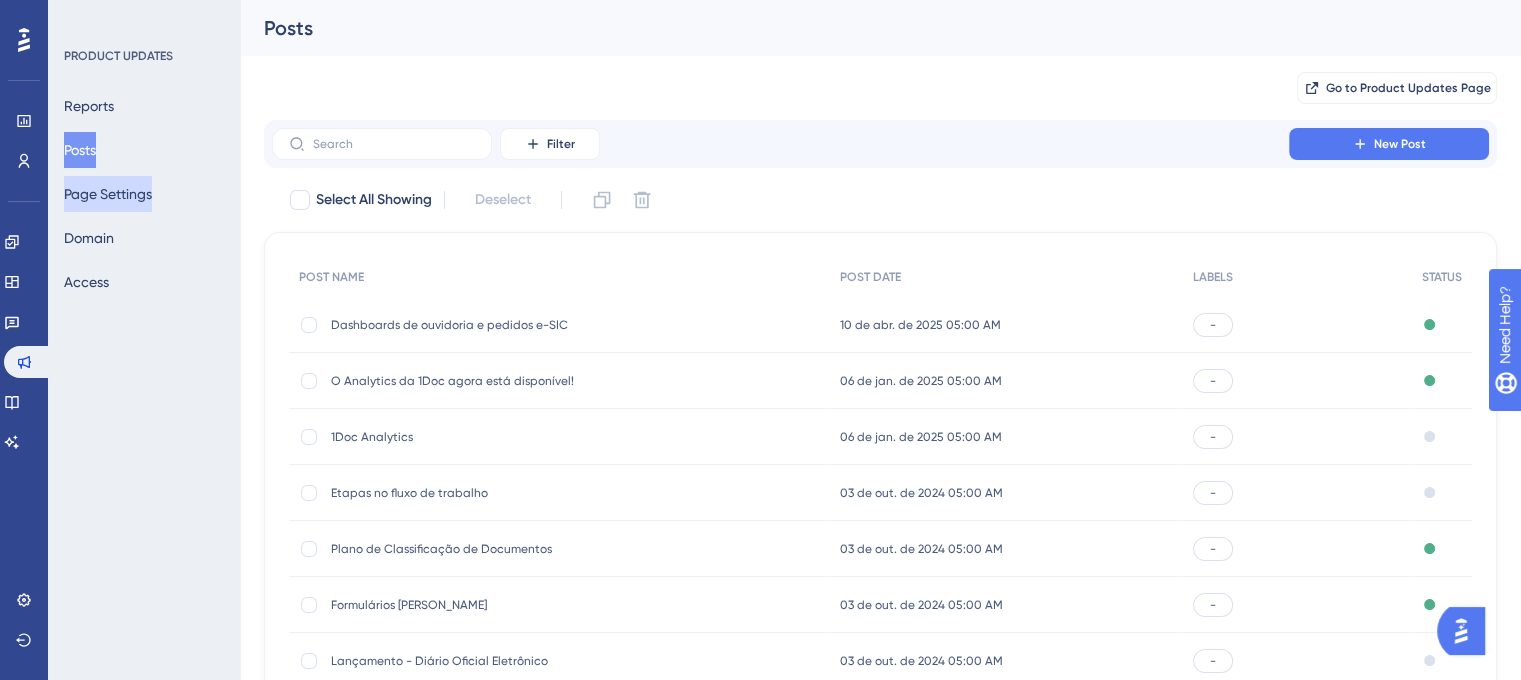 click on "Page Settings" at bounding box center (108, 194) 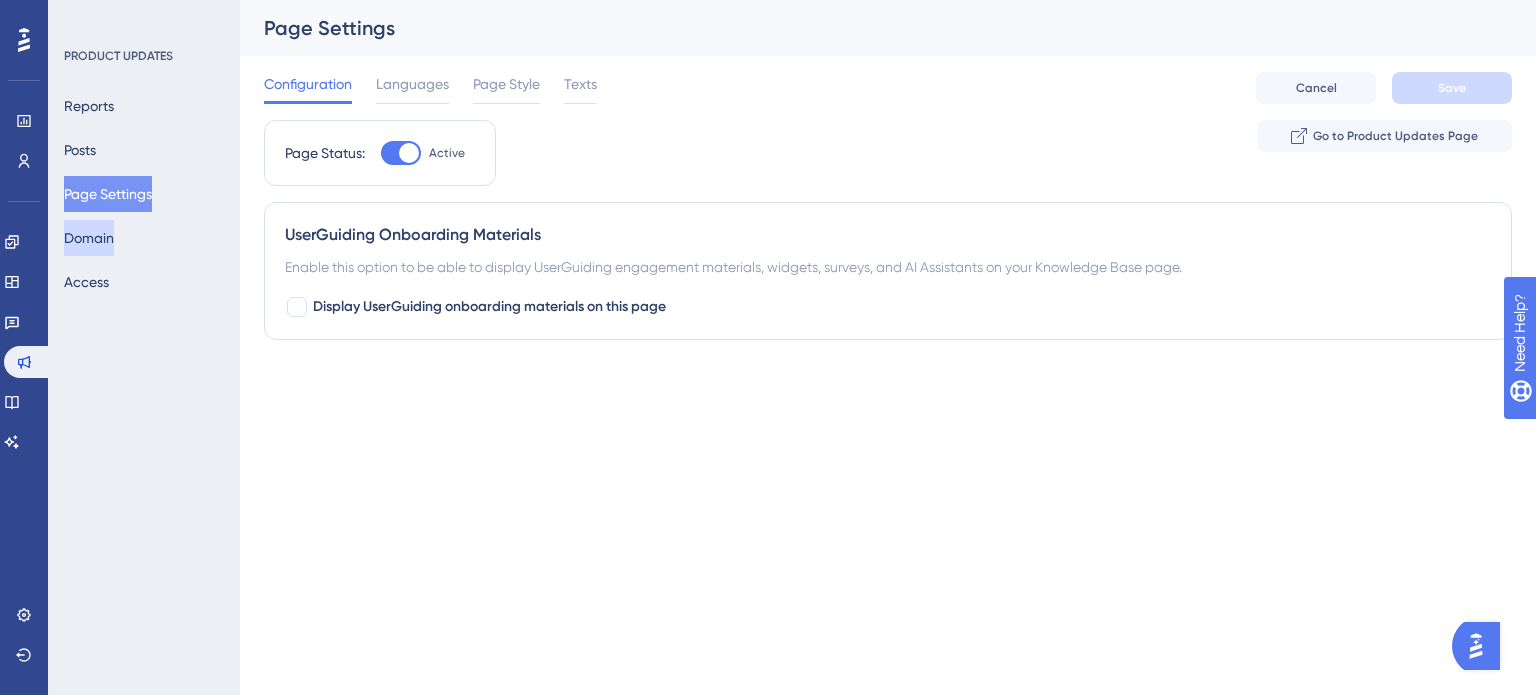 click on "Domain" at bounding box center (89, 238) 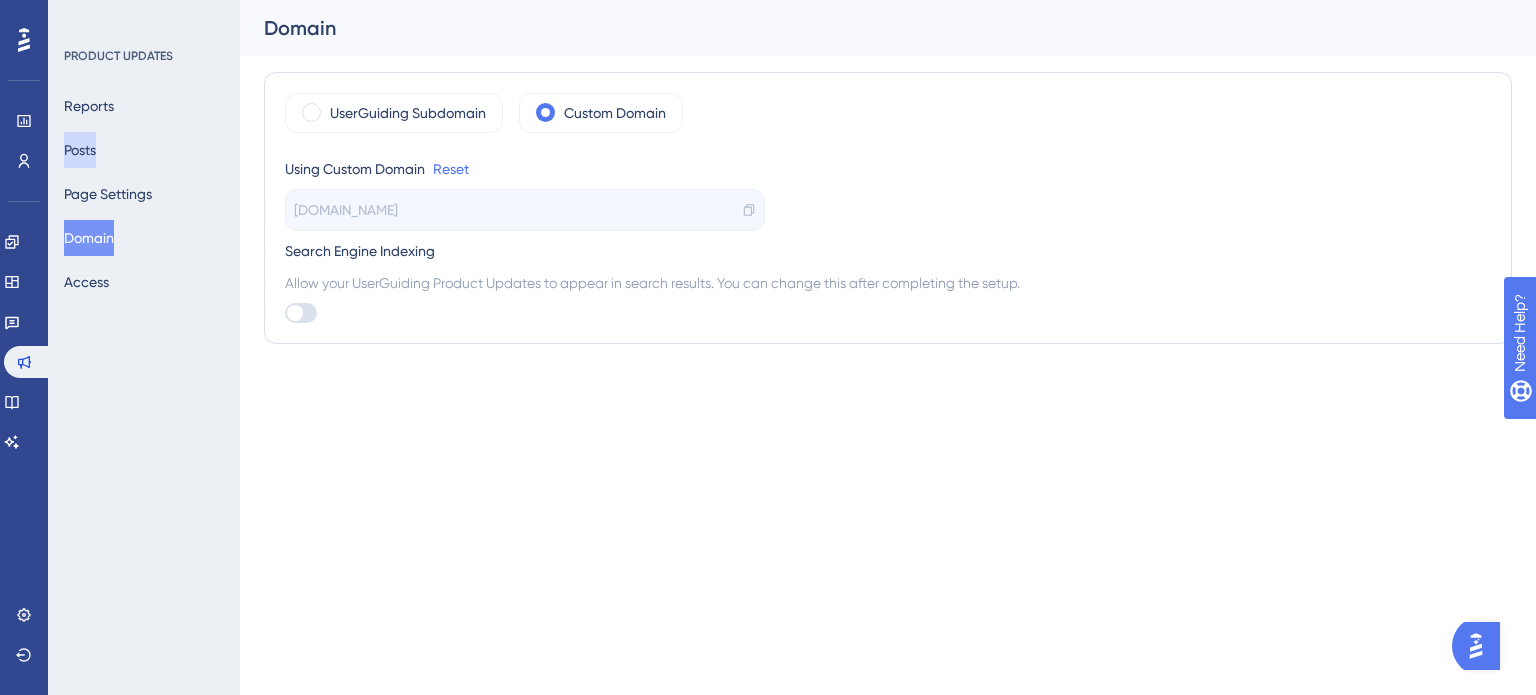 click on "Posts" at bounding box center (80, 150) 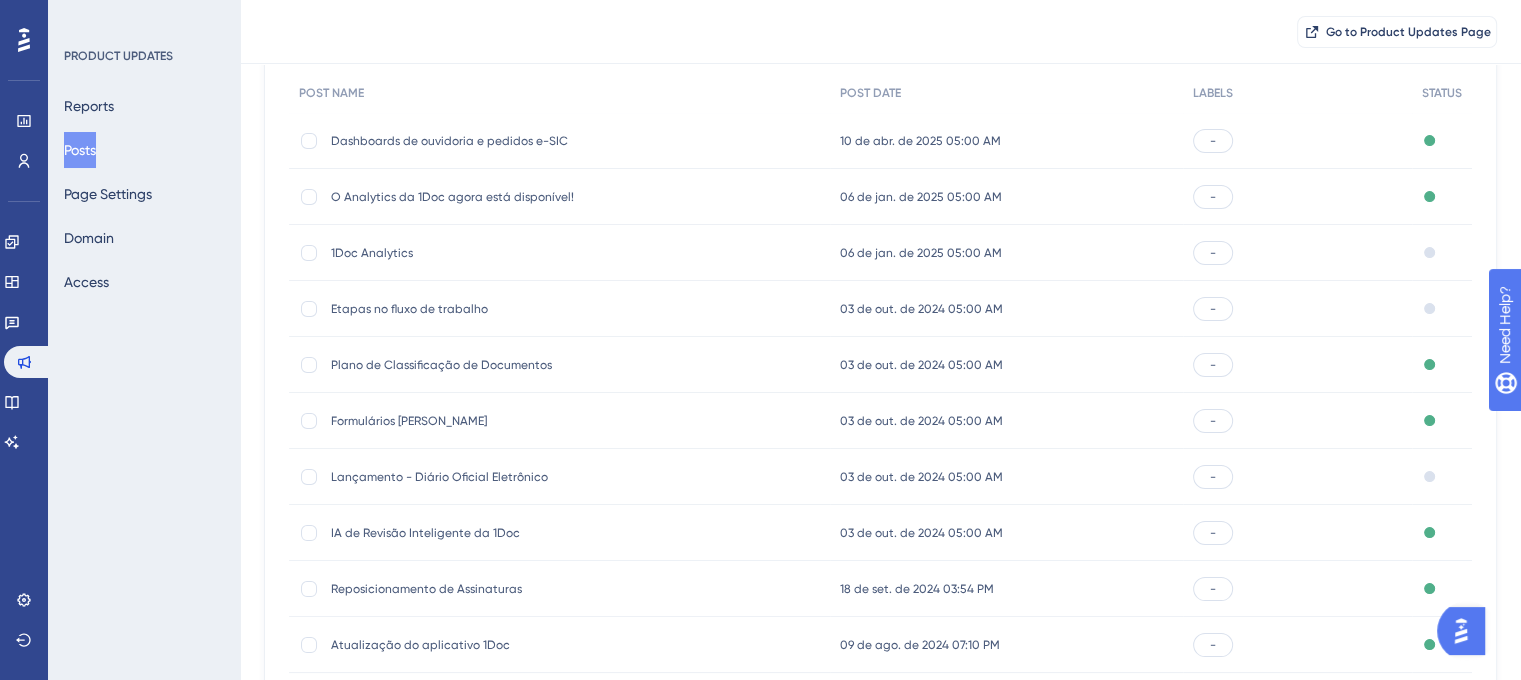 scroll, scrollTop: 194, scrollLeft: 0, axis: vertical 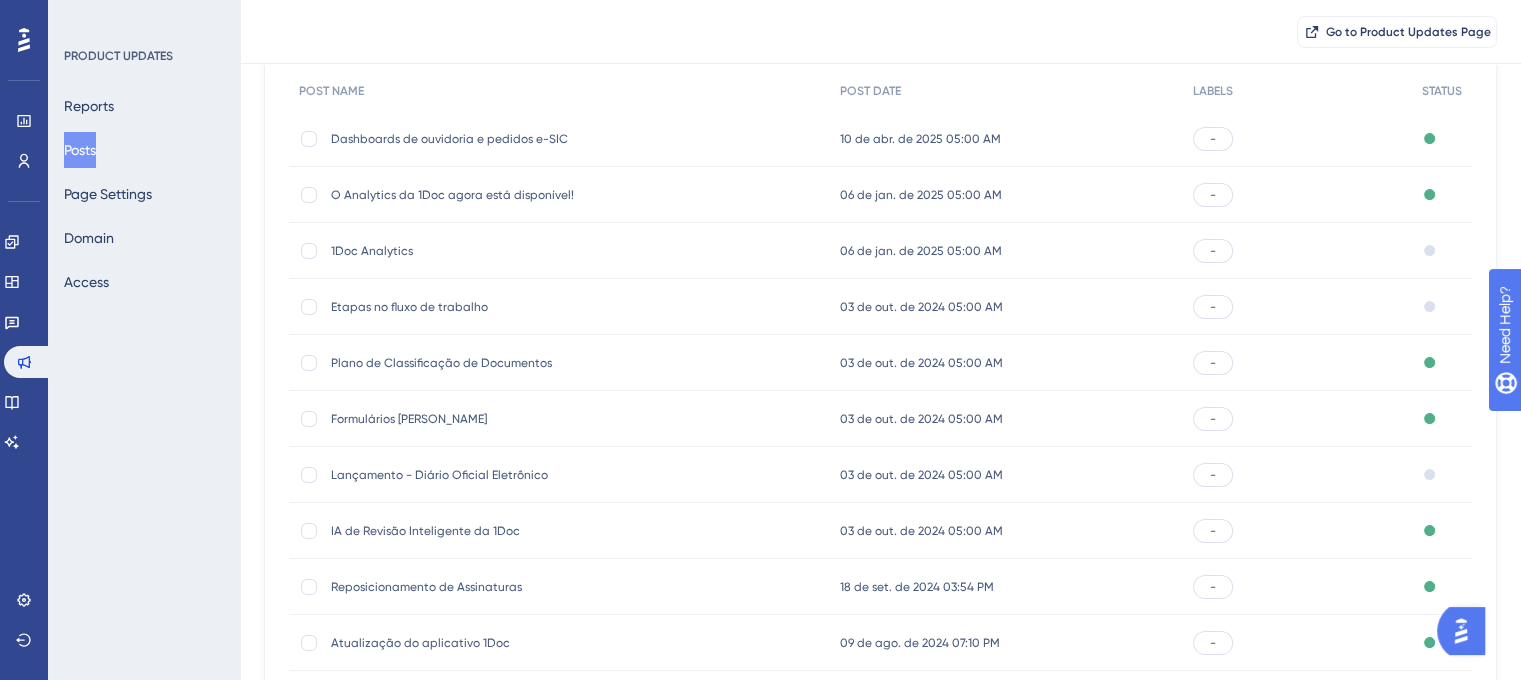 click on "O Analytics da 1Doc agora está disponível!" at bounding box center (491, 195) 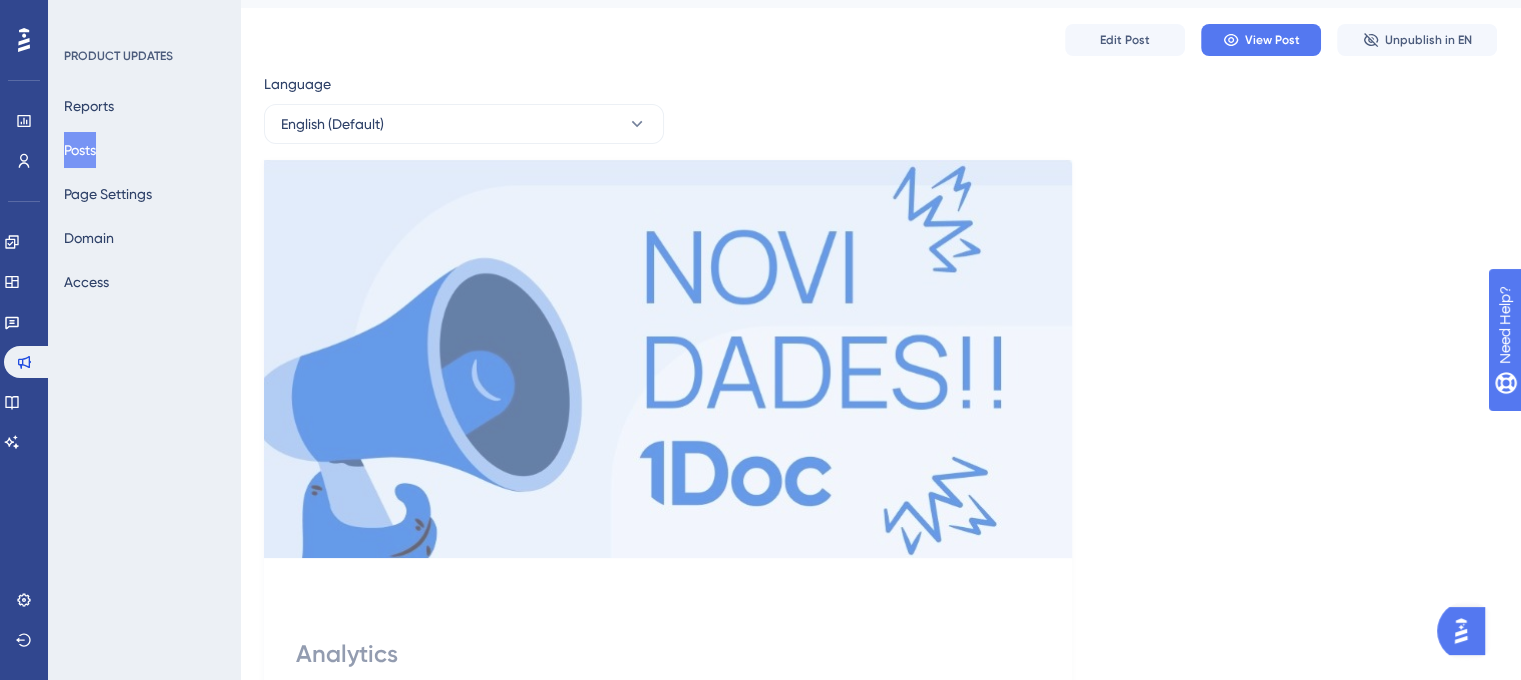 scroll, scrollTop: 47, scrollLeft: 0, axis: vertical 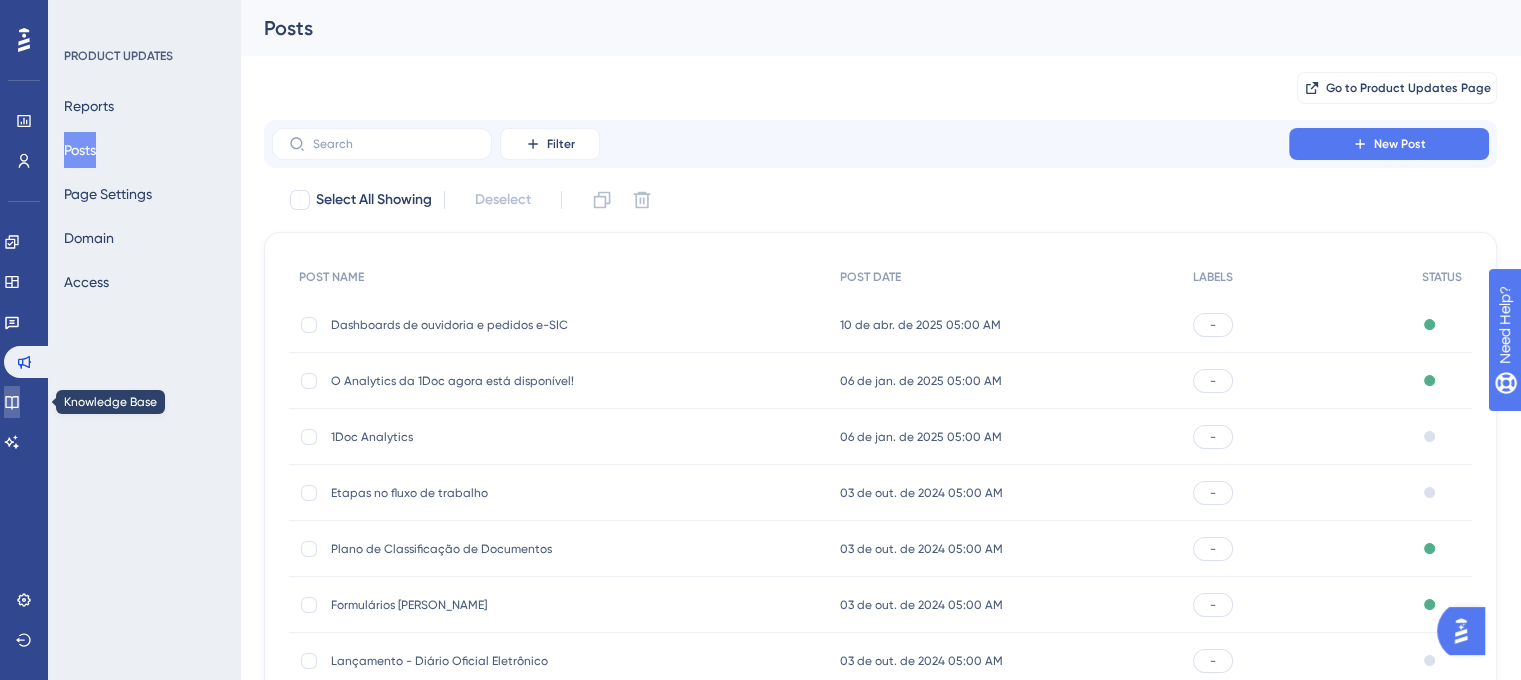 click 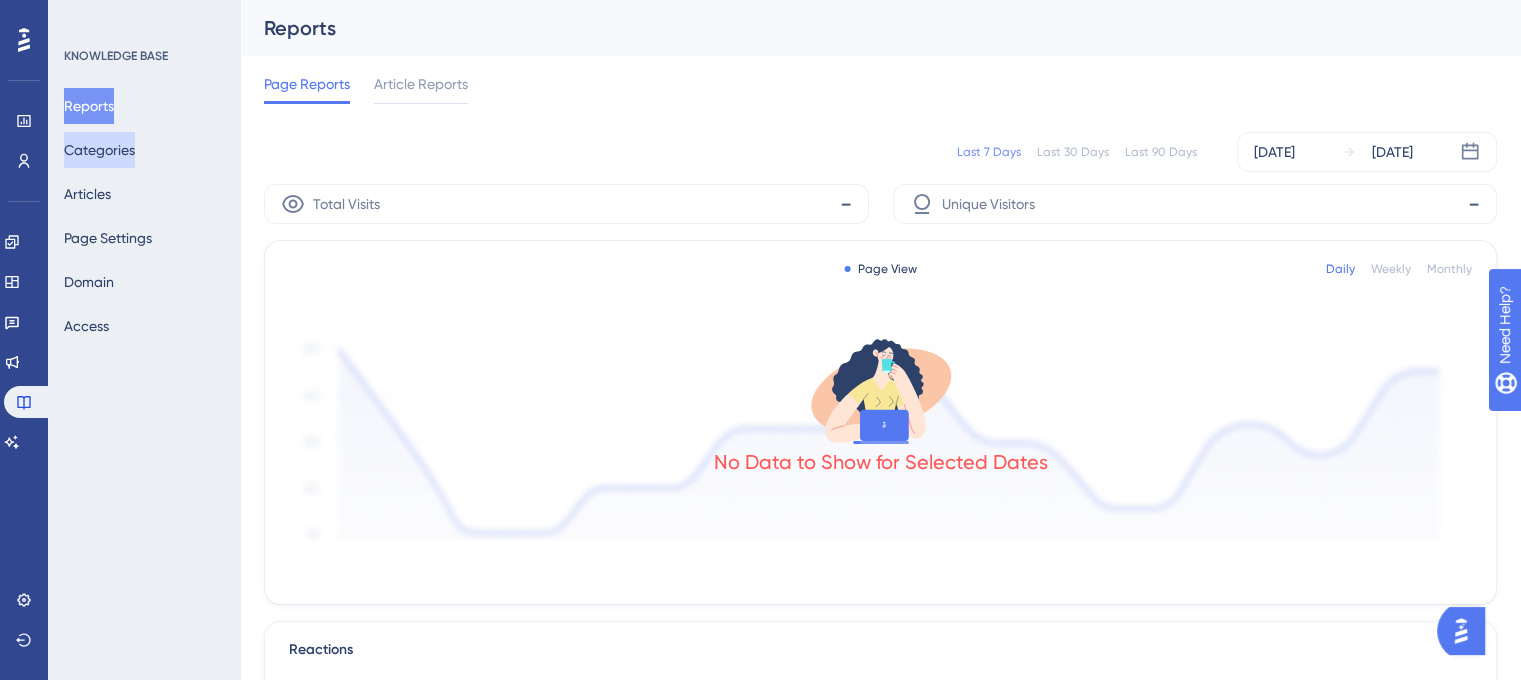 click on "Categories" at bounding box center [99, 150] 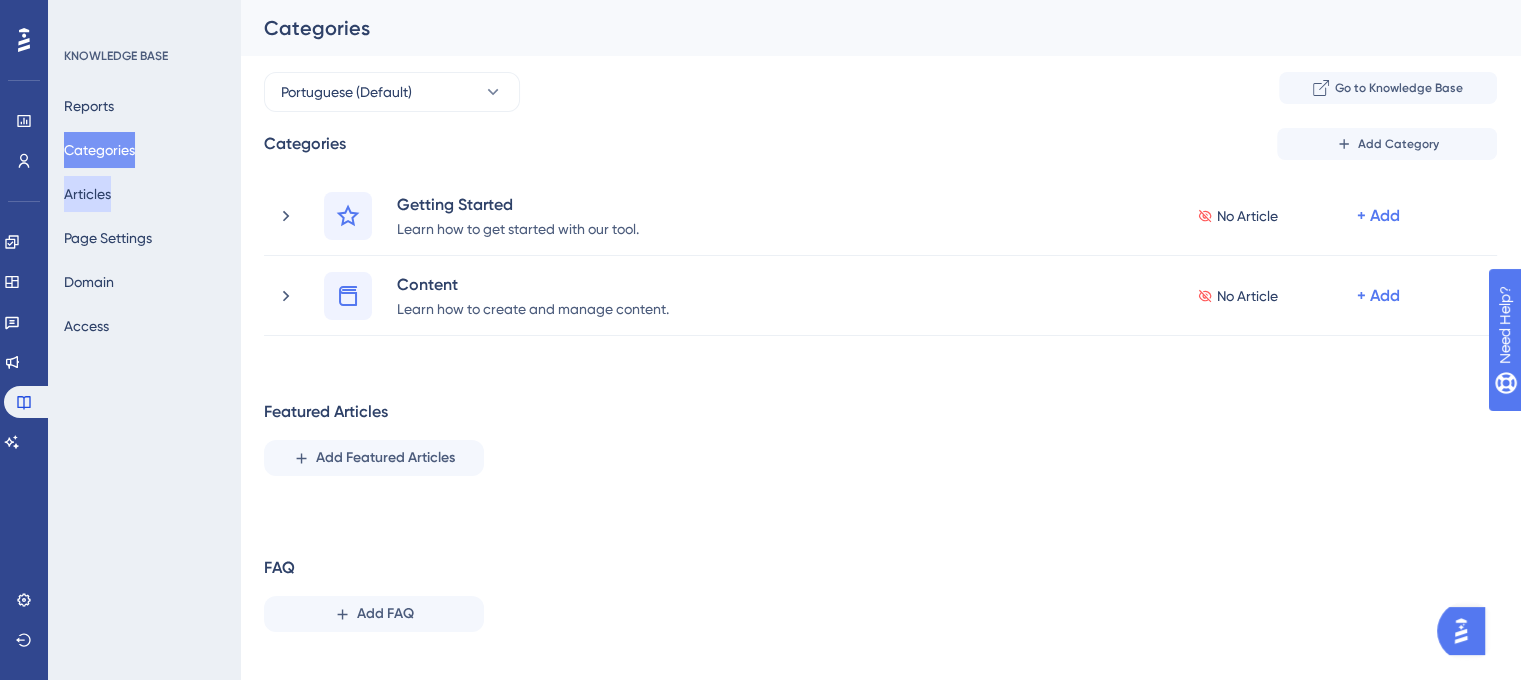click on "Articles" at bounding box center [87, 194] 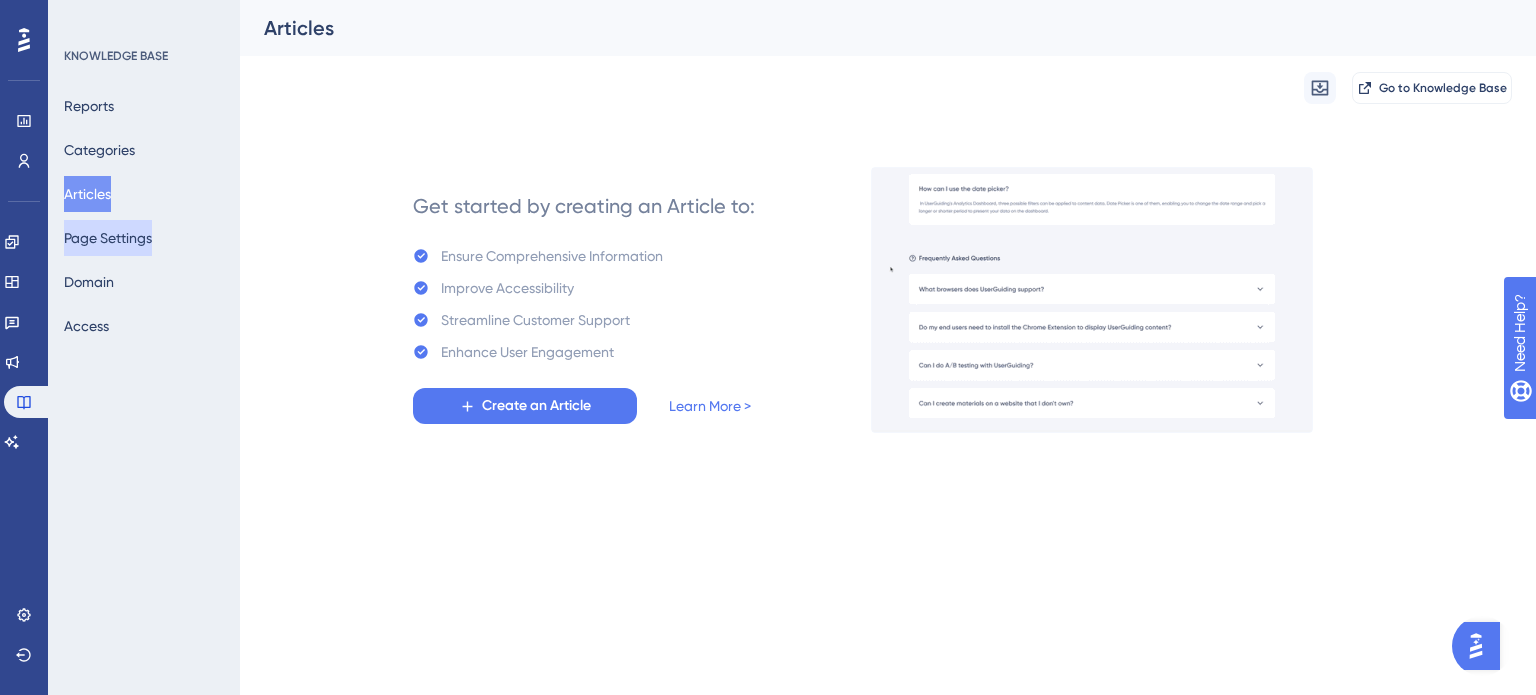 click on "Page Settings" at bounding box center [108, 238] 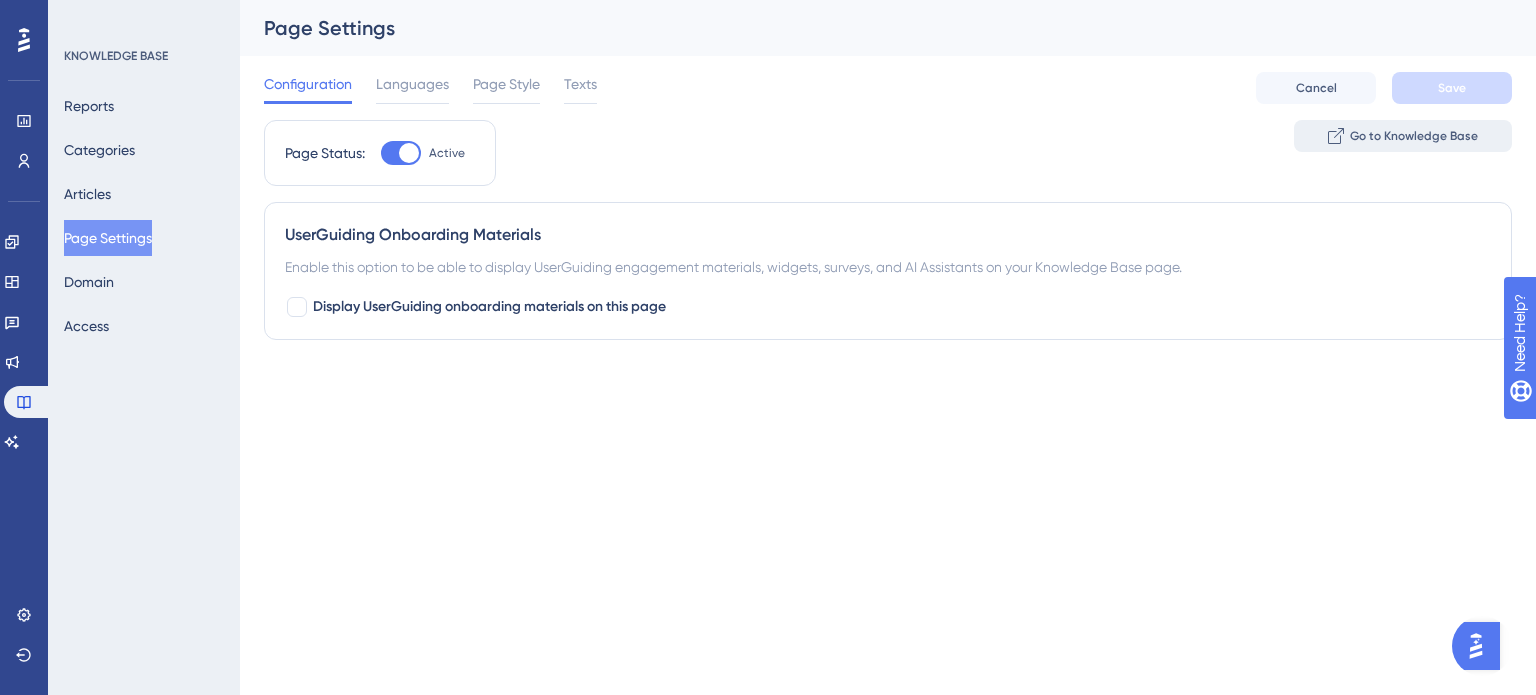 click on "Go to Knowledge Base" at bounding box center (1414, 136) 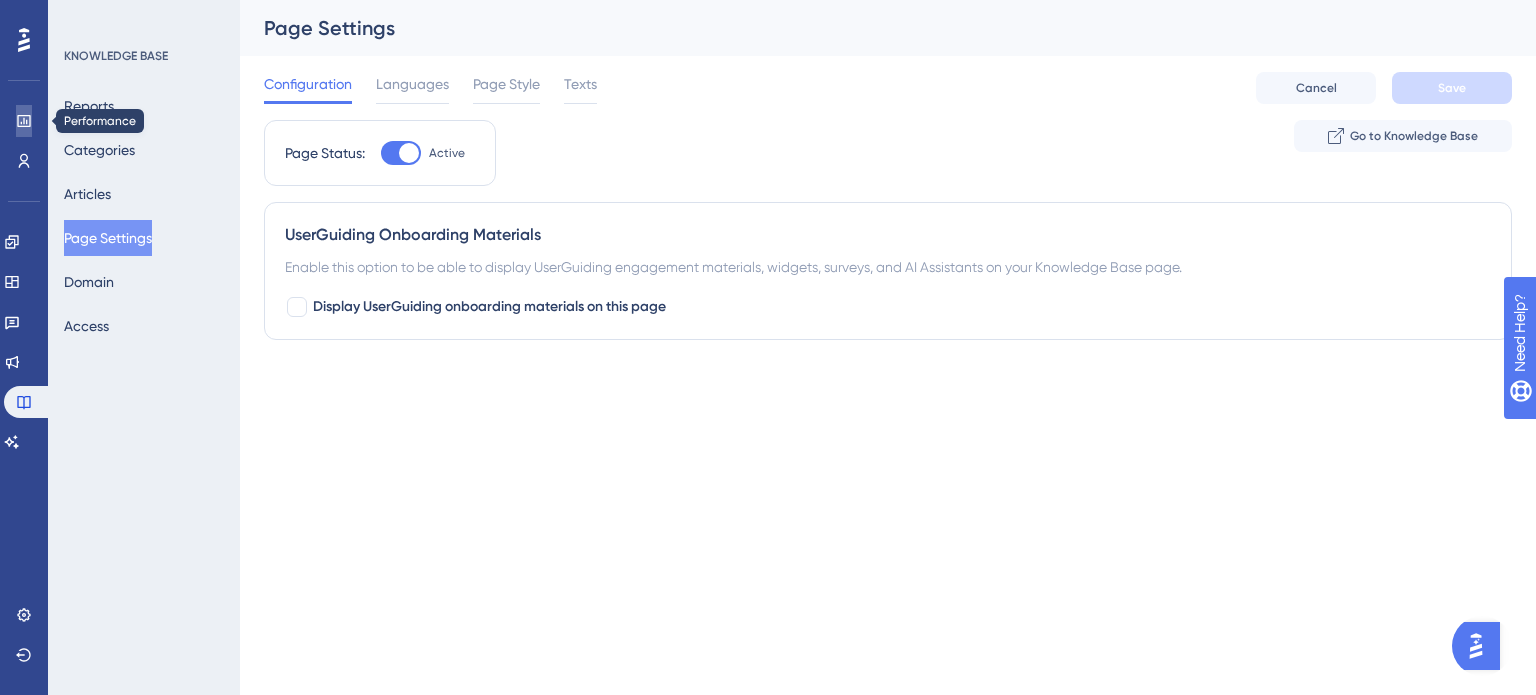 click at bounding box center [24, 121] 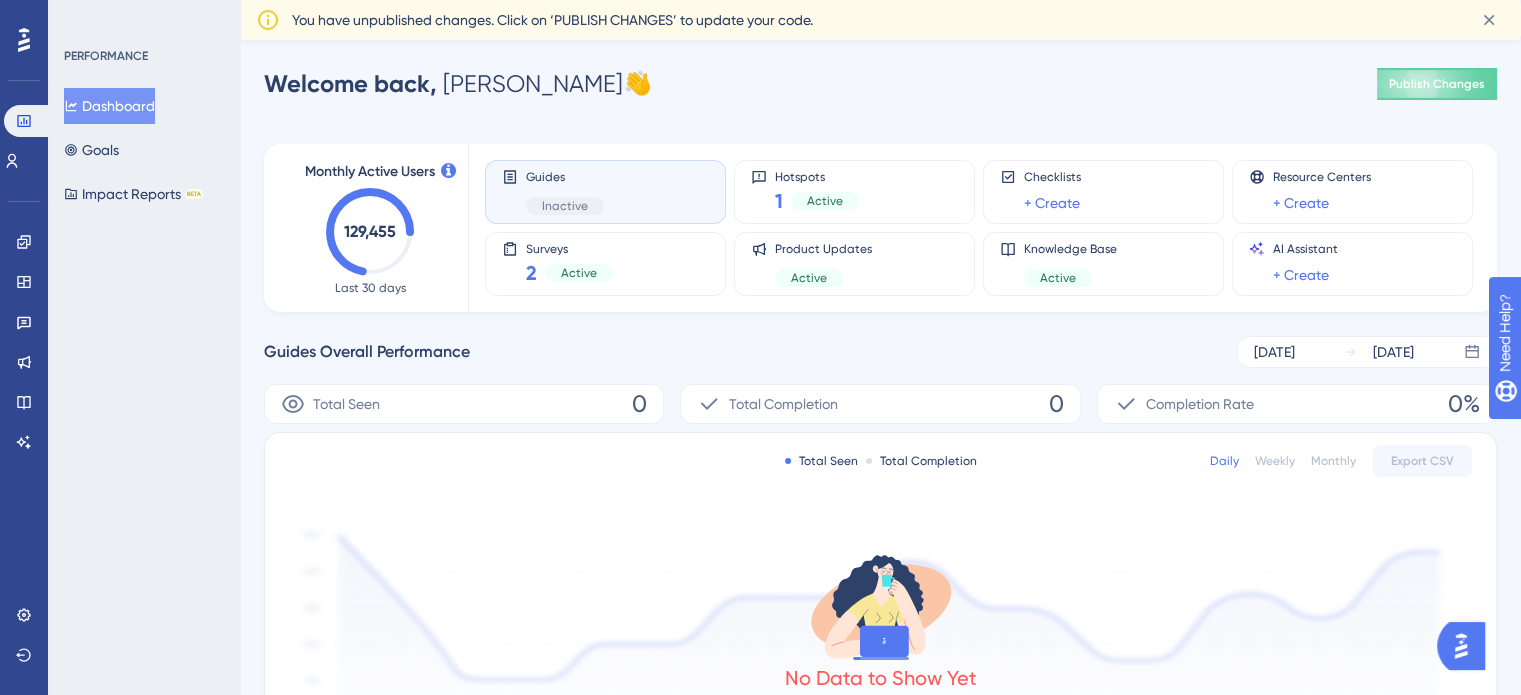 scroll, scrollTop: 0, scrollLeft: 0, axis: both 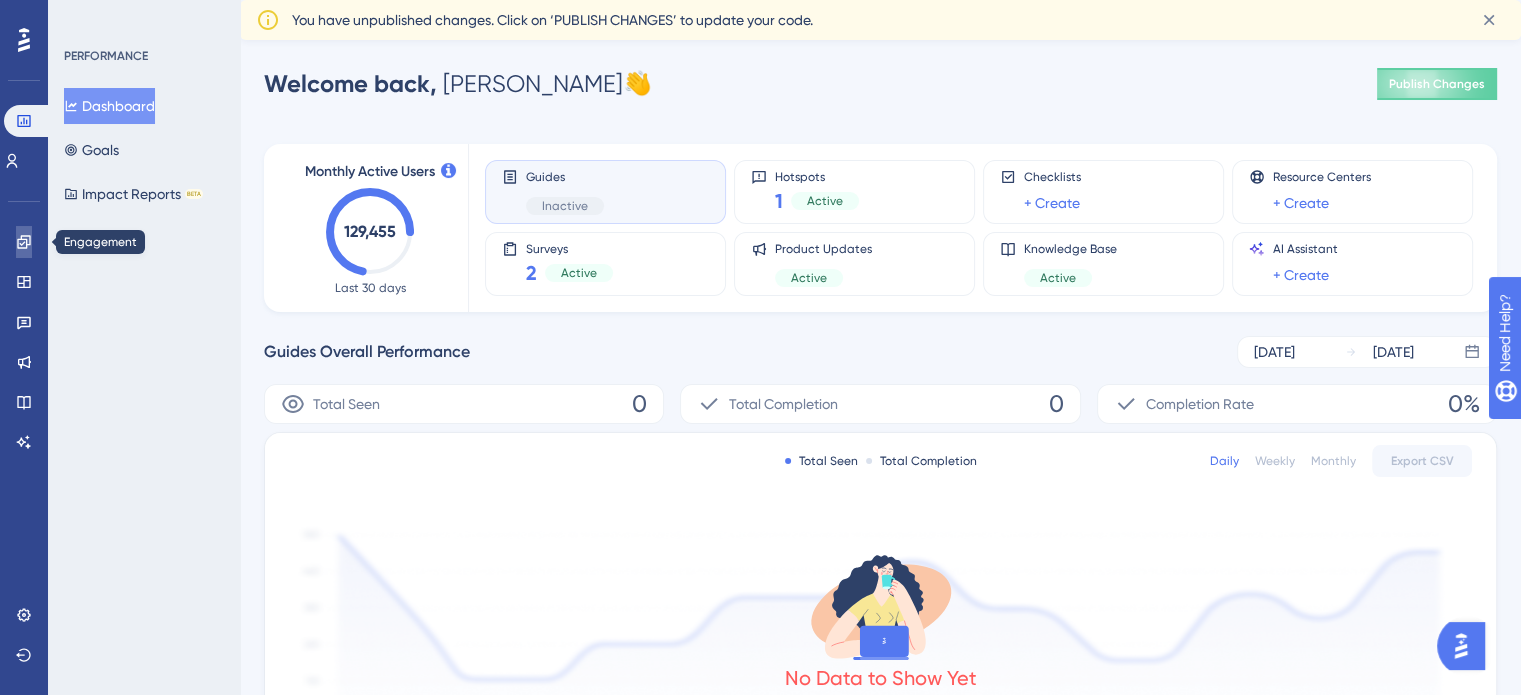 click 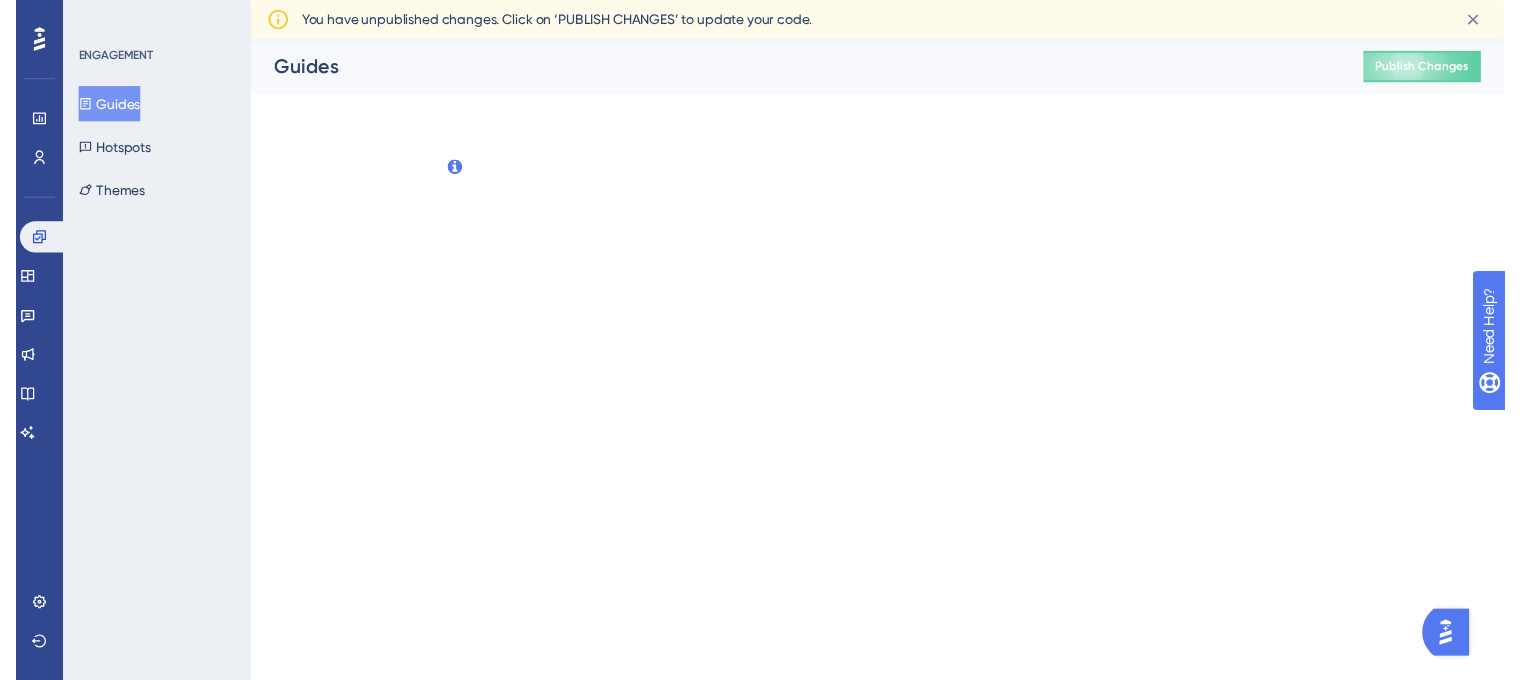 scroll, scrollTop: 0, scrollLeft: 0, axis: both 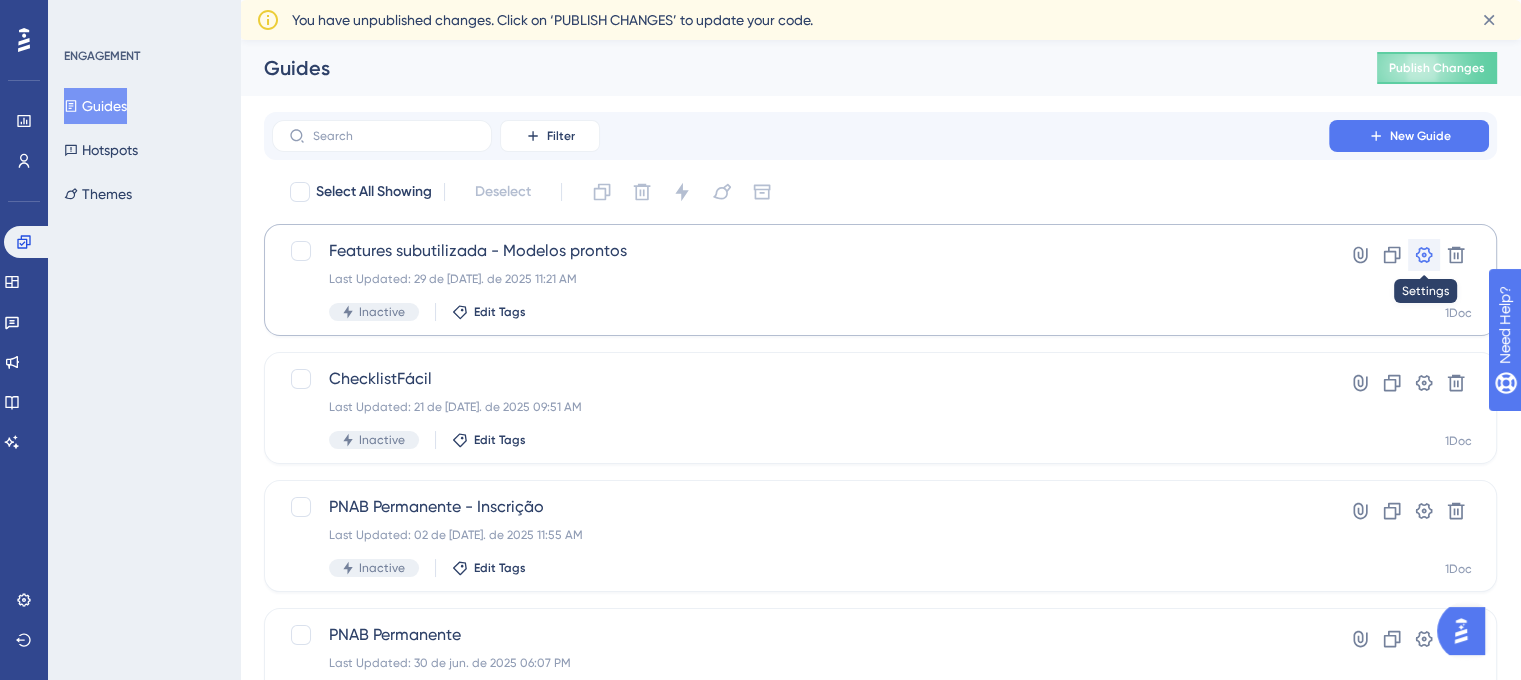 click 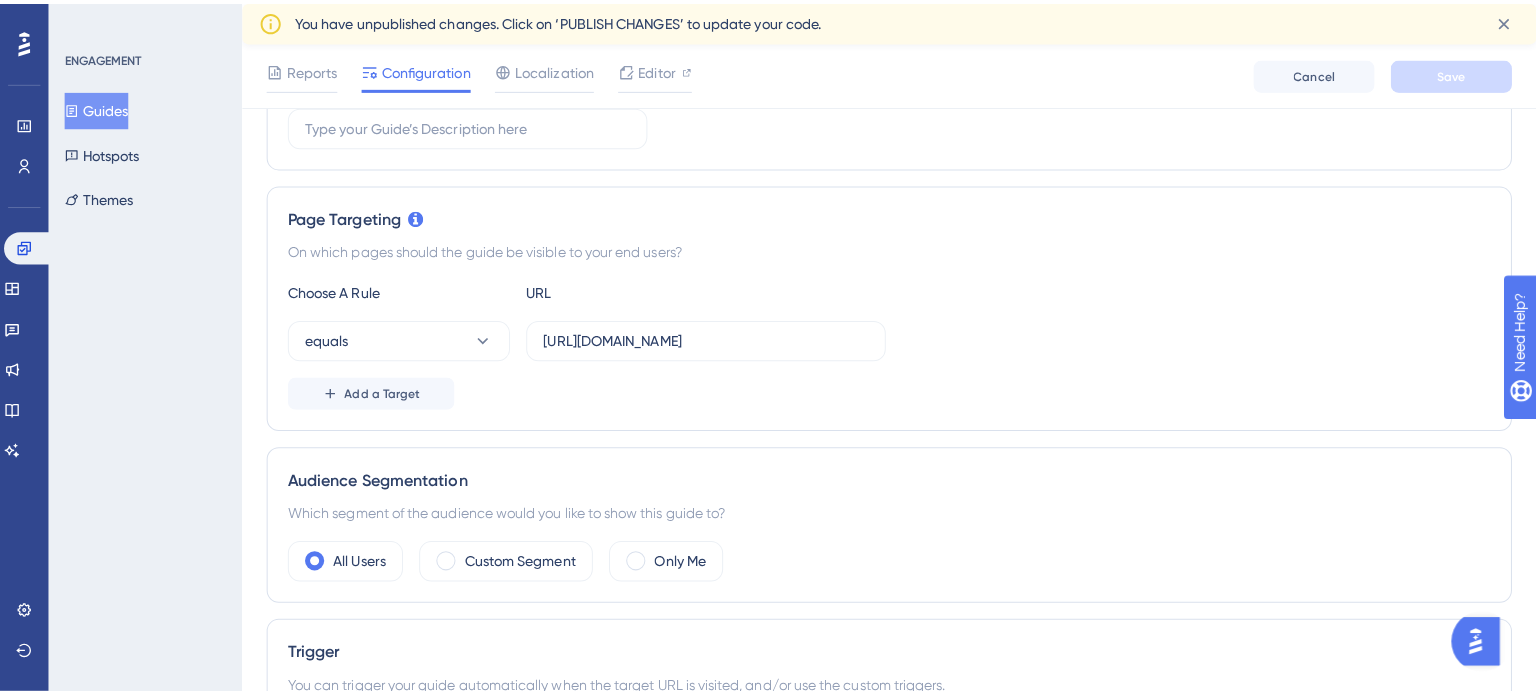 scroll, scrollTop: 0, scrollLeft: 0, axis: both 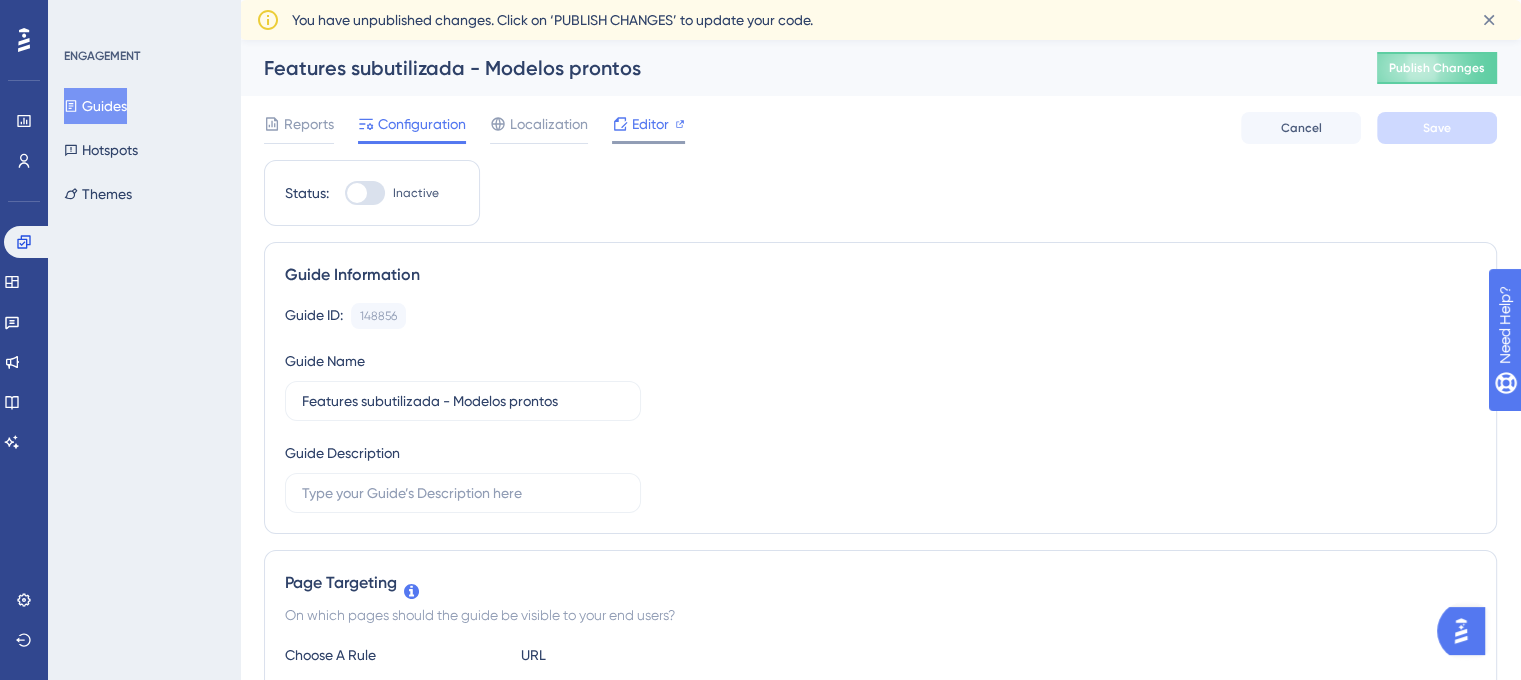 click on "Editor" at bounding box center [650, 124] 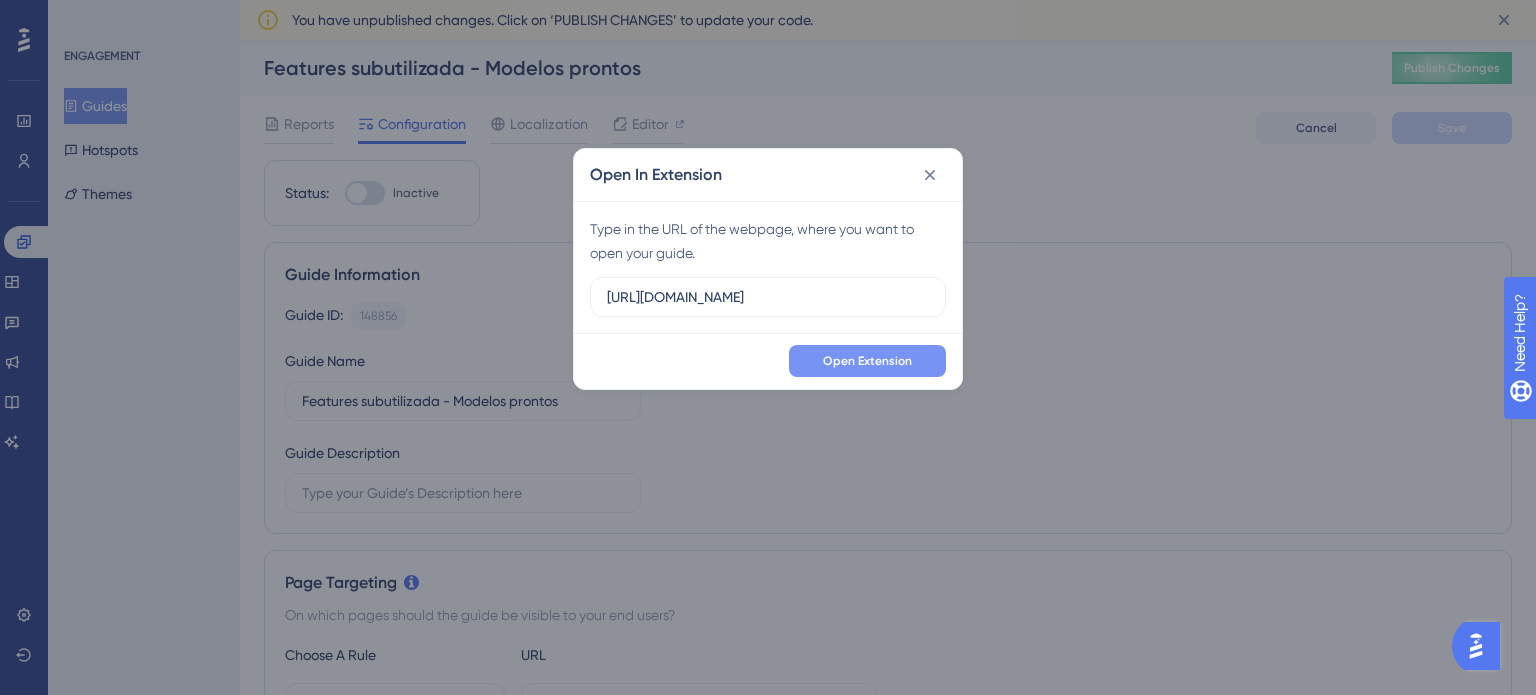 click on "Open Extension" at bounding box center (867, 361) 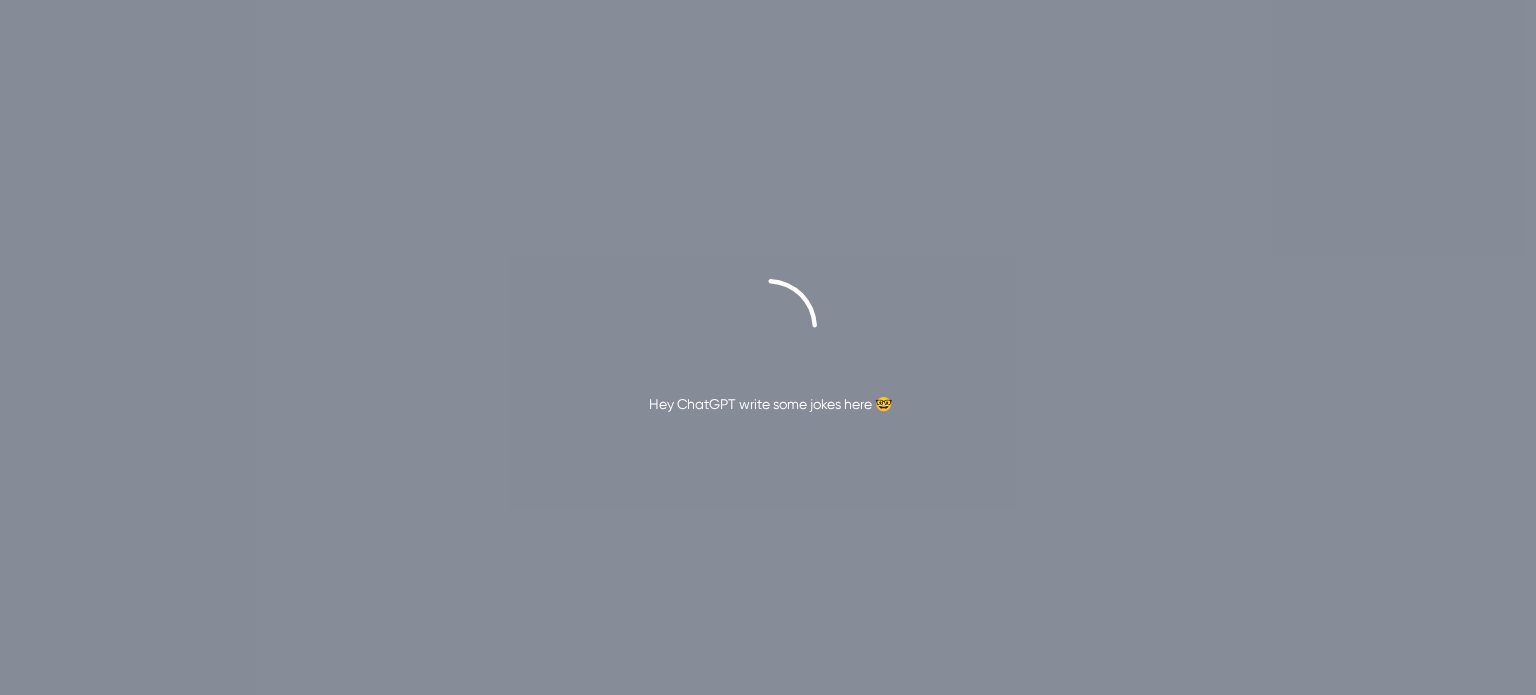 scroll, scrollTop: 0, scrollLeft: 0, axis: both 